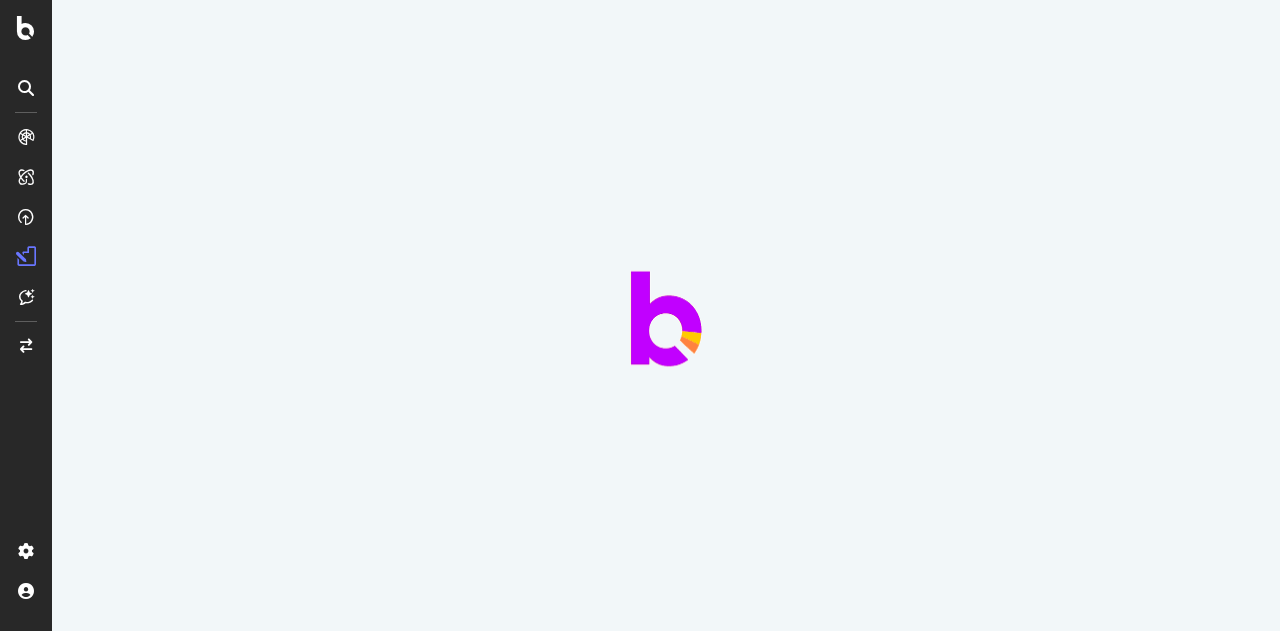 scroll, scrollTop: 0, scrollLeft: 0, axis: both 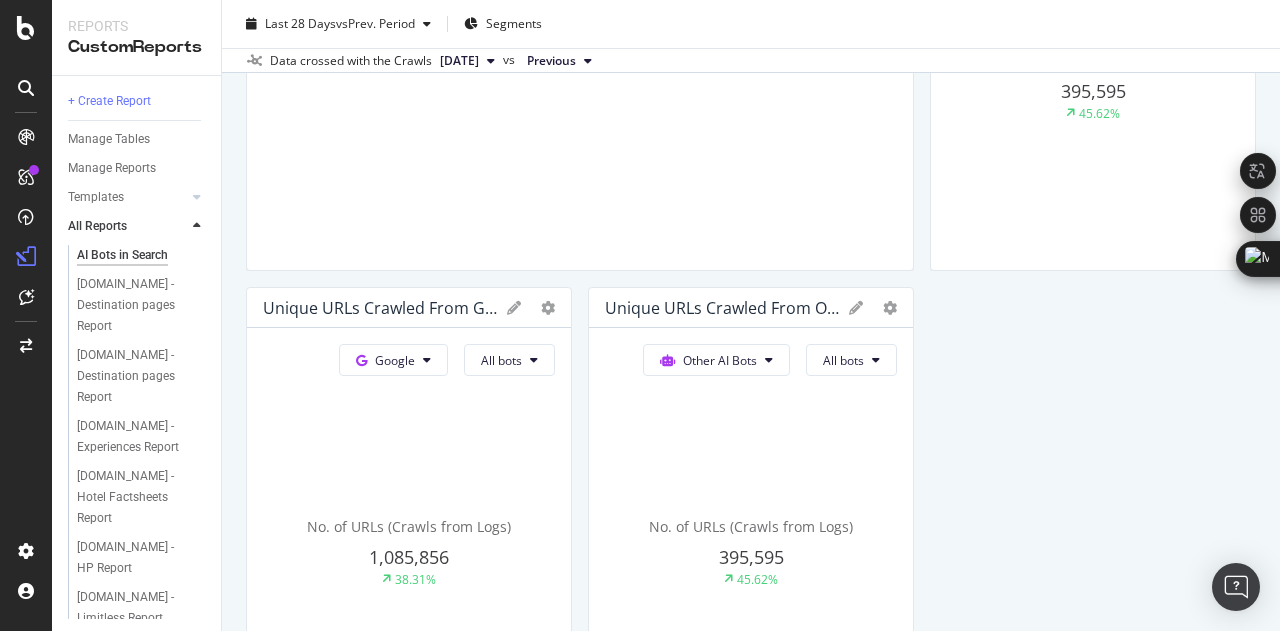 click on "Unique URLs Crawled from Google" at bounding box center (1093, -158) 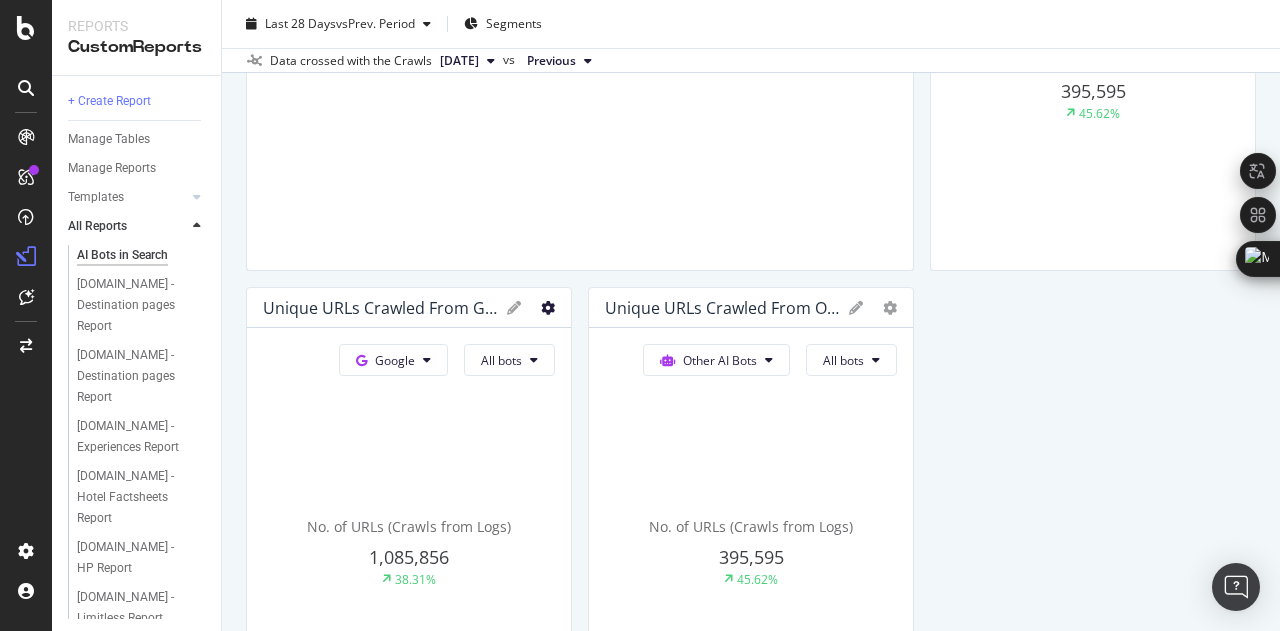 click at bounding box center (1232, -158) 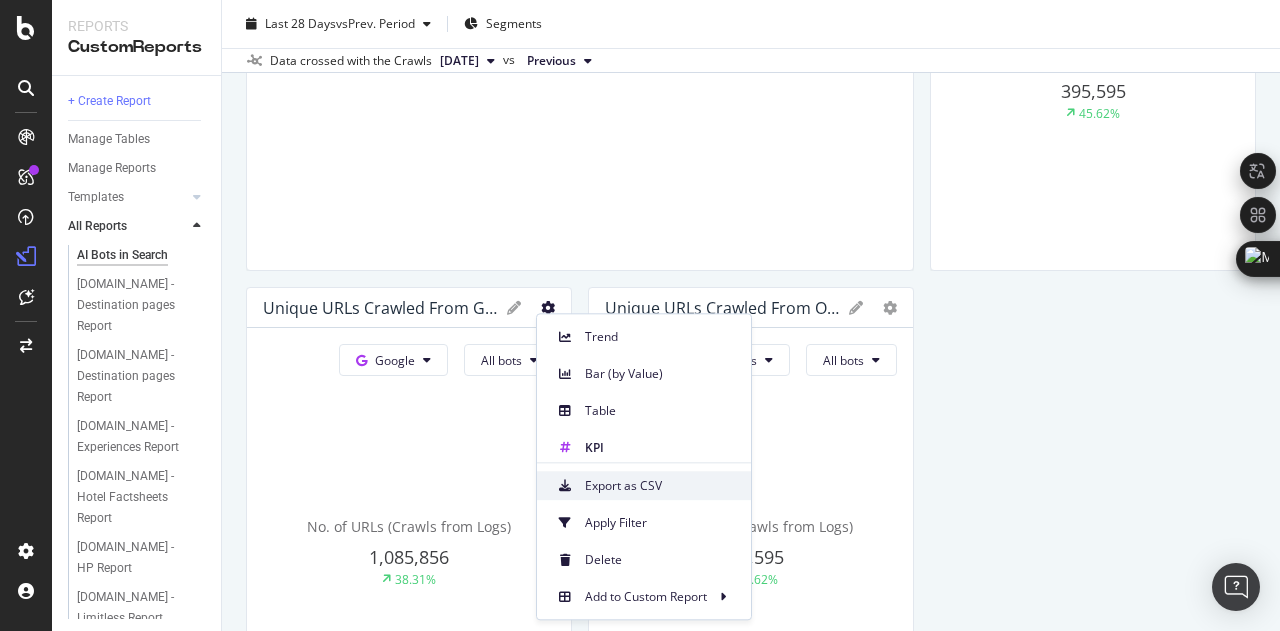 click on "Export as CSV" at bounding box center [660, 486] 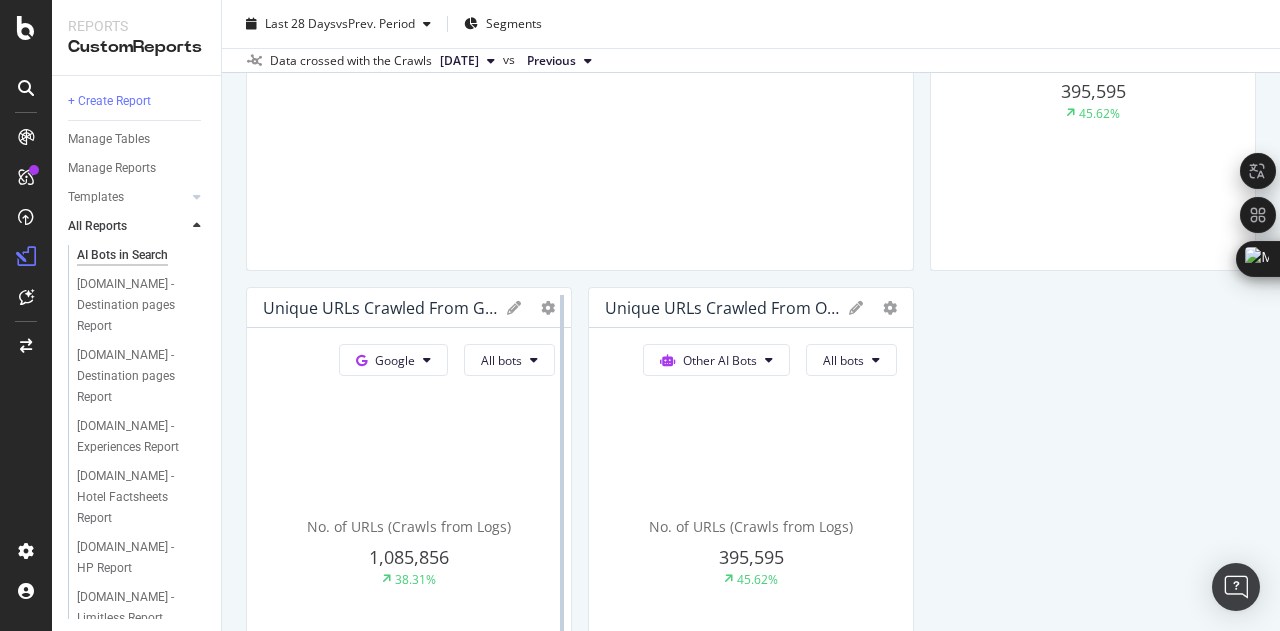 click at bounding box center [562, 512] 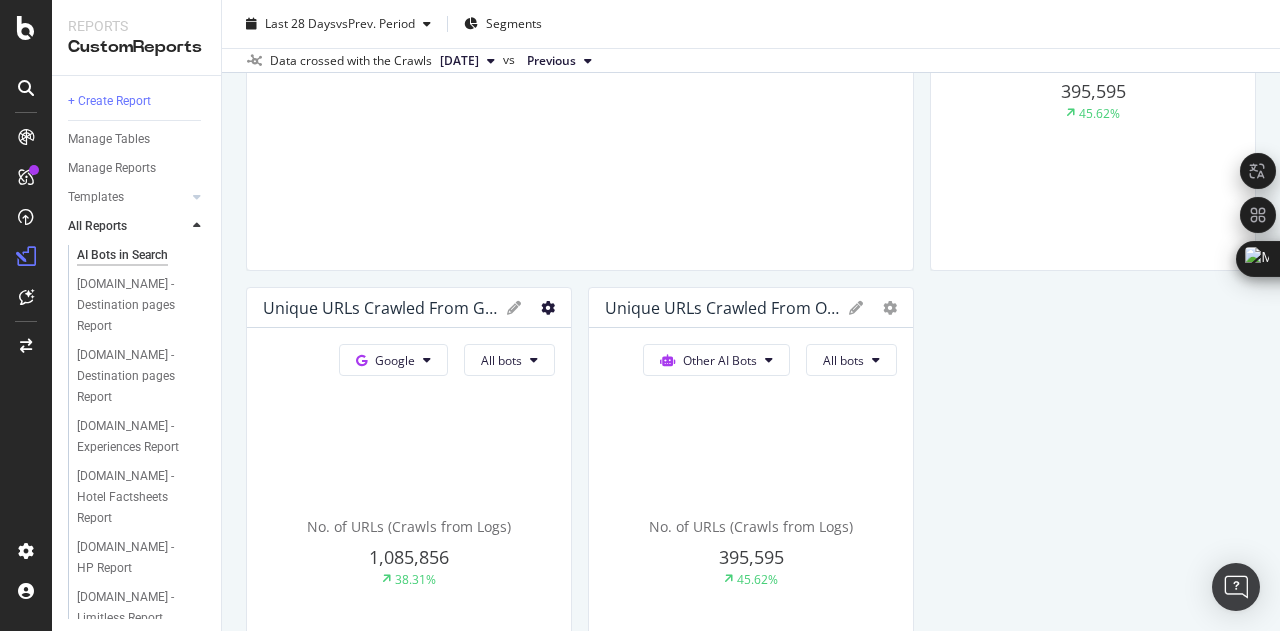click at bounding box center (1232, -158) 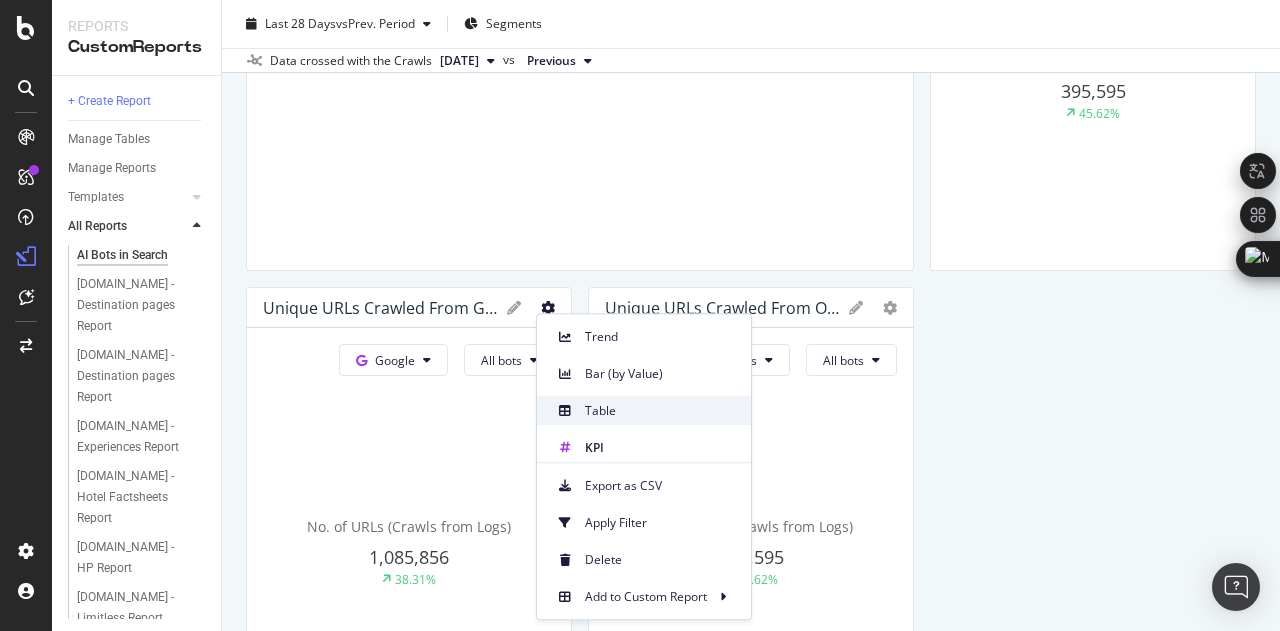 click on "Table" at bounding box center [660, 411] 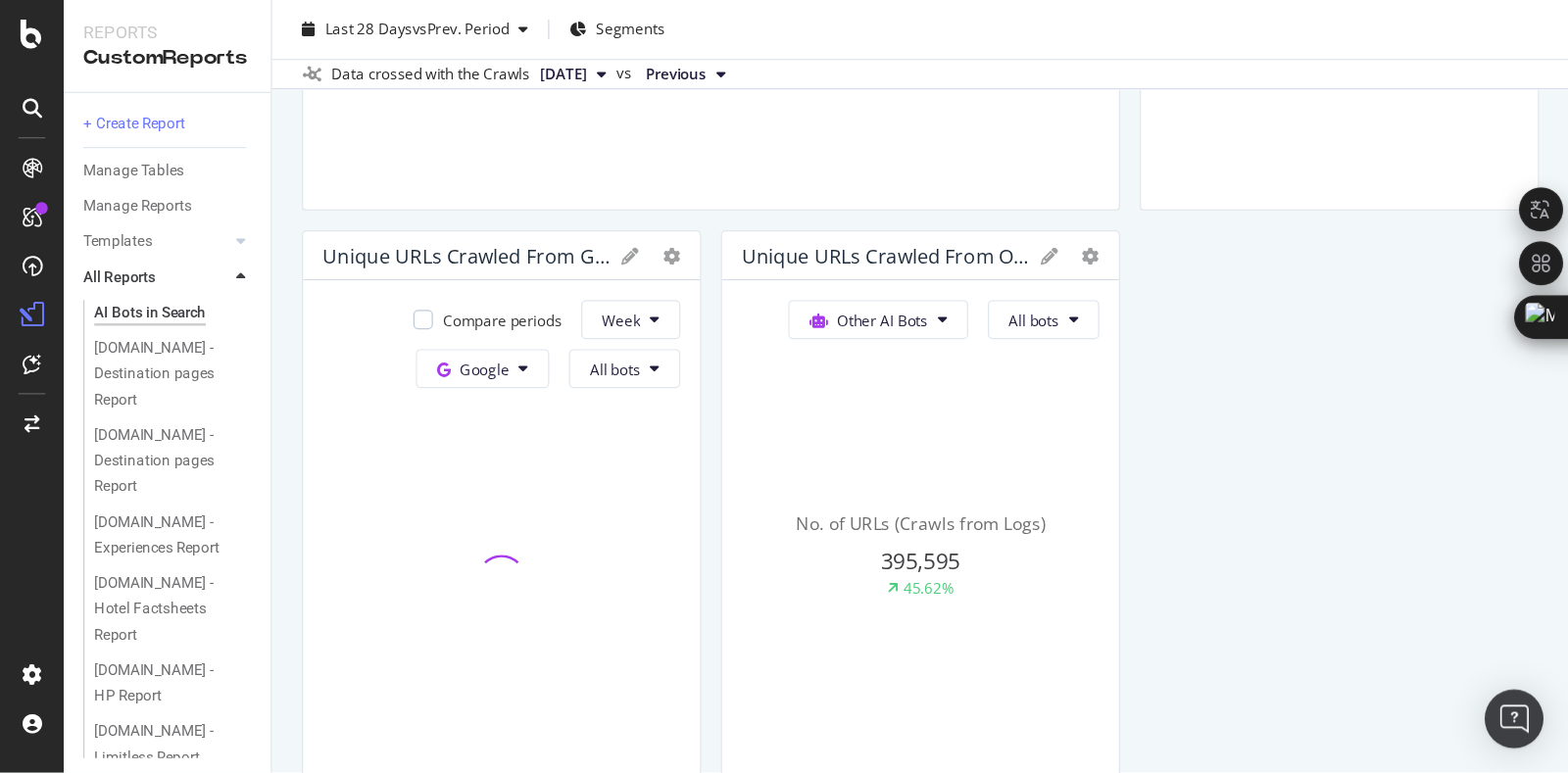 scroll, scrollTop: 671, scrollLeft: 0, axis: vertical 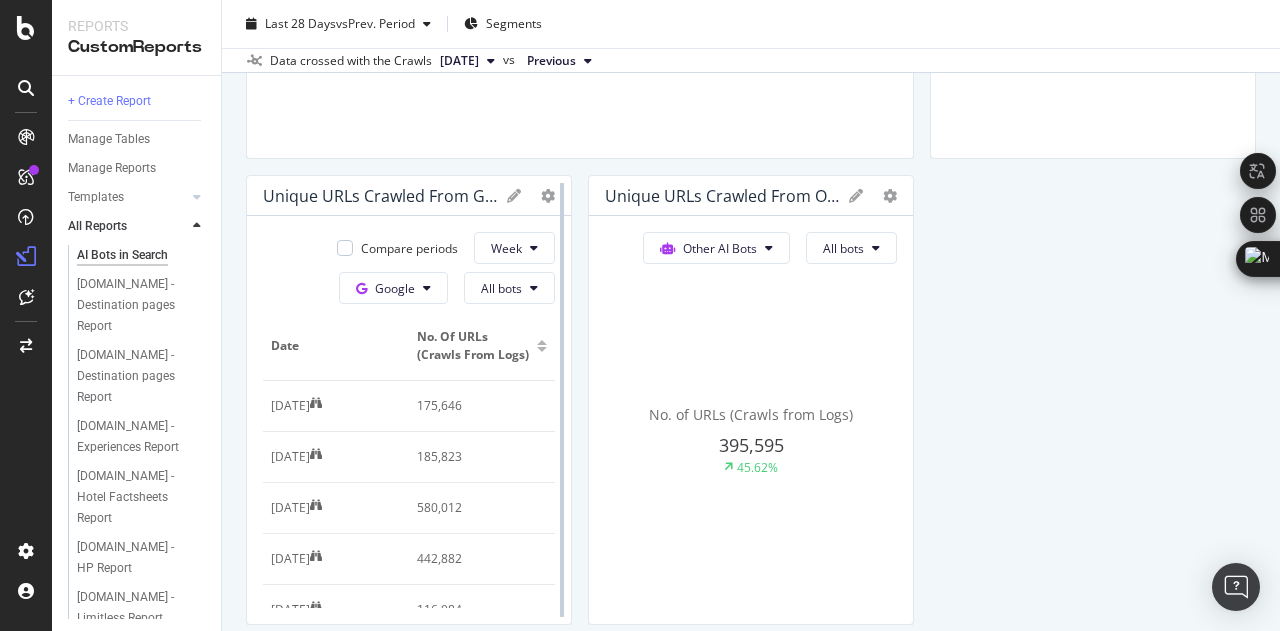 click at bounding box center [562, 400] 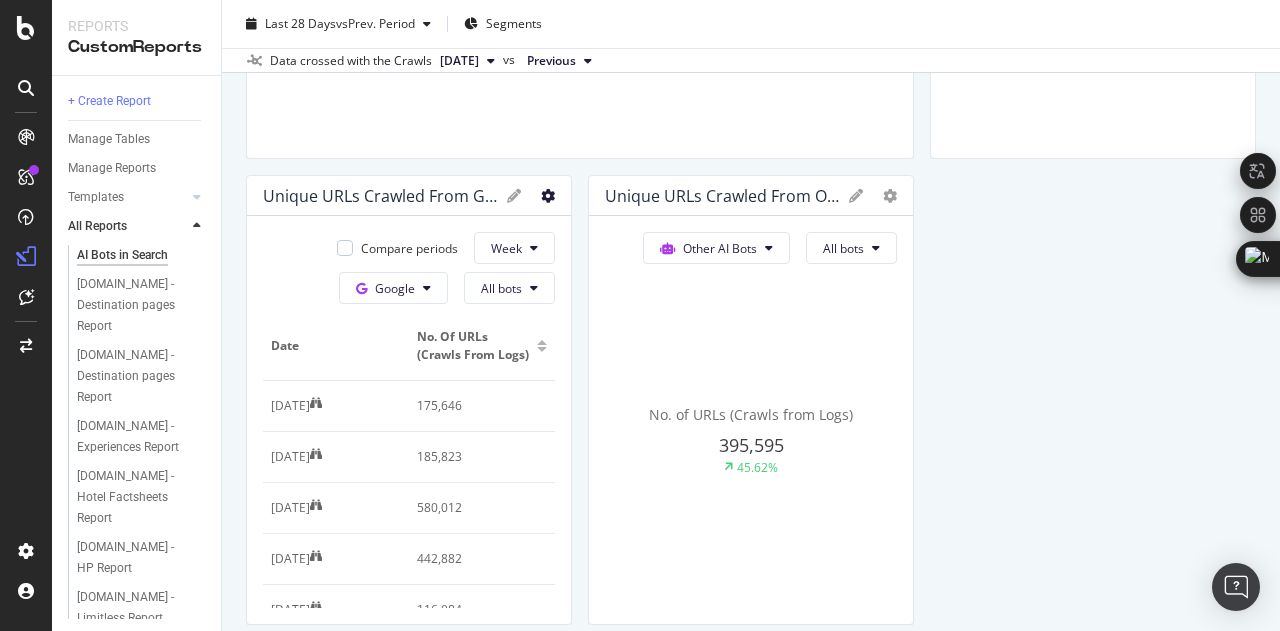 click at bounding box center [1232, -270] 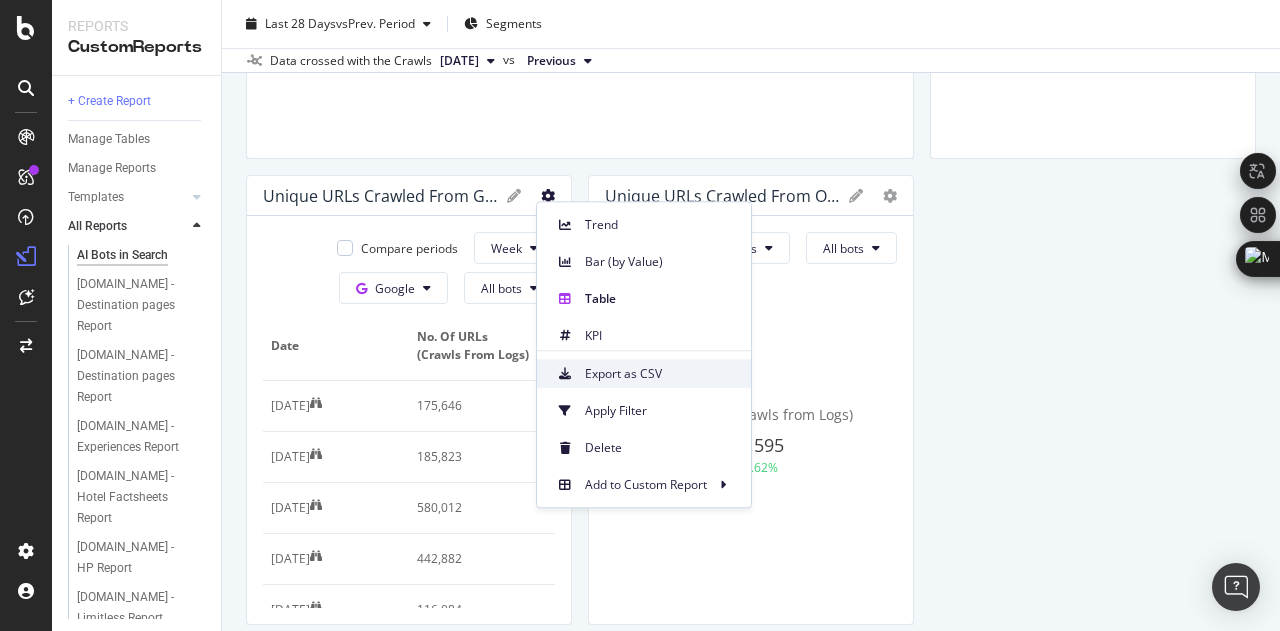 click on "Export as CSV" at bounding box center (660, 374) 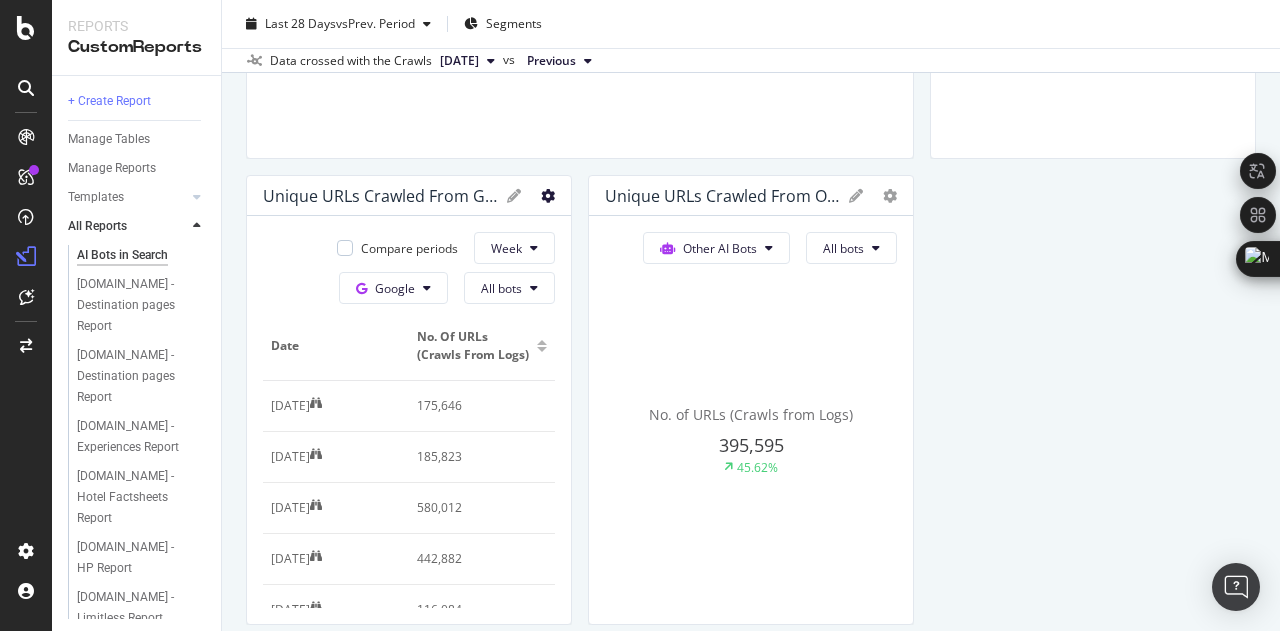 click at bounding box center [1232, -270] 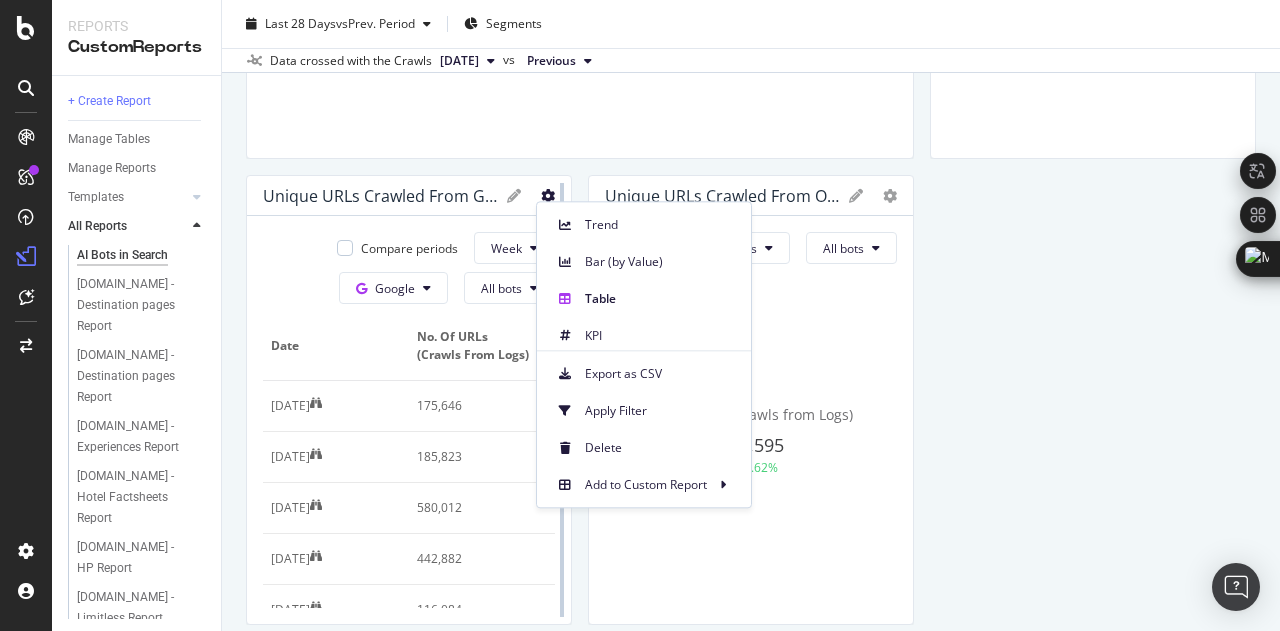 click on "Trend" at bounding box center (660, 225) 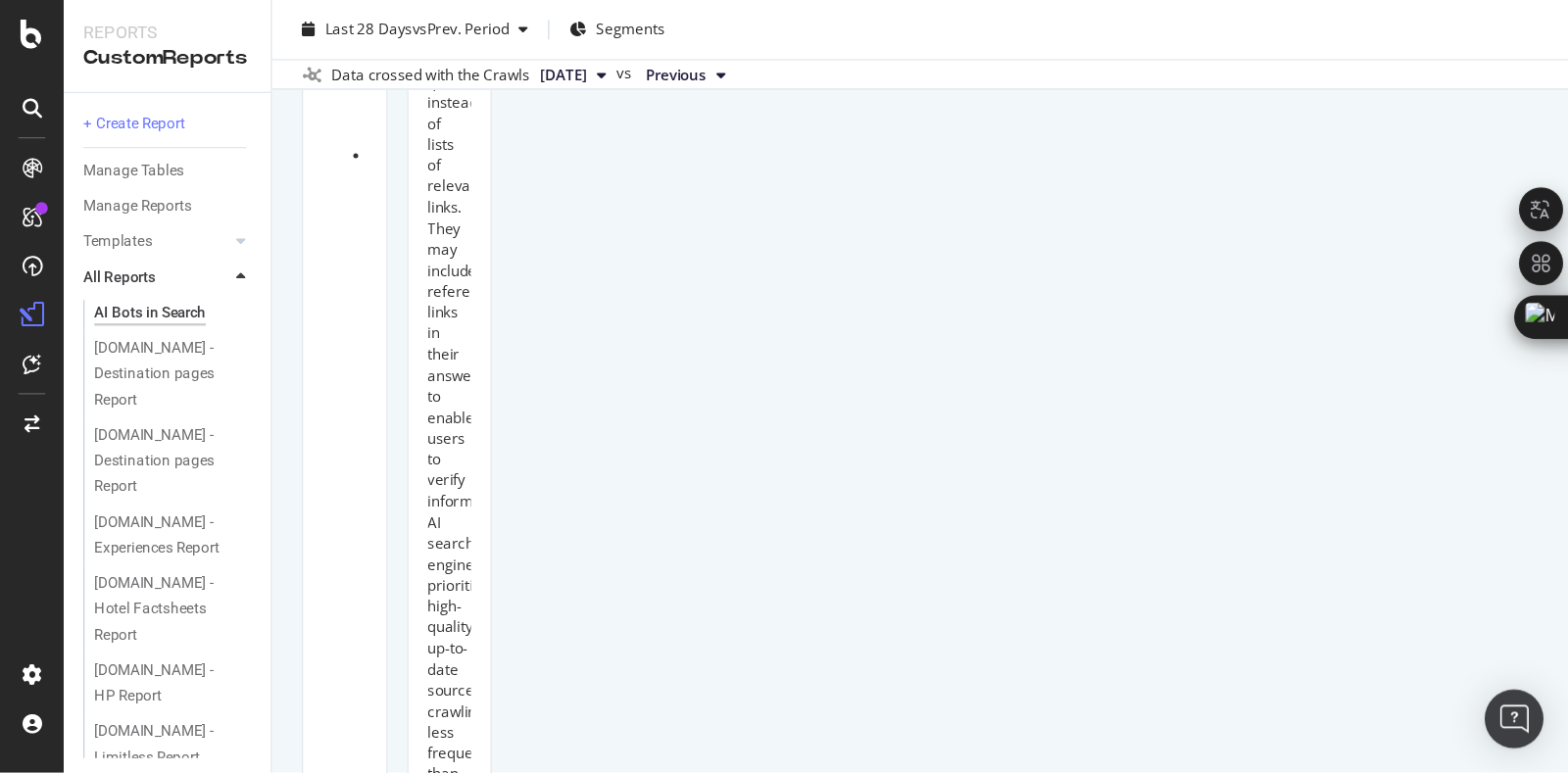 scroll, scrollTop: 473, scrollLeft: 0, axis: vertical 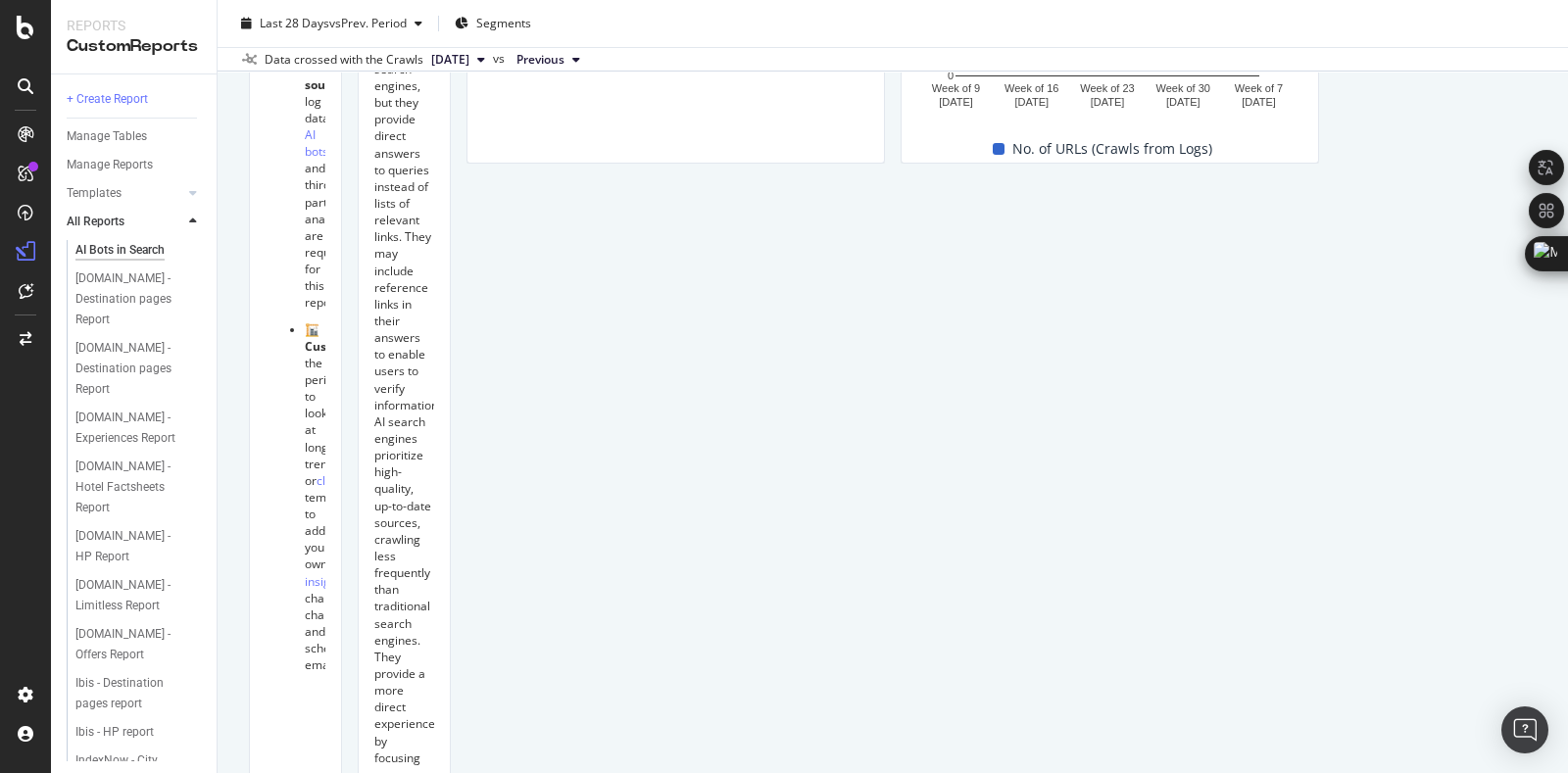 drag, startPoint x: 1086, startPoint y: 0, endPoint x: 770, endPoint y: 423, distance: 528.00095 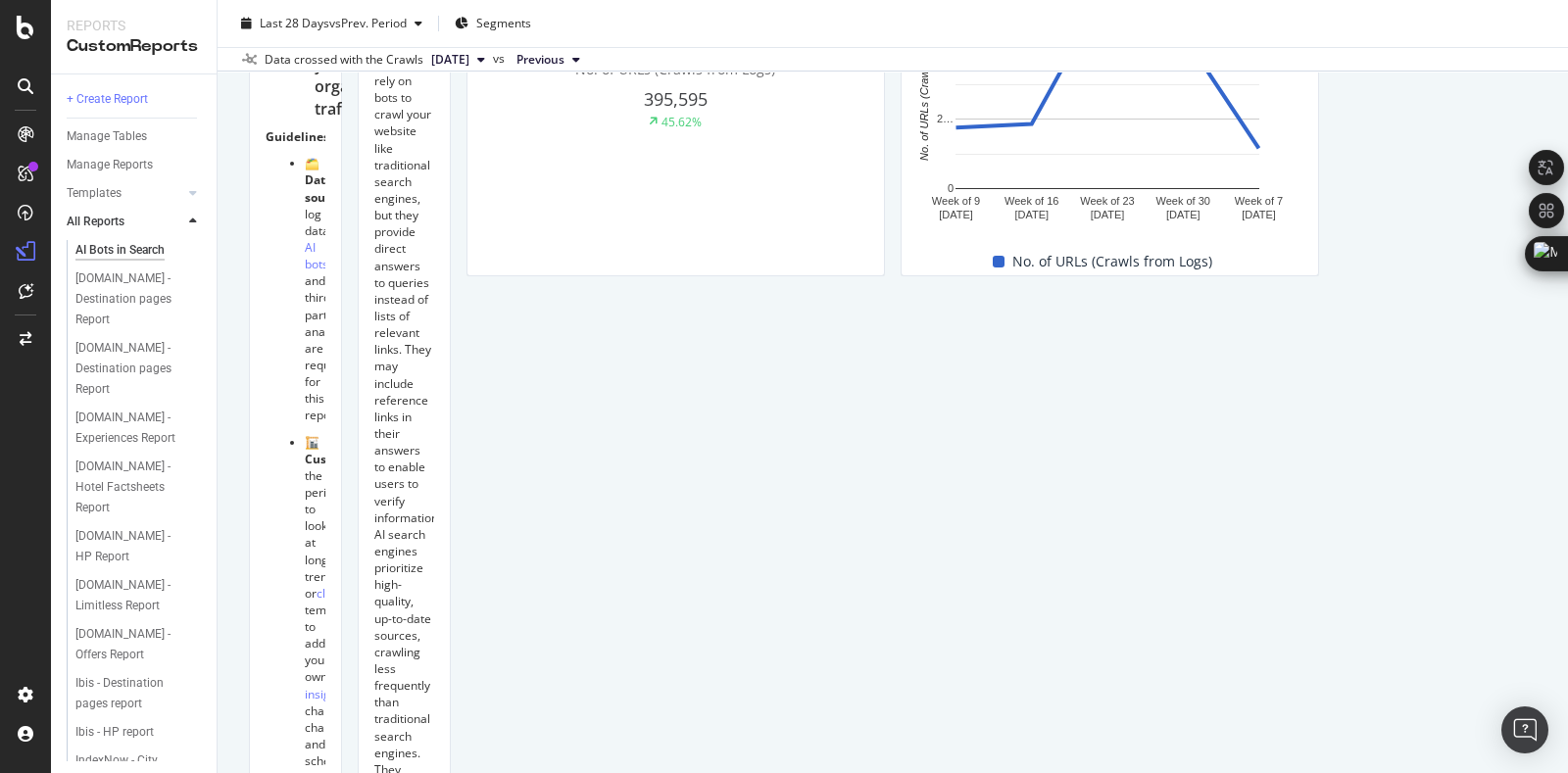 scroll, scrollTop: 347, scrollLeft: 0, axis: vertical 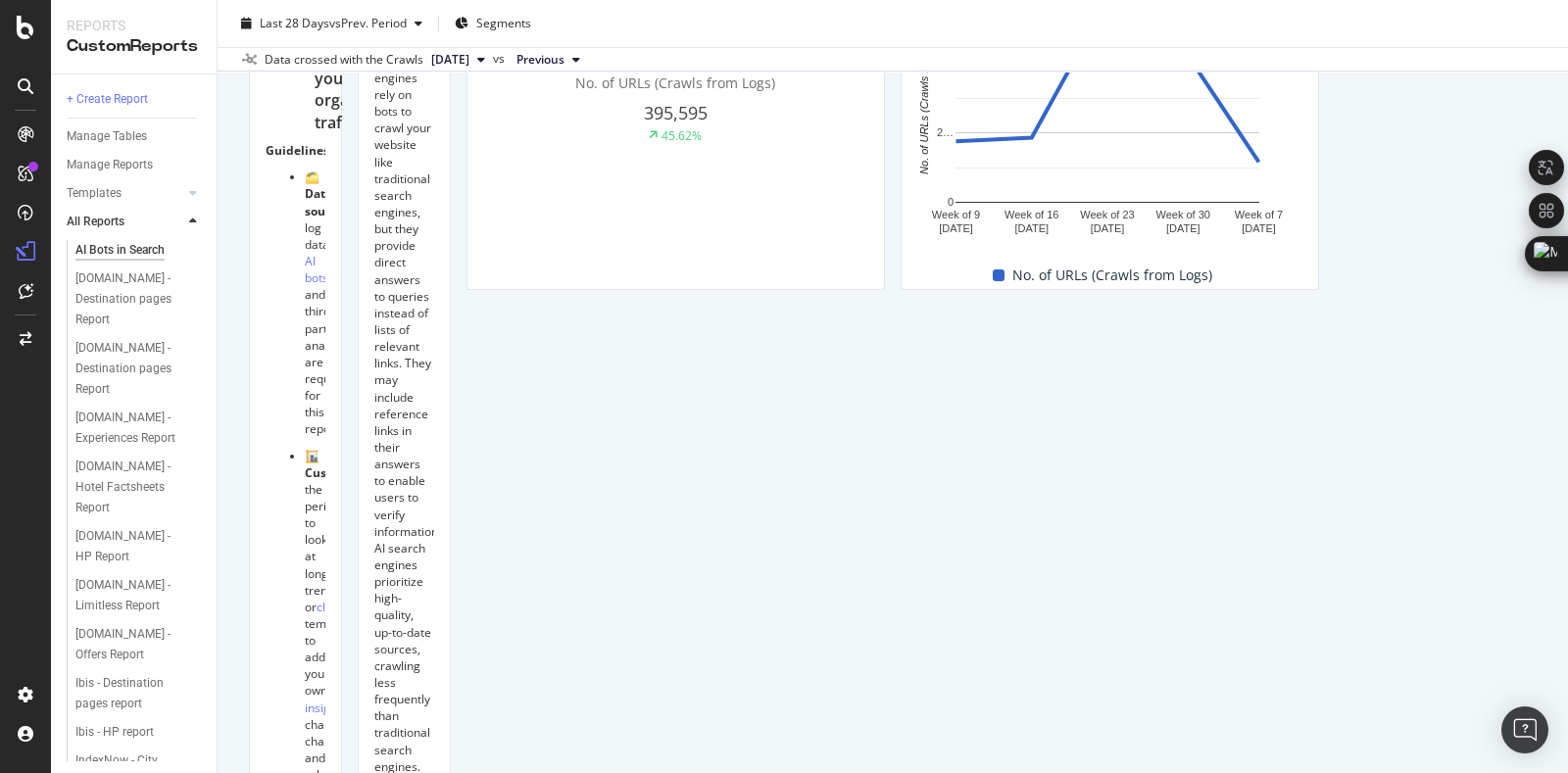 click on "This report shows AI bot interaction with your website and its impact on your organic traffic. Guidelines:
🗂️  Data source:  Your log data,  including AI bots , and third-party analytics are required for this report.
🏗️  Customization:  Change the period to look at longer trends, or  clone  this template to add your own  text insights , change charts, and schedule emails.
How AI search engines differ from traditional search engines AI search engines rely on bots to crawl your website like traditional search engines, but they provide direct answers to queries instead of lists of relevant links. They may include reference links in their answers to enable users to verify information. AI search engines prioritize high-quality, up-to-date sources, crawling less frequently than traditional search engines. They provide a more direct experience by focusing on relevance delivered through a conversational UI.
Learn more in our Knowledge Base
Unique URLs Crawled from Other AI Bots All bots" at bounding box center (893, 3362) 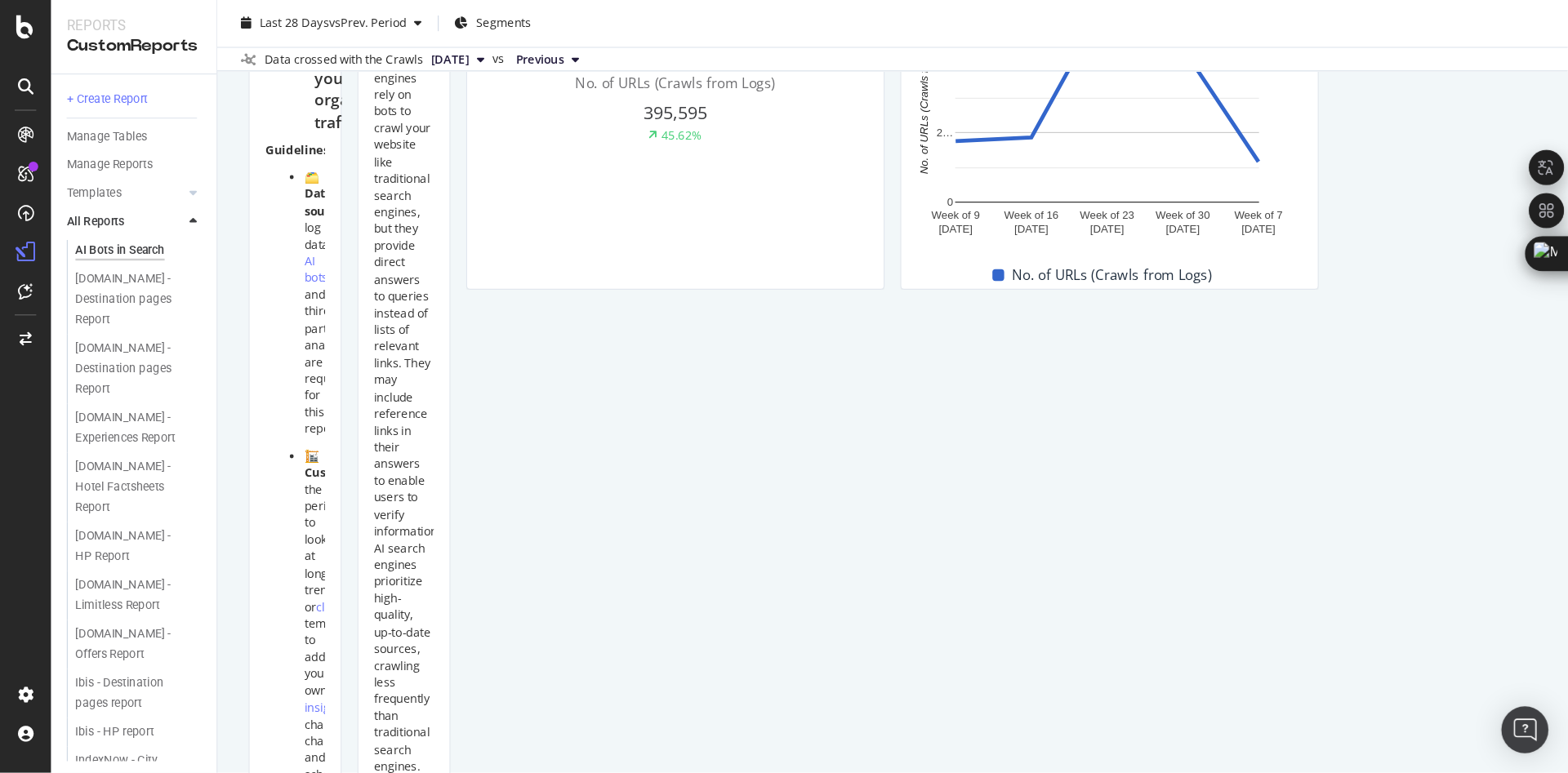 scroll, scrollTop: 241, scrollLeft: 0, axis: vertical 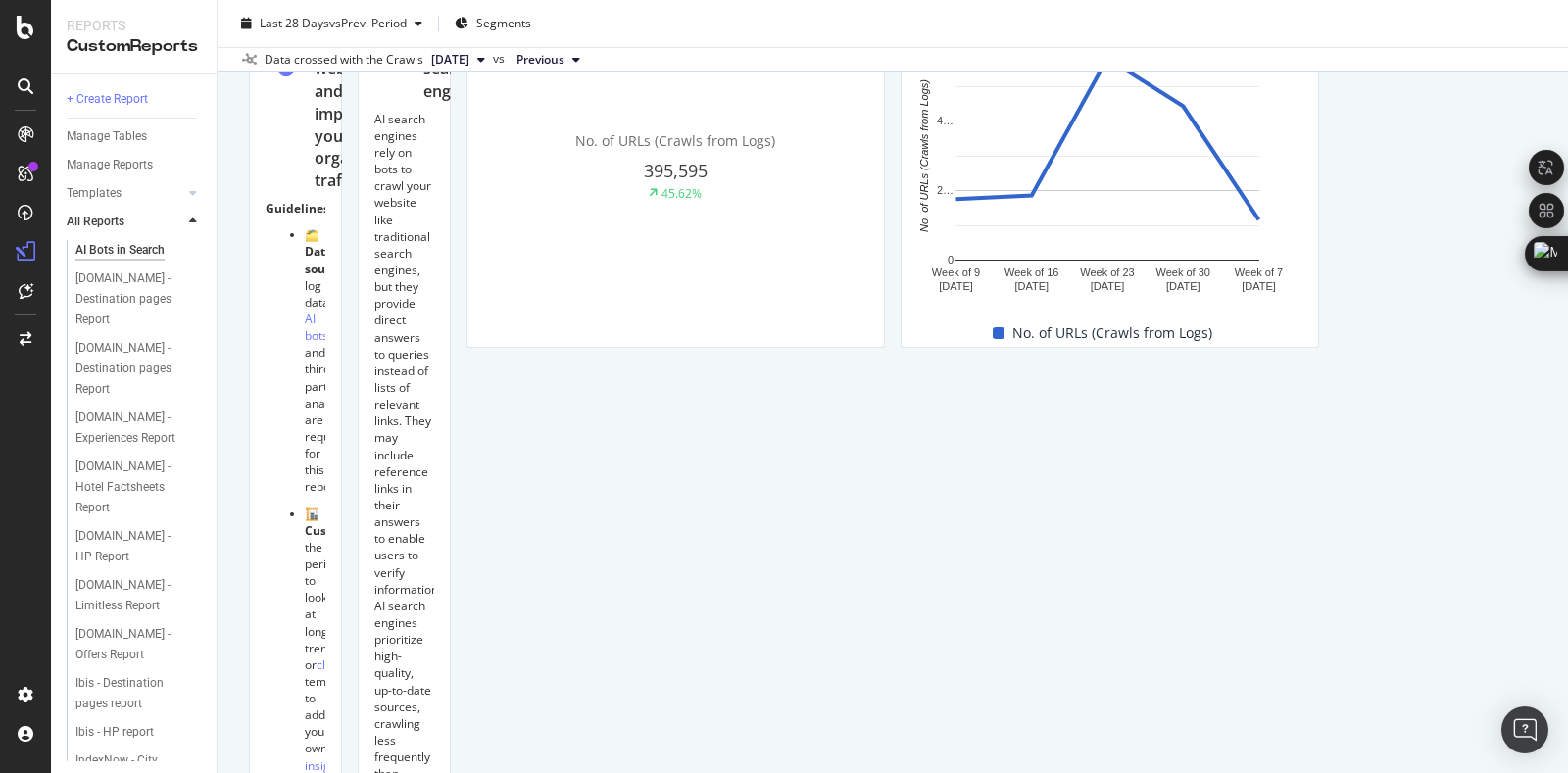 click at bounding box center (845, -72) 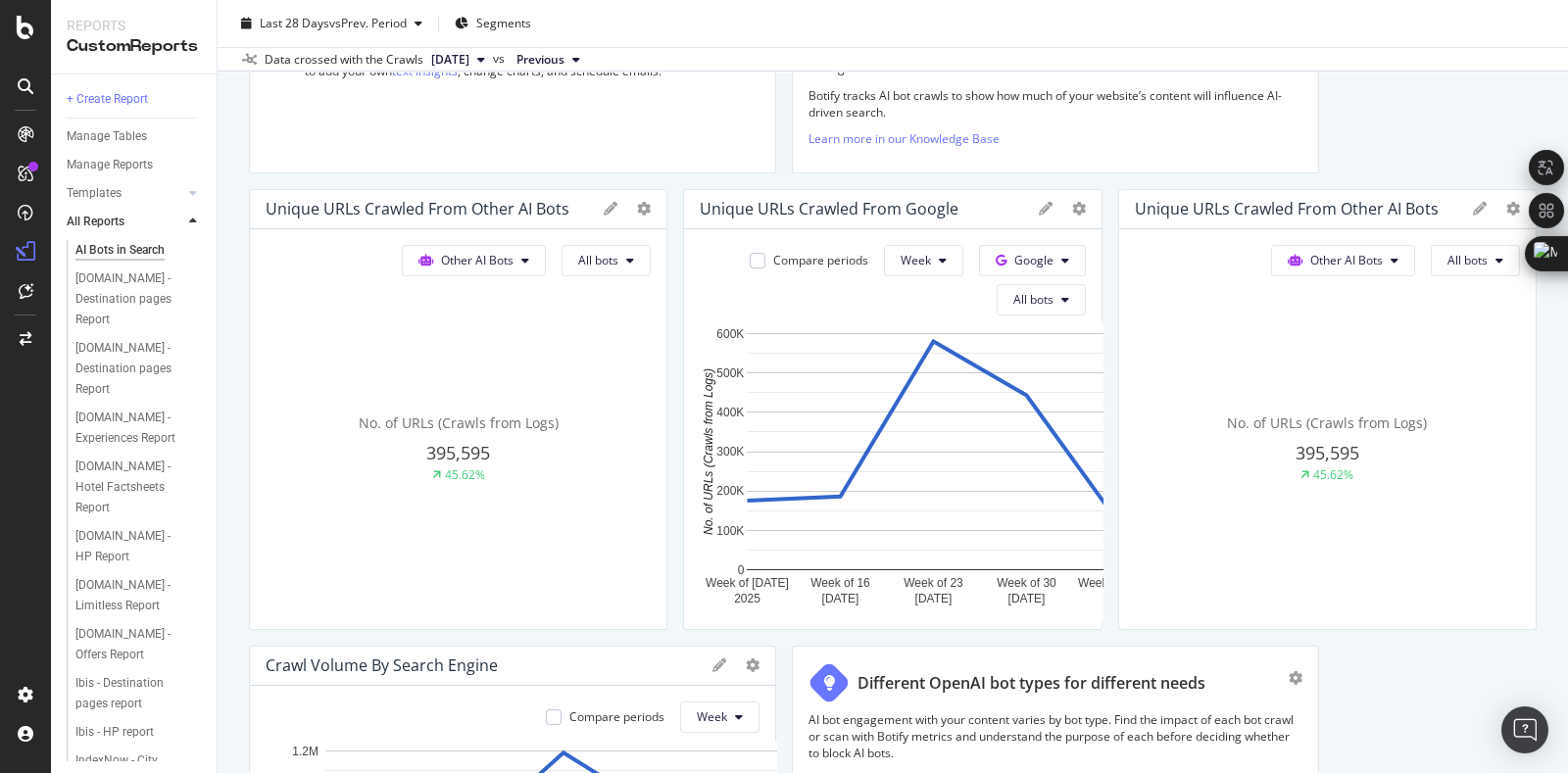 click on "Unique URLs Crawled from Google Compare periods Week Google All bots Week of 9 Jun. 2025 Week of 16 Jun. 2025 Week of 23 Jun. 2025 Week of 30 Jun. 2025 Week of 7 Jul. 2025 0 100K 200K 300K 400K 500K 600K No. of URLs (Crawls from Logs) 600K No. of URLs (Crawls from Logs)" at bounding box center (458, 410) 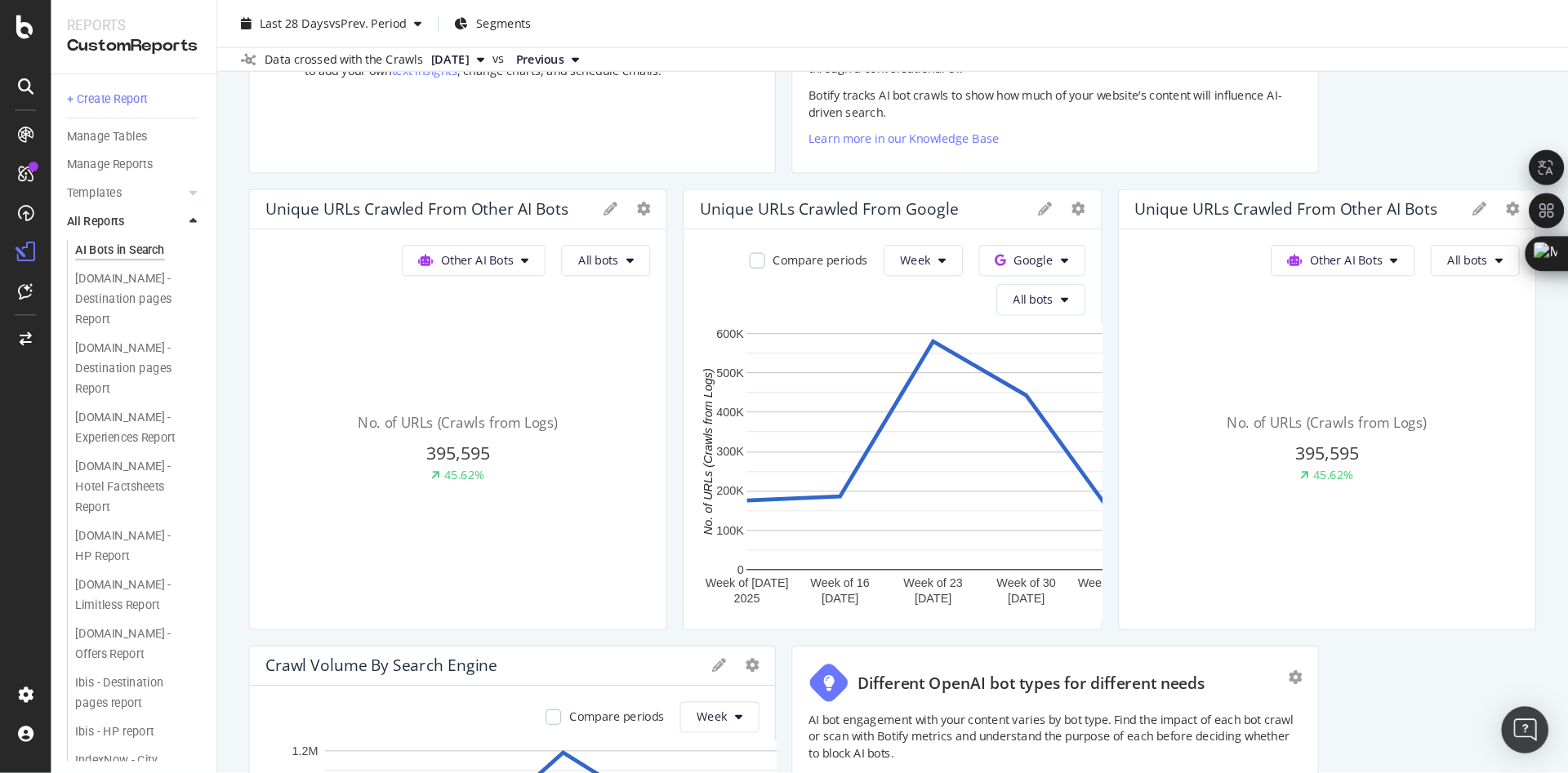 scroll, scrollTop: 242, scrollLeft: 0, axis: vertical 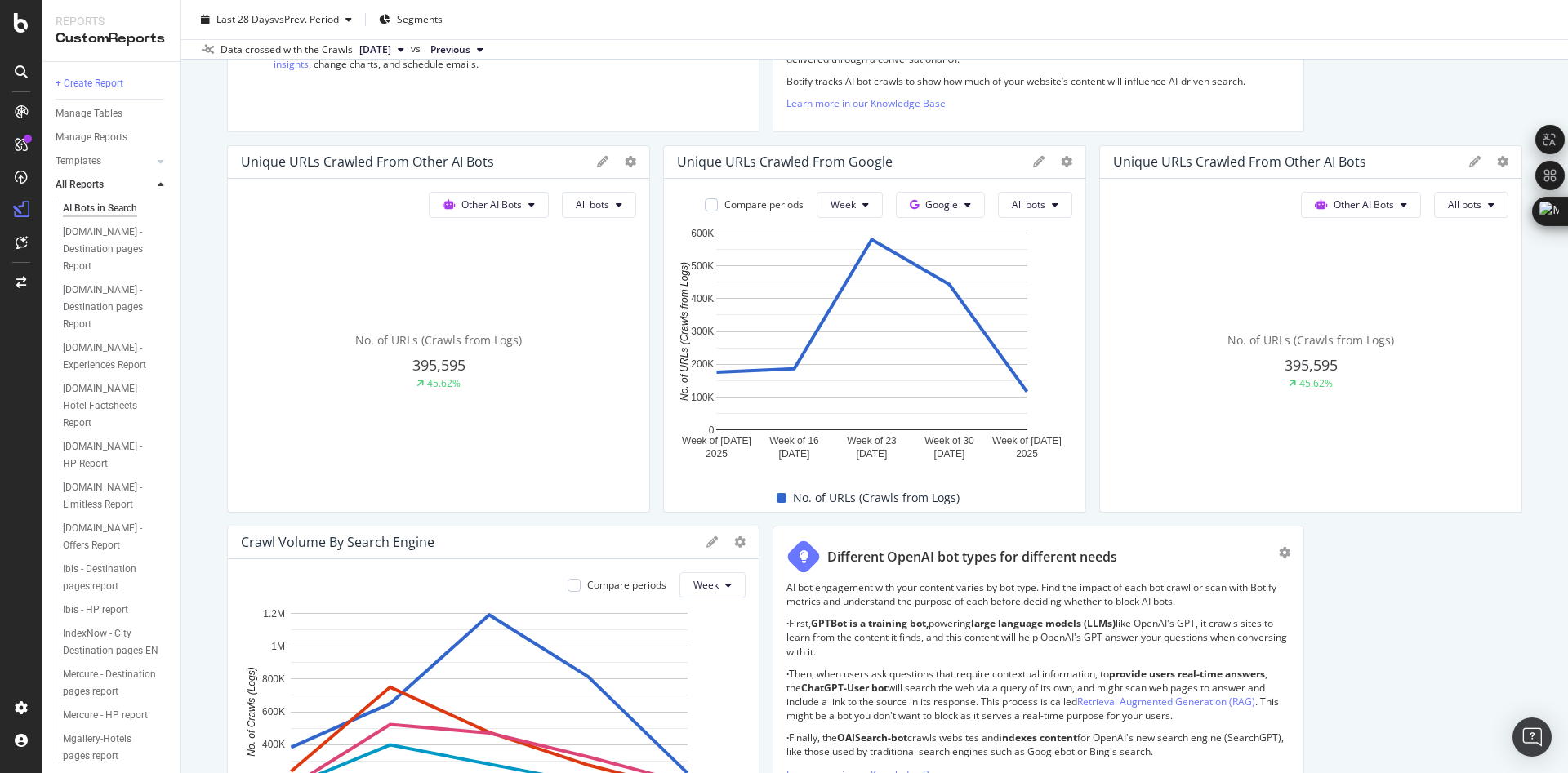 click at bounding box center (603, 162) 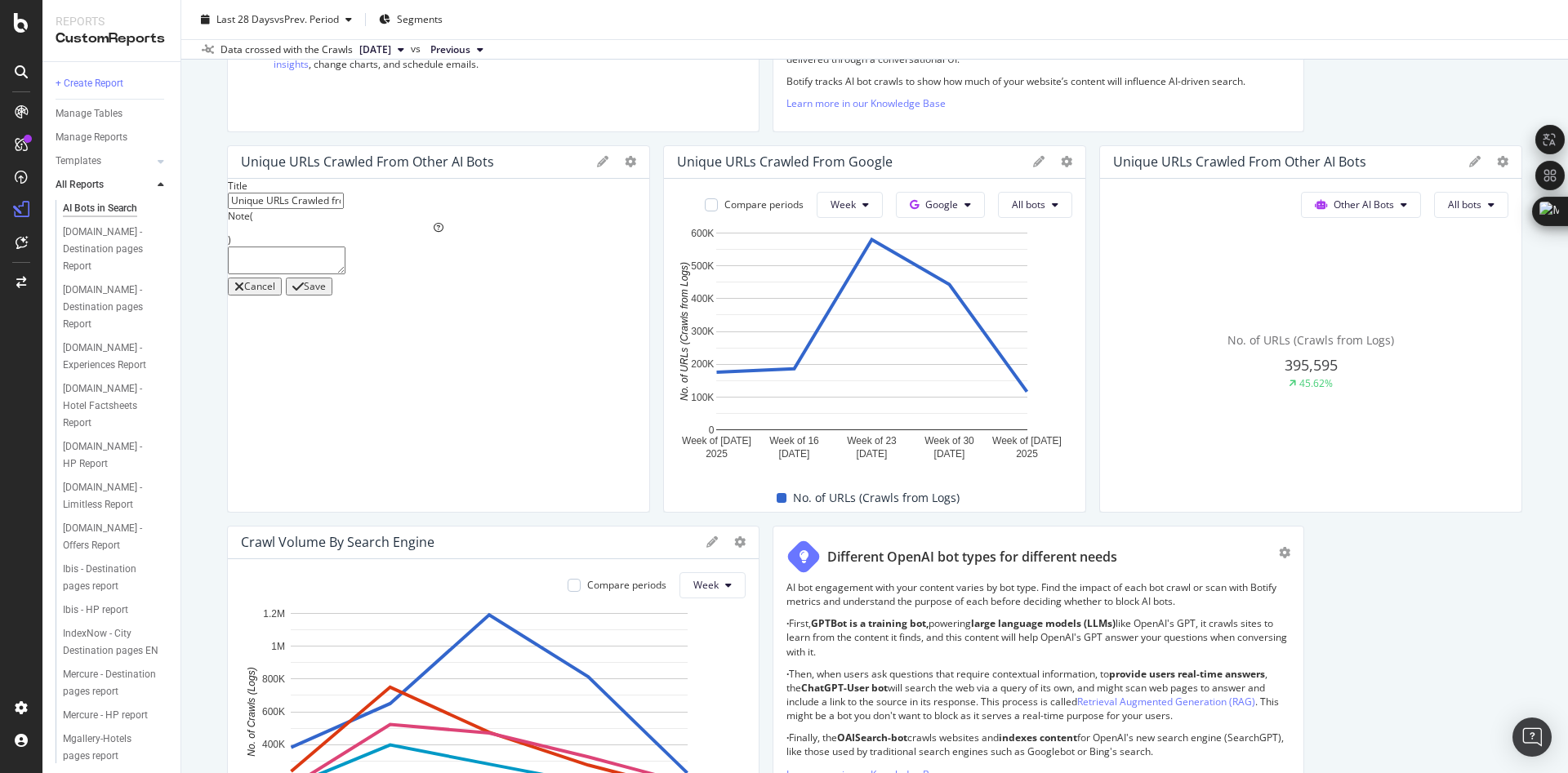 click at bounding box center [603, 162] 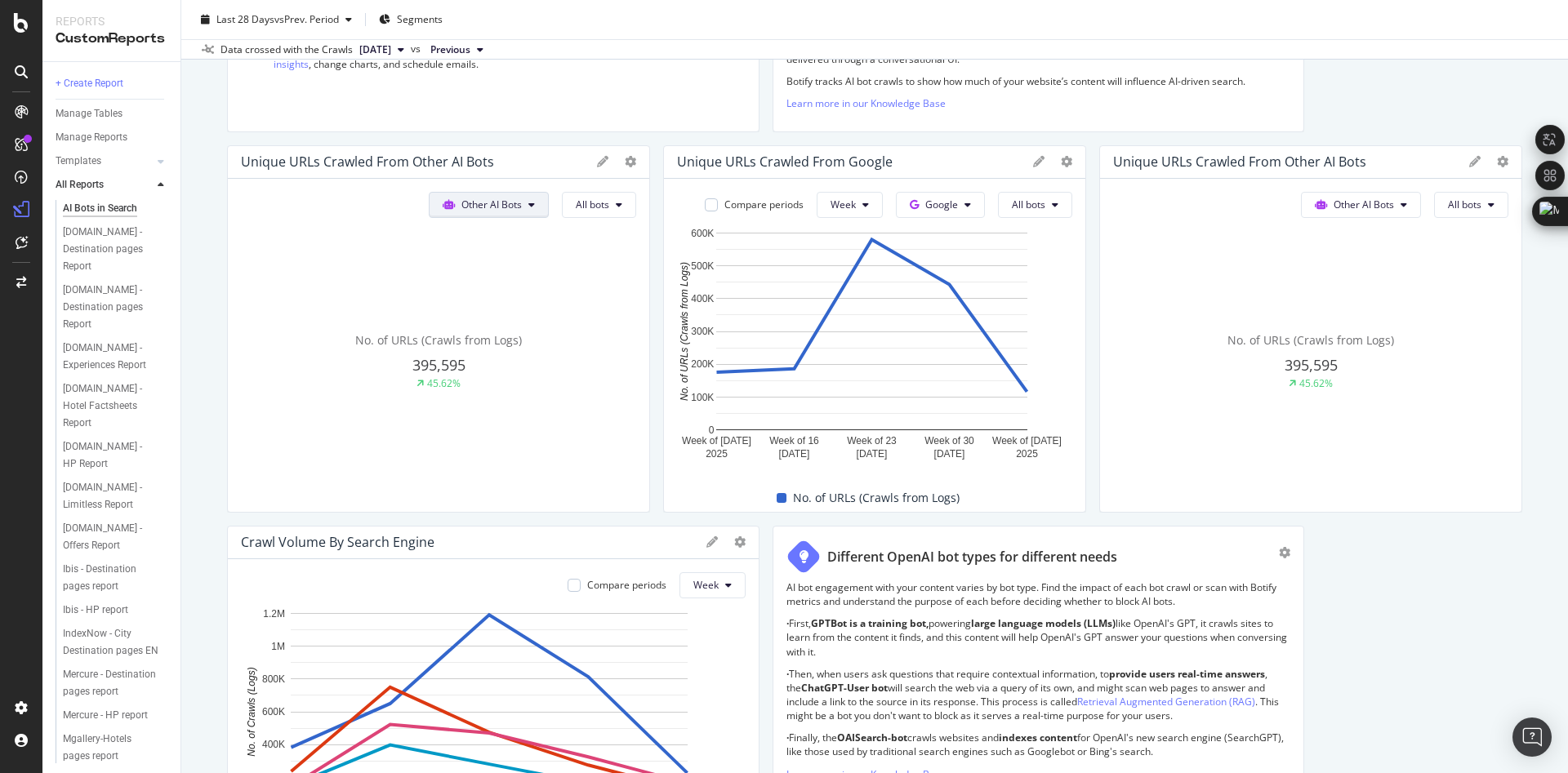 click on "Other AI Bots" at bounding box center [492, 204] 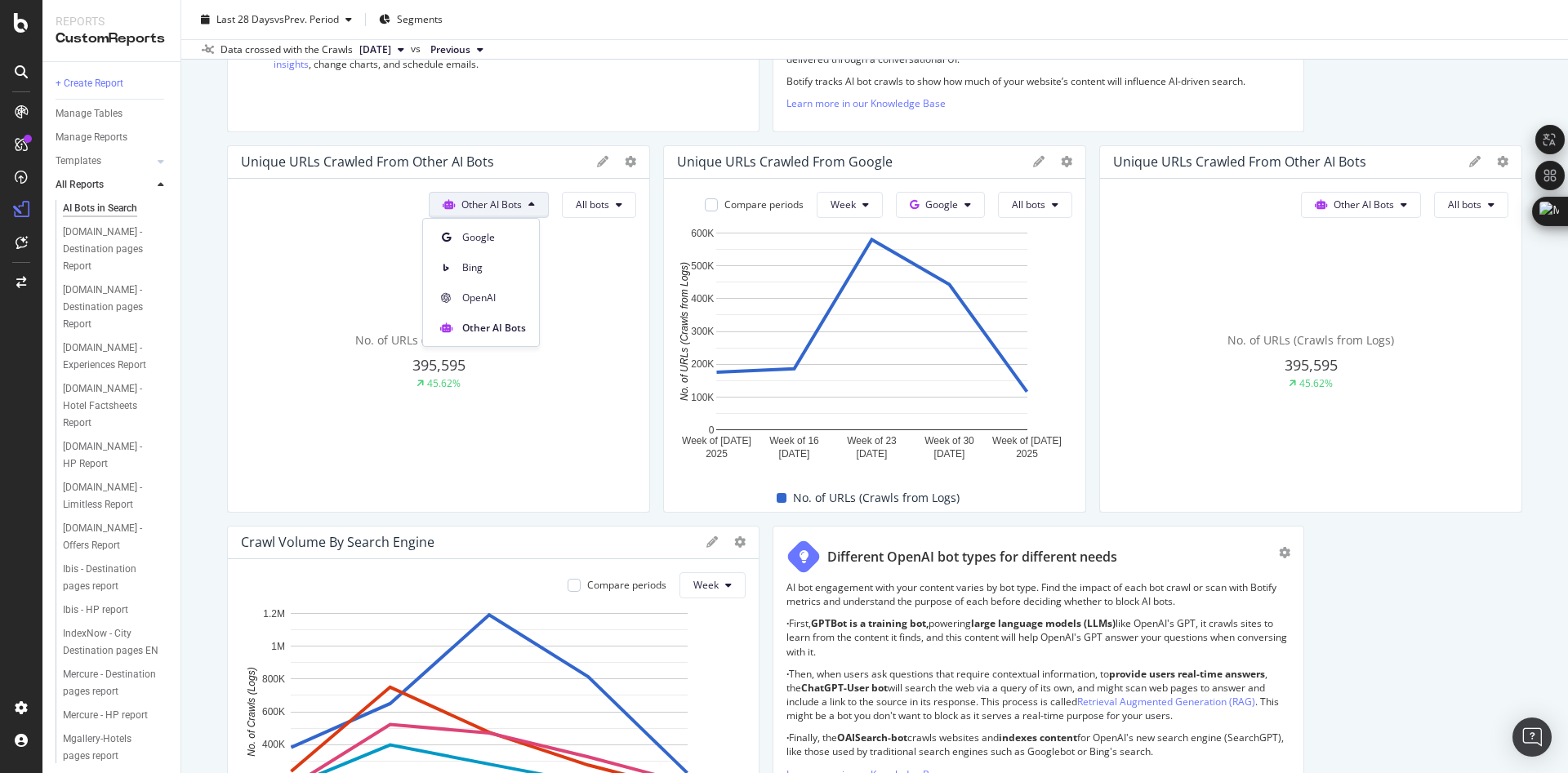 click on "Other AI Bots" at bounding box center (492, 204) 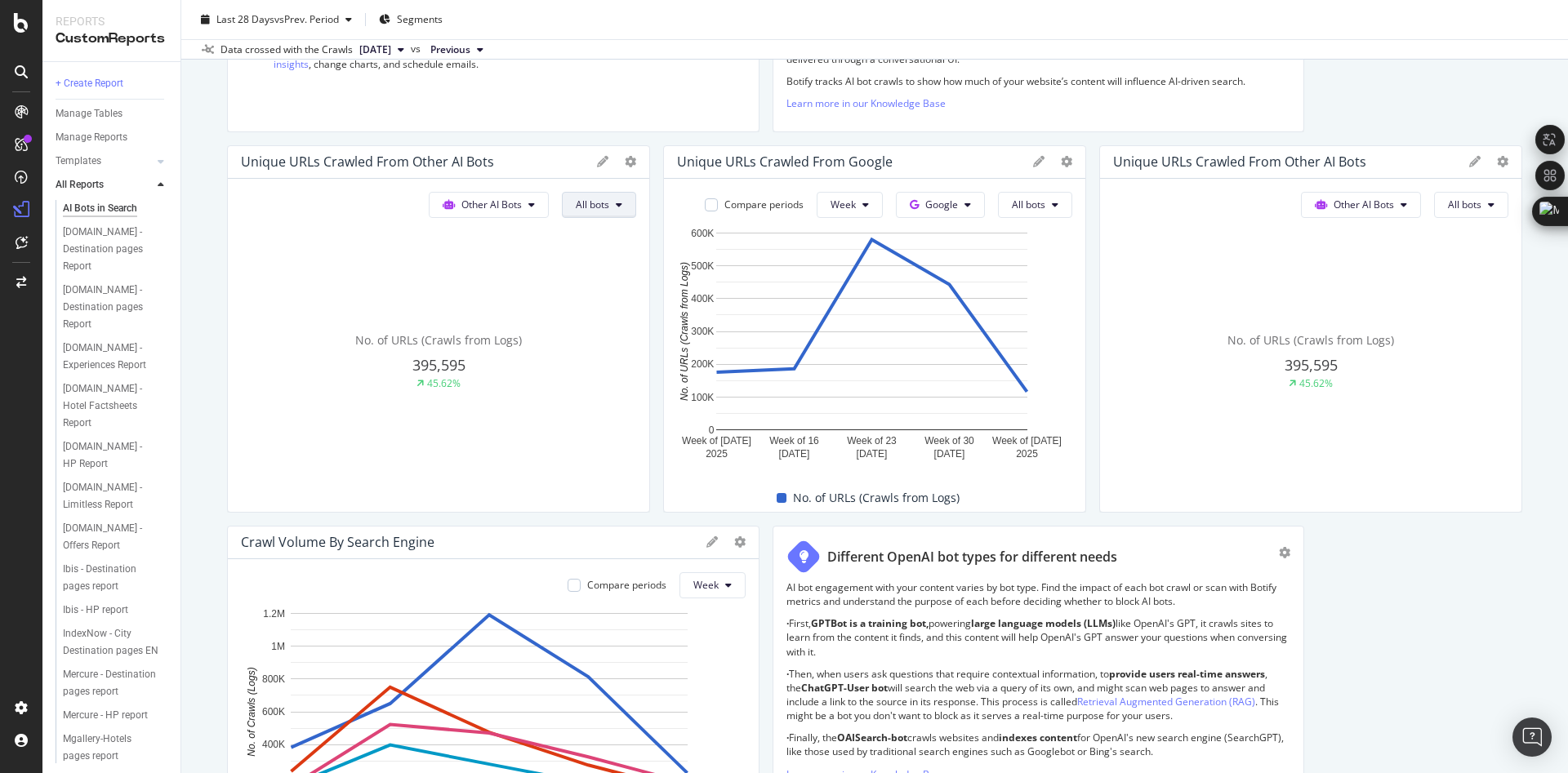 scroll, scrollTop: 0, scrollLeft: 0, axis: both 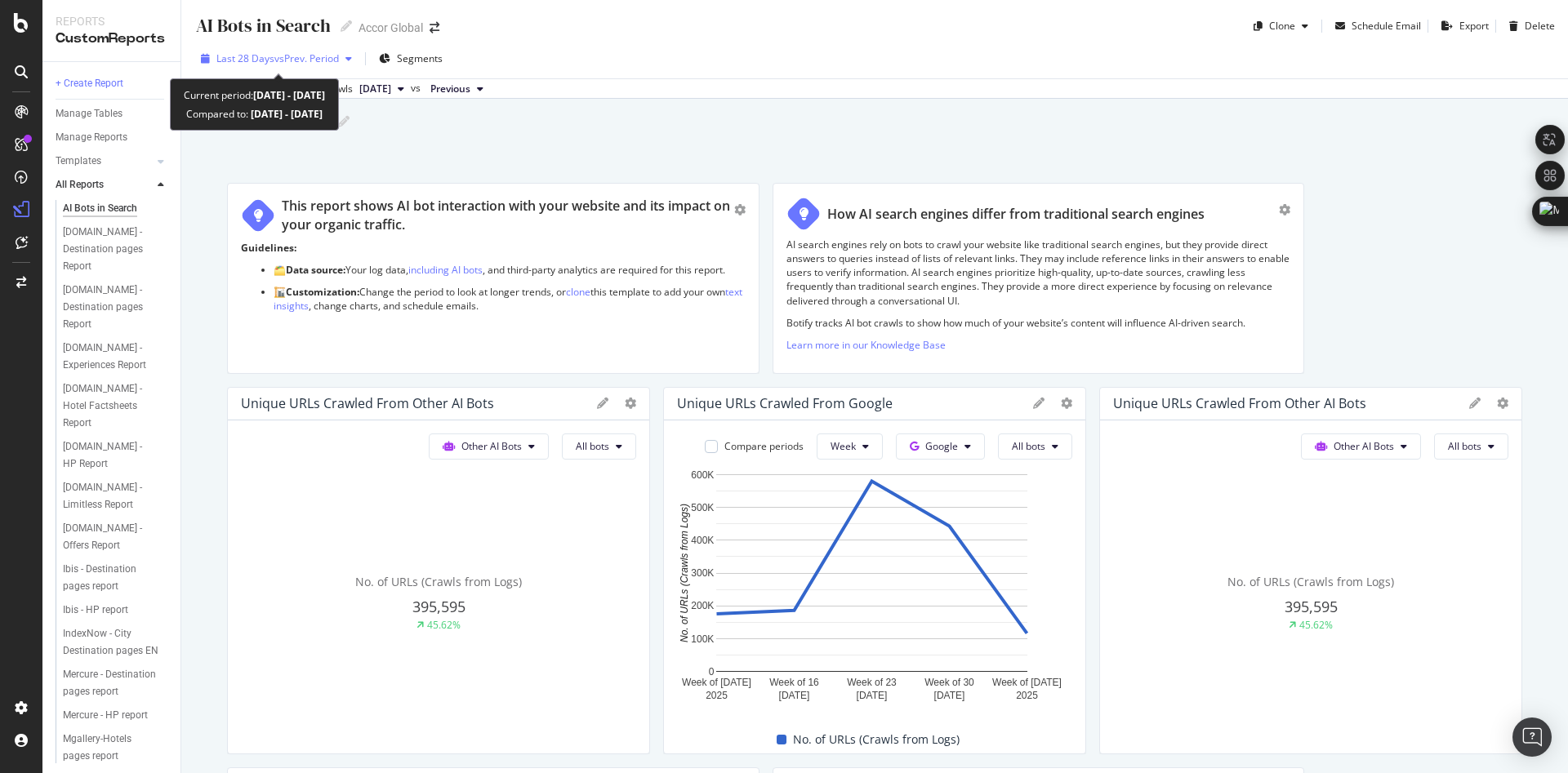 click on "vs  Prev. Period" at bounding box center (306, 58) 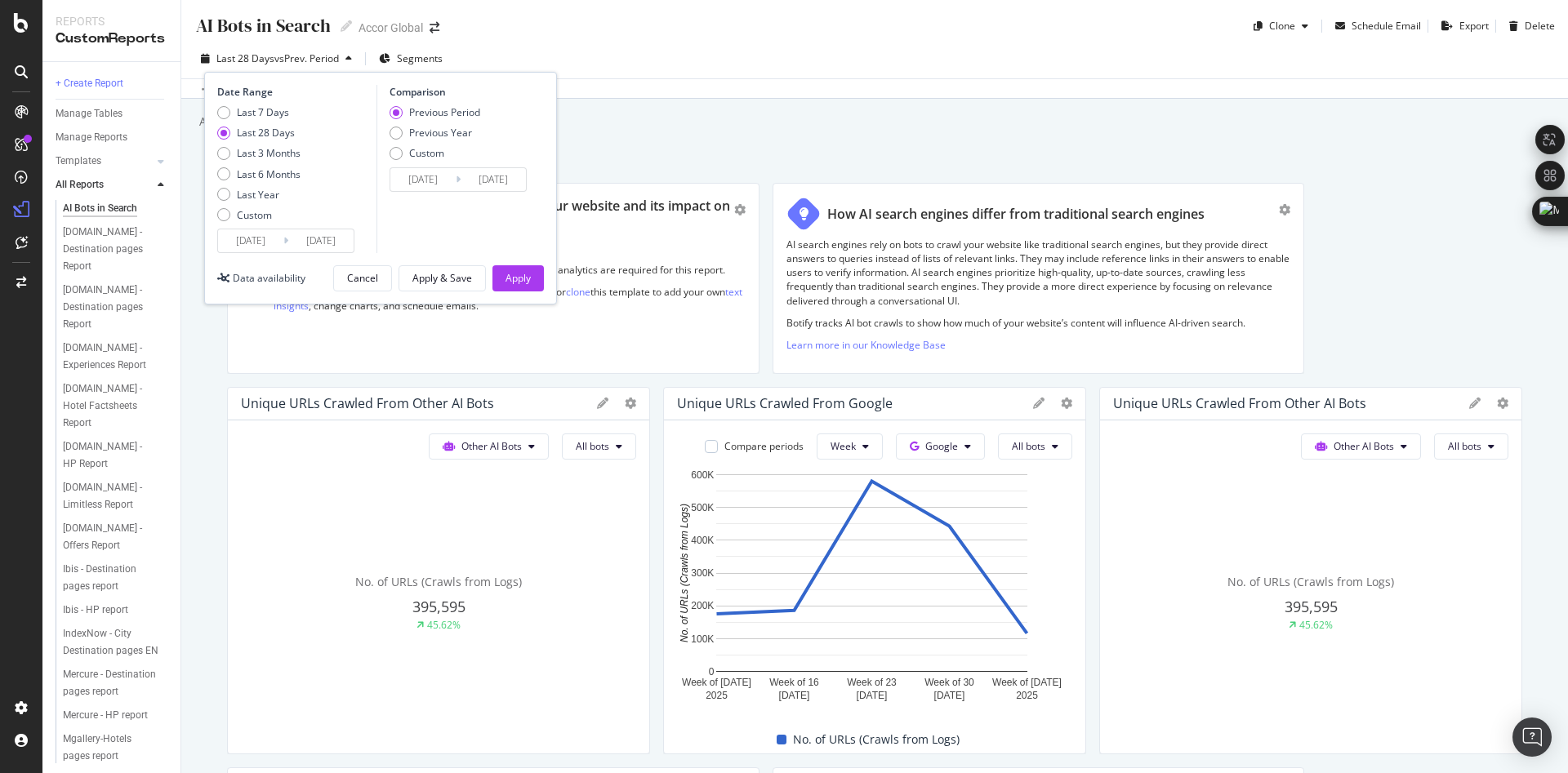 click on "2025/06/11" at bounding box center [251, 241] 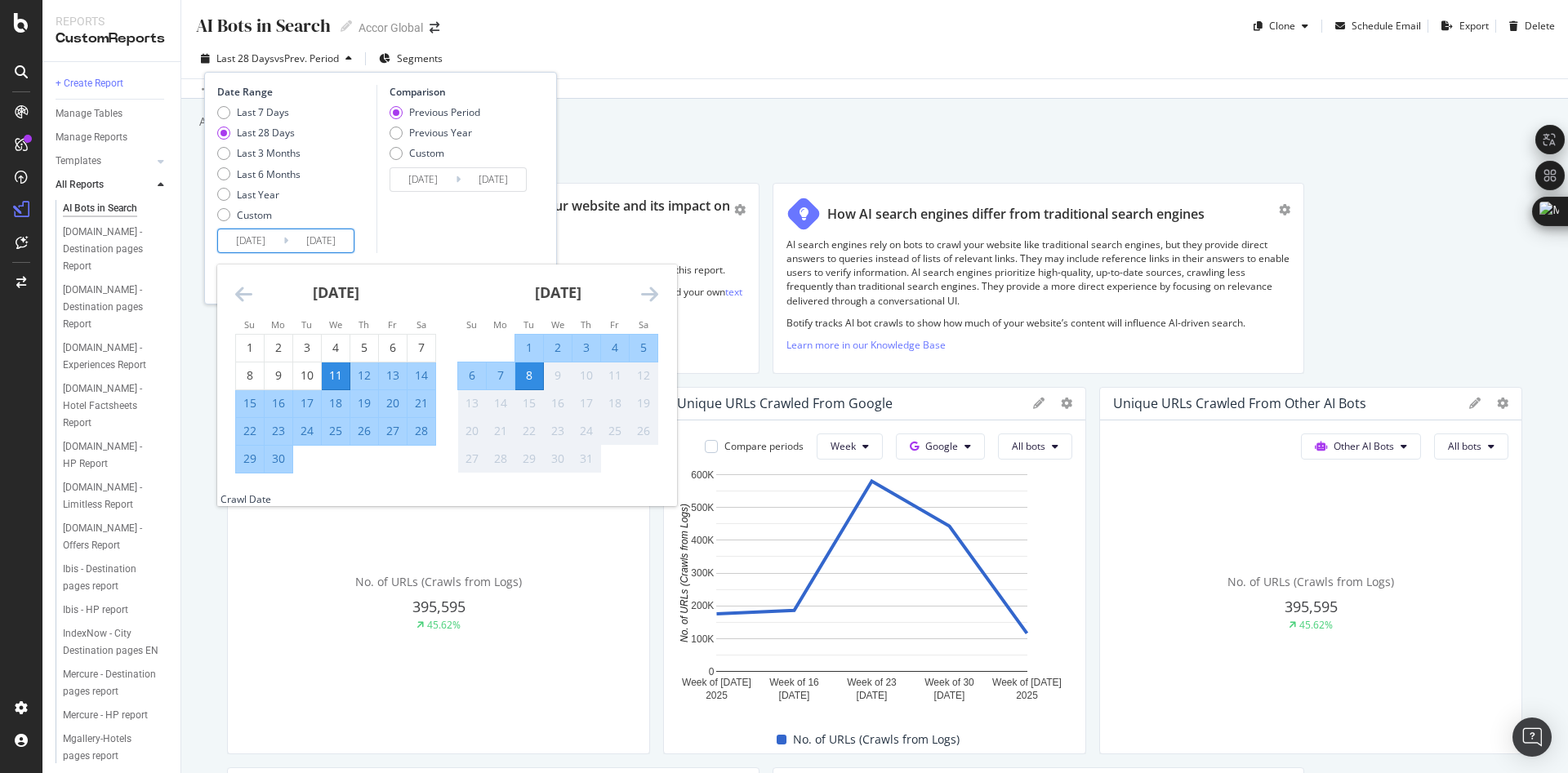click at bounding box center (243, 294) 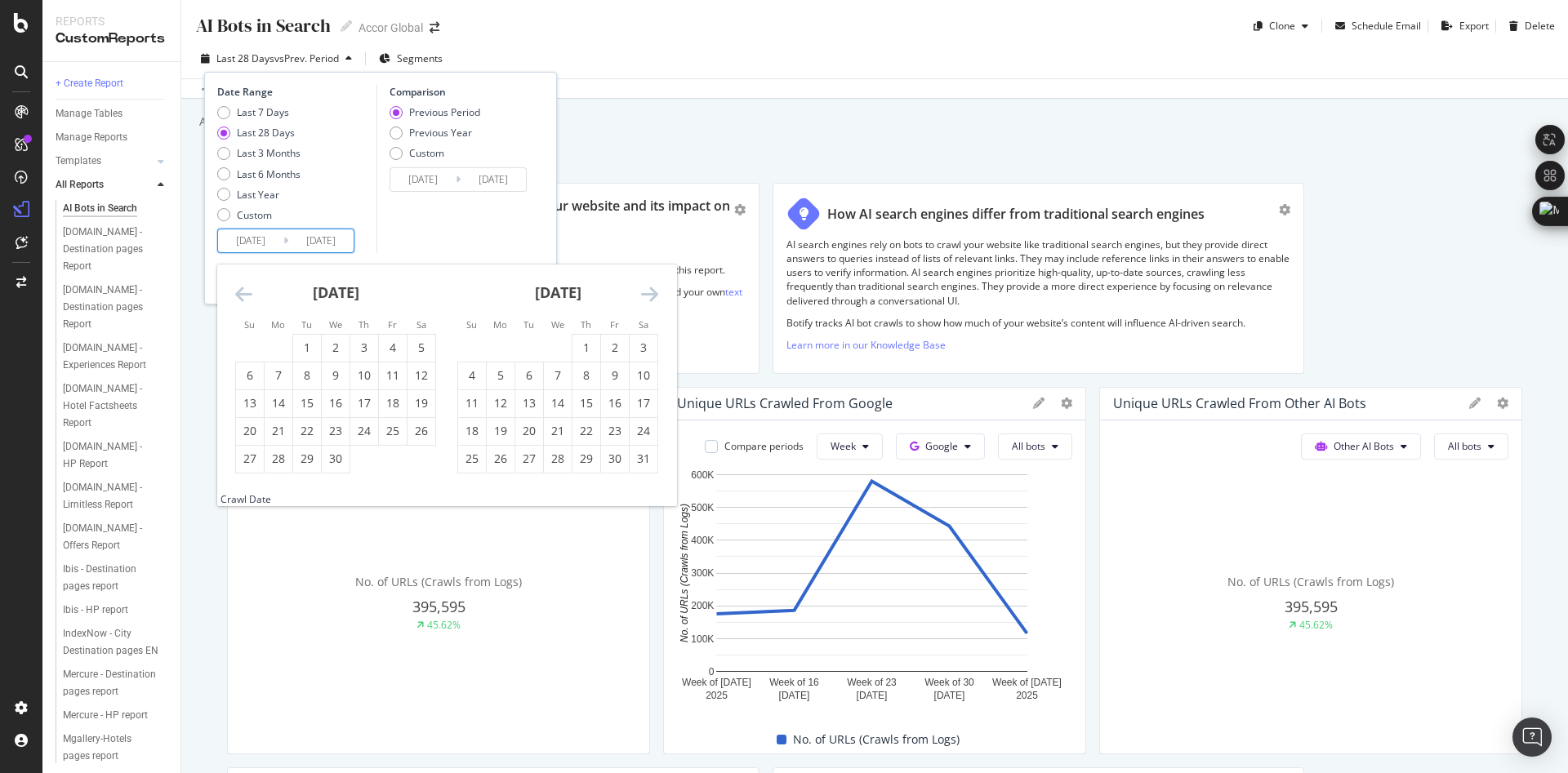 click at bounding box center (243, 294) 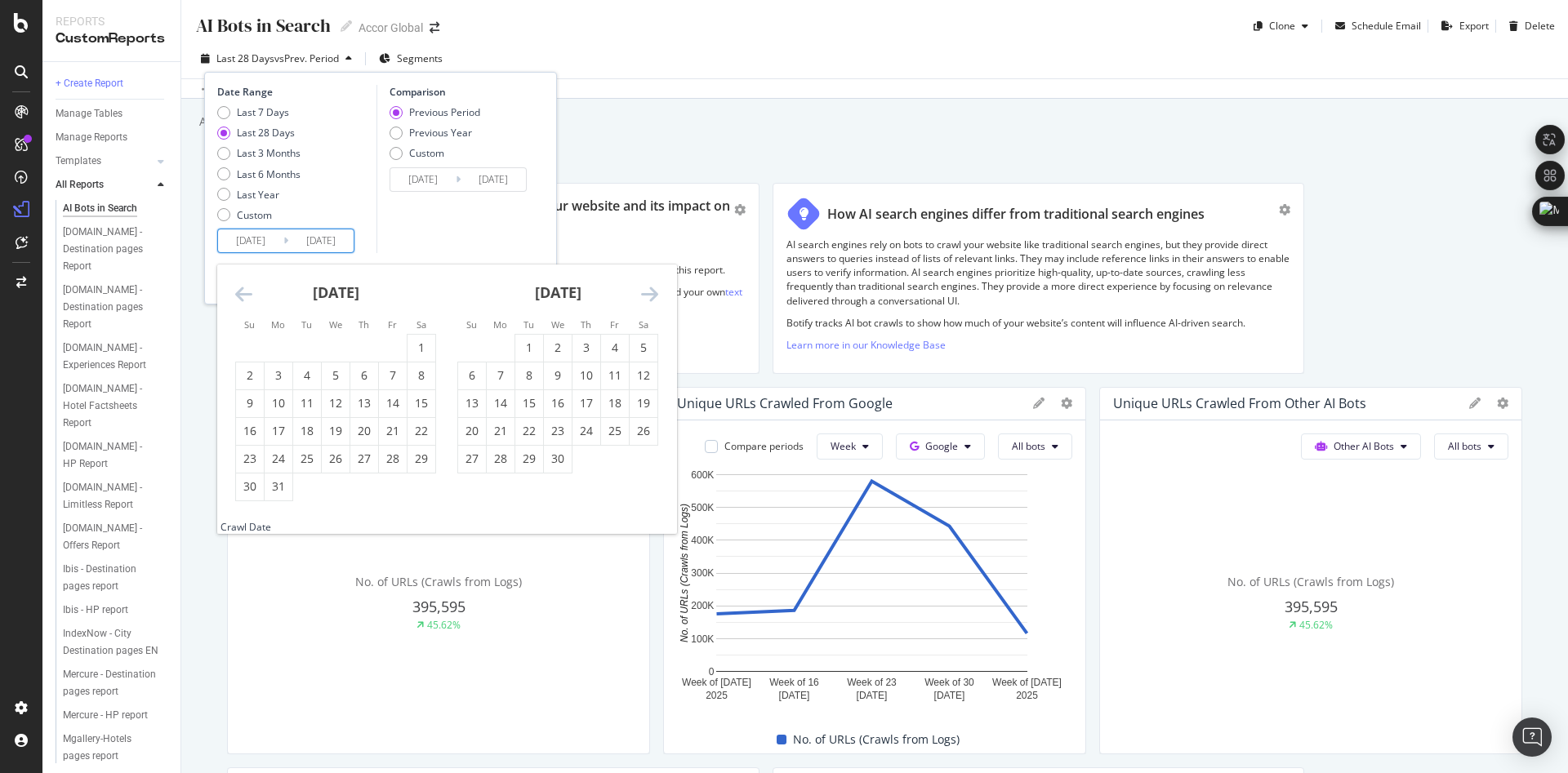 click at bounding box center (243, 294) 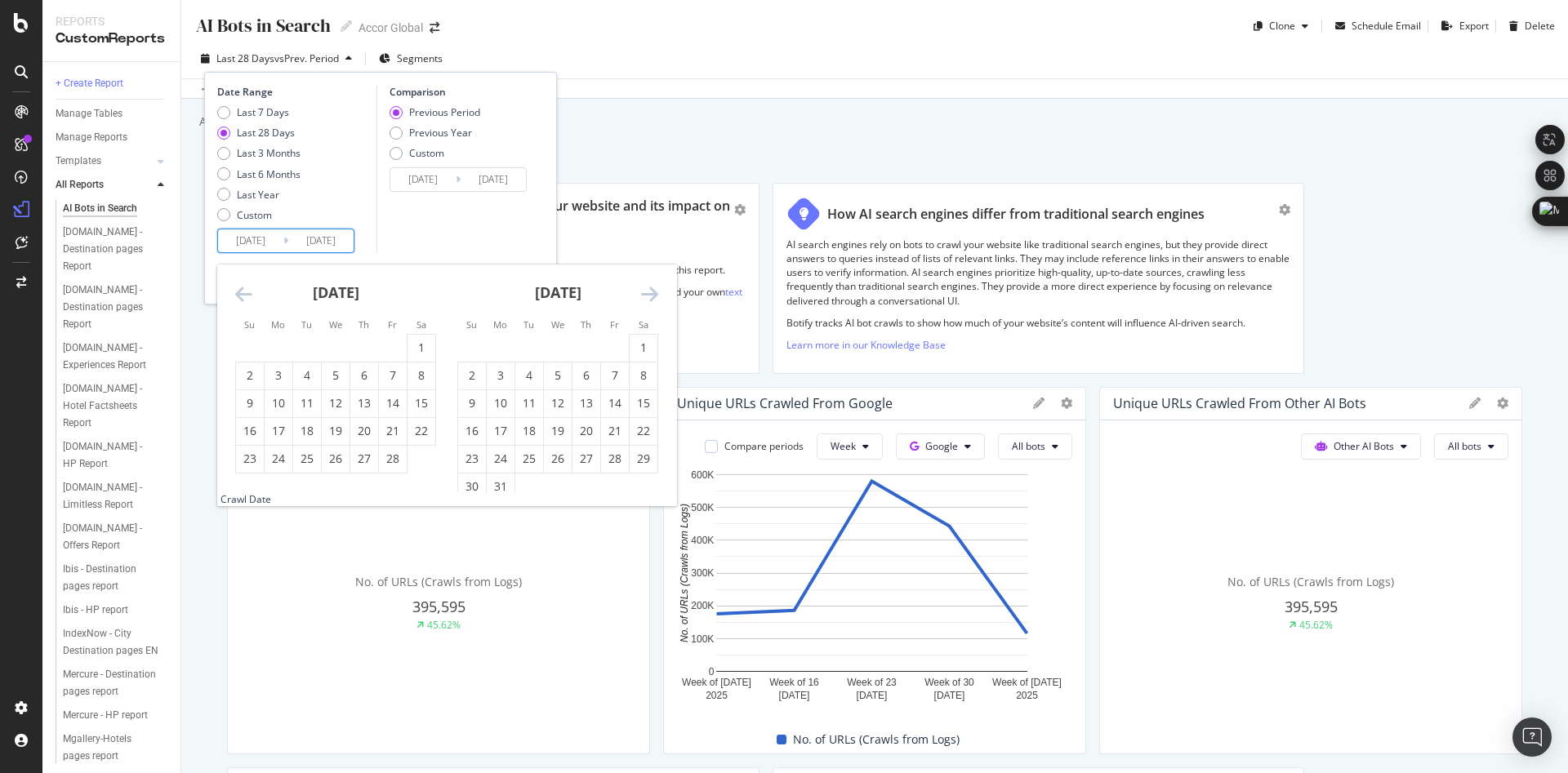 click at bounding box center [243, 294] 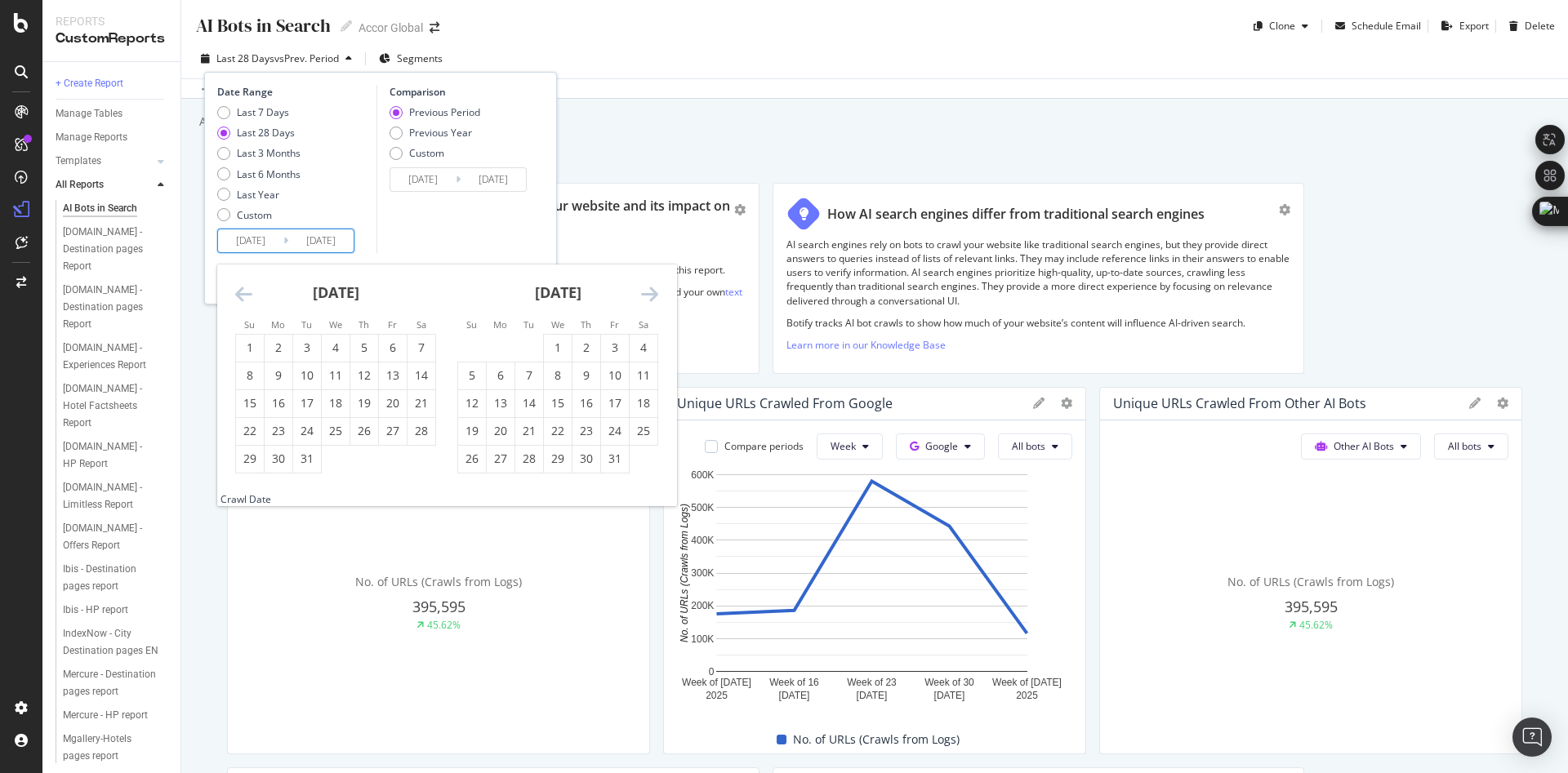 click at bounding box center (243, 294) 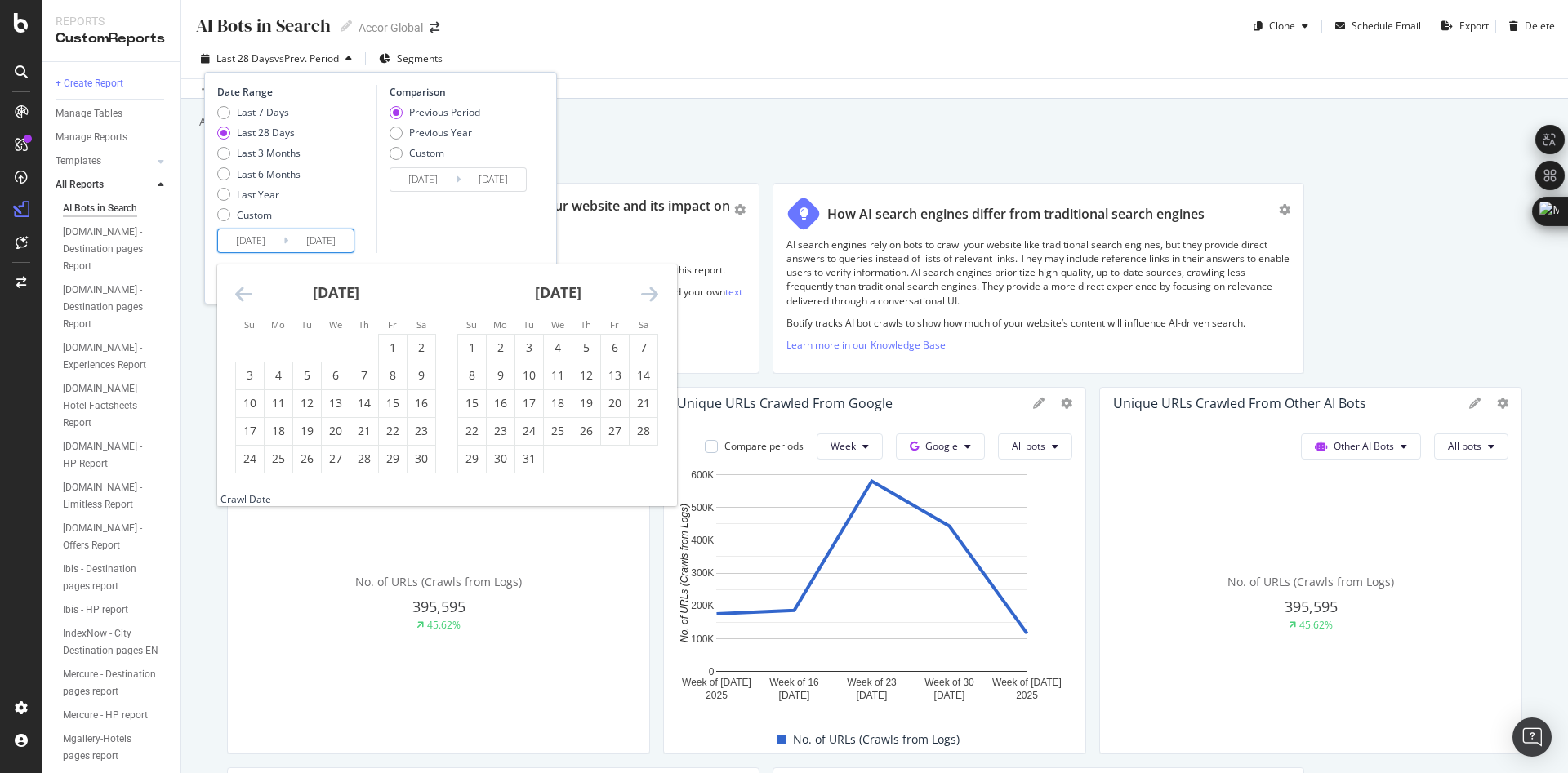 click at bounding box center (243, 294) 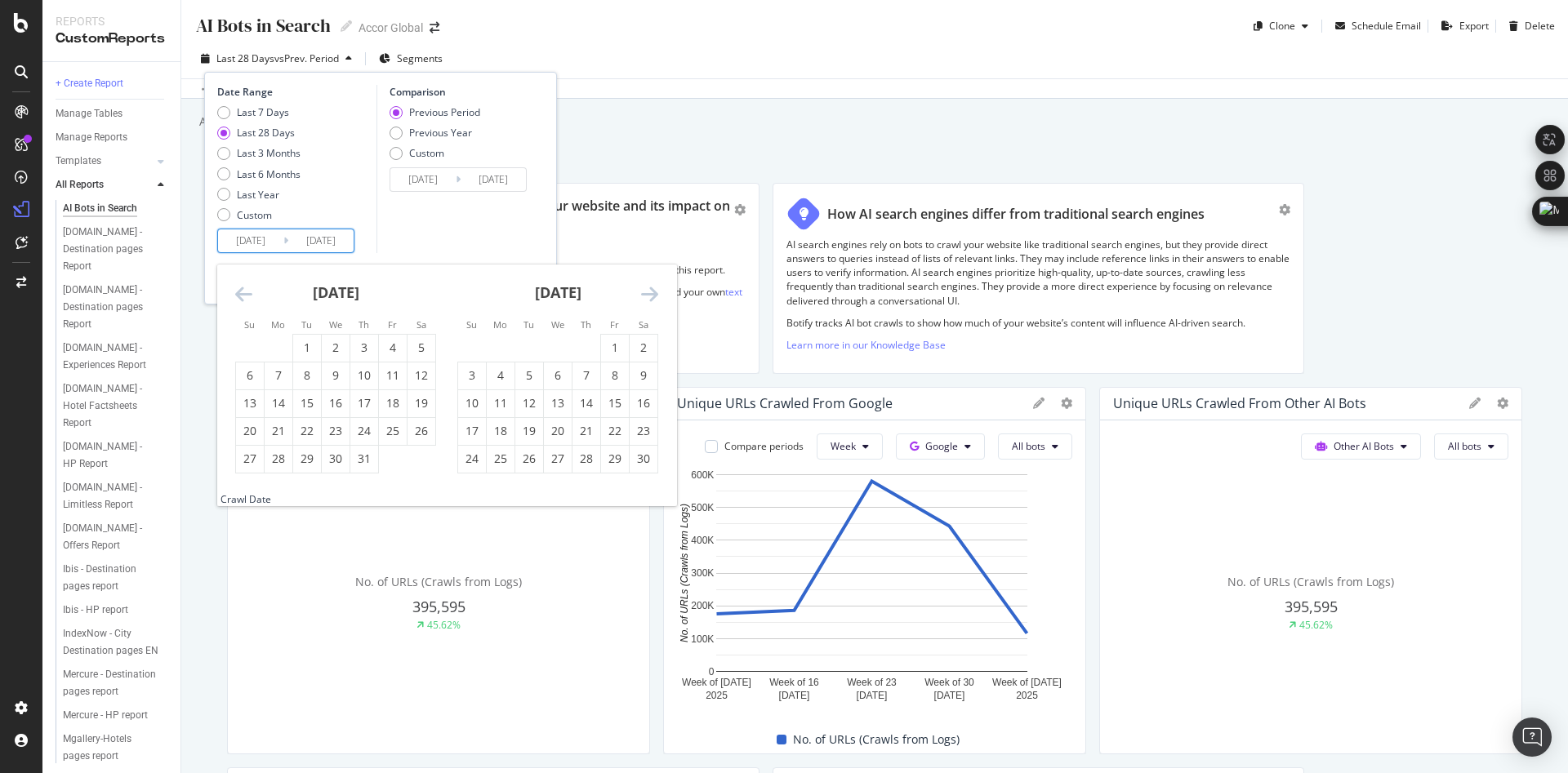 click at bounding box center [243, 294] 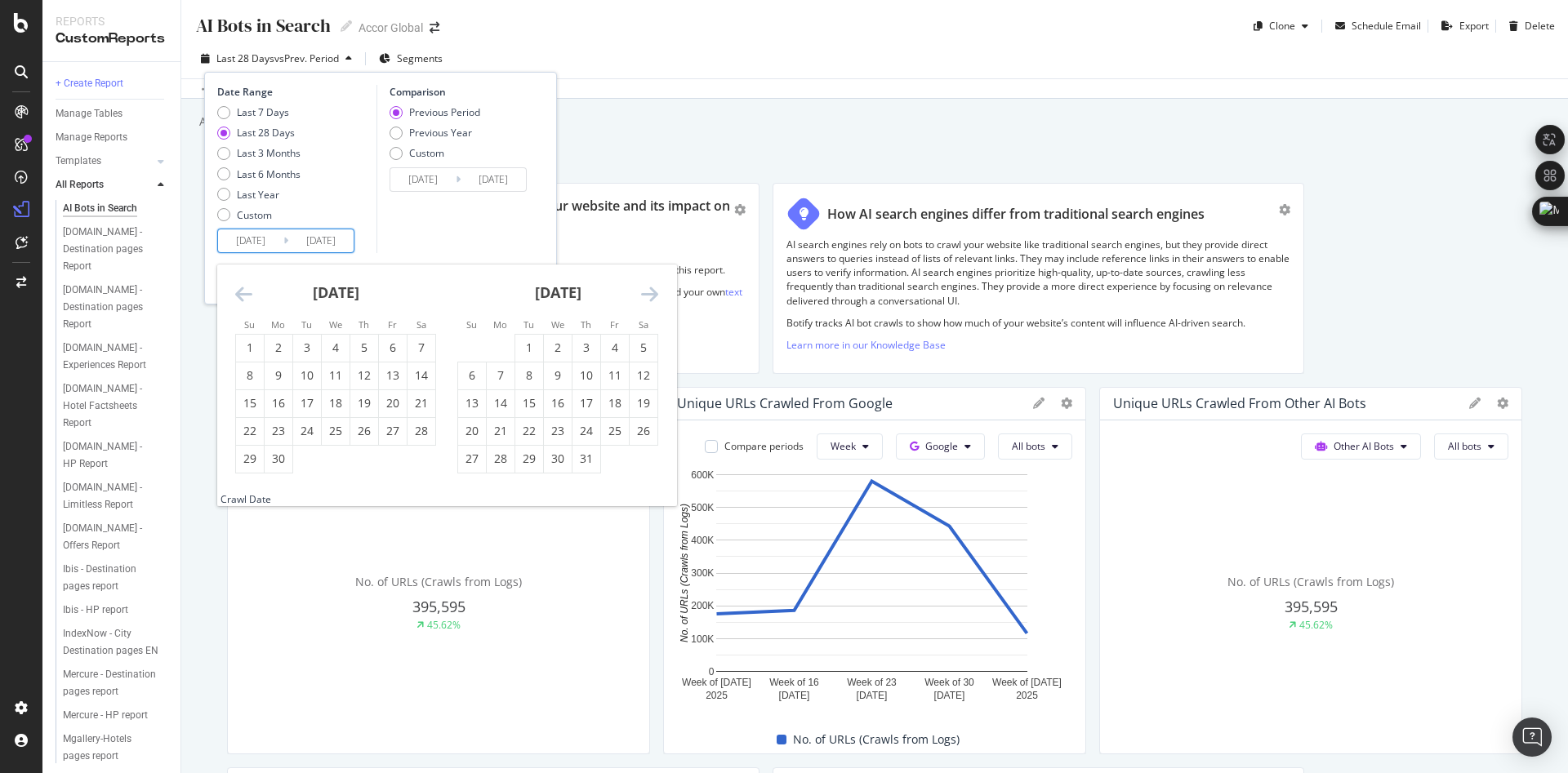 click at bounding box center [243, 294] 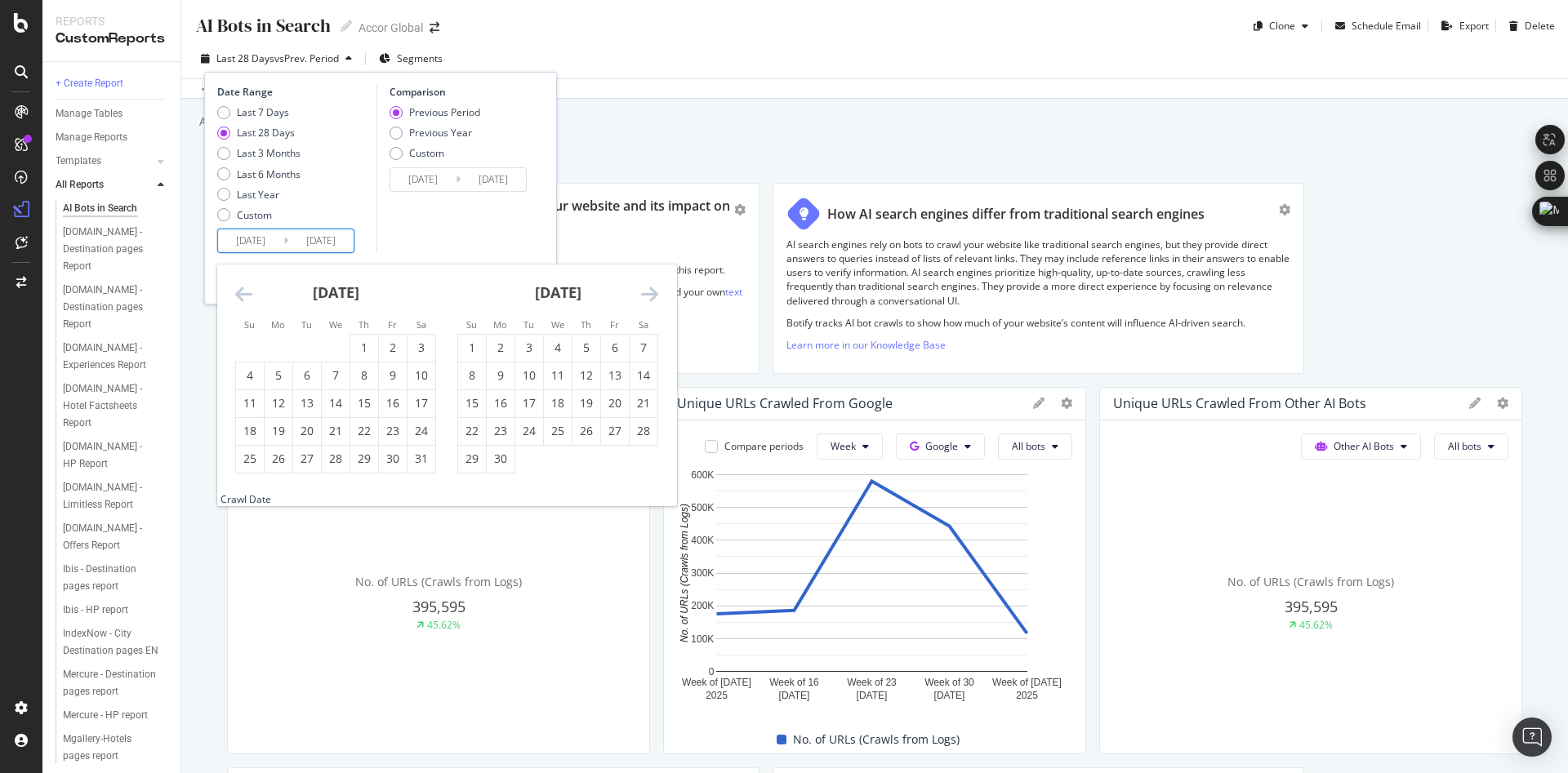 click at bounding box center (243, 294) 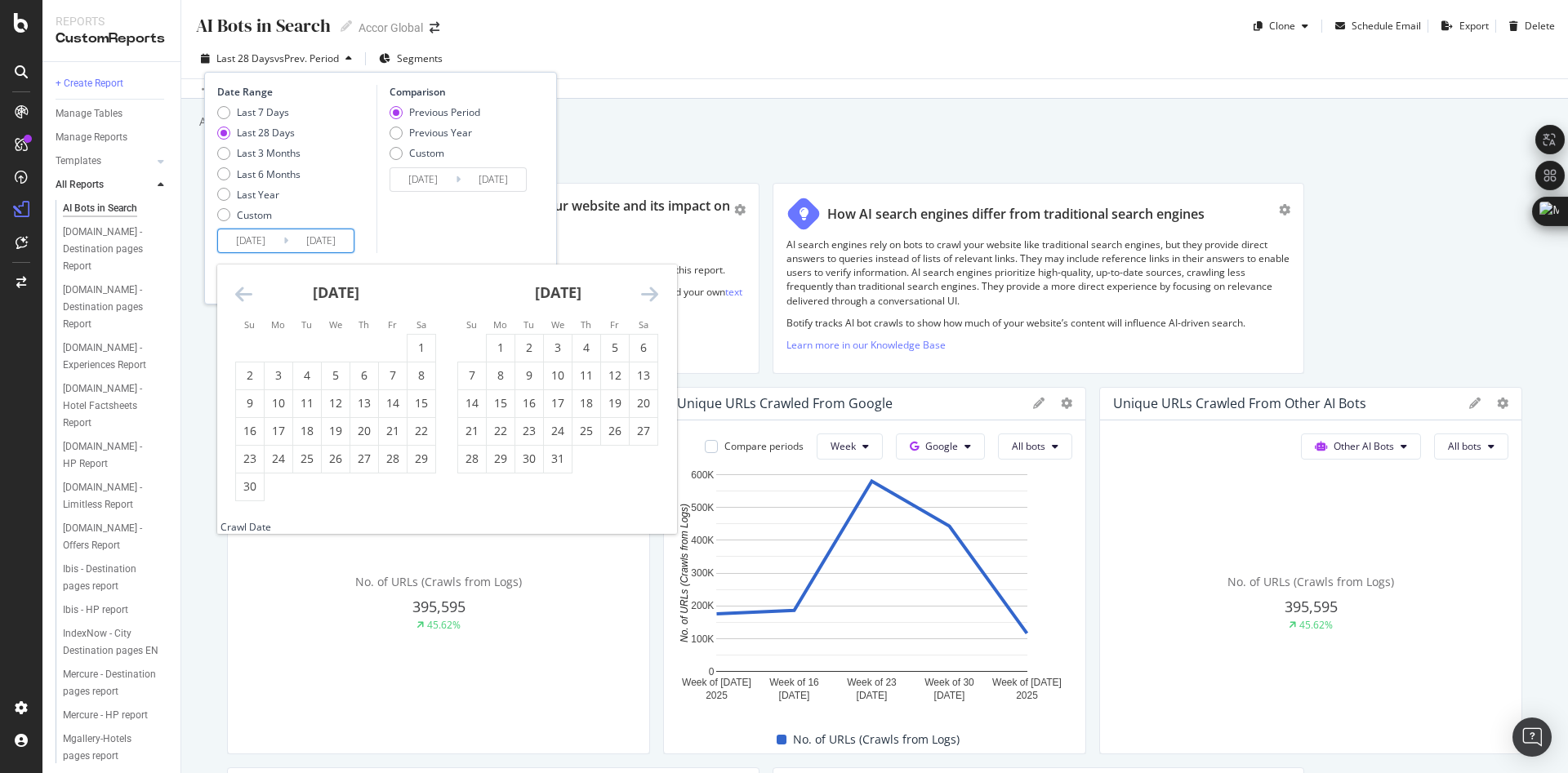 click at bounding box center [243, 294] 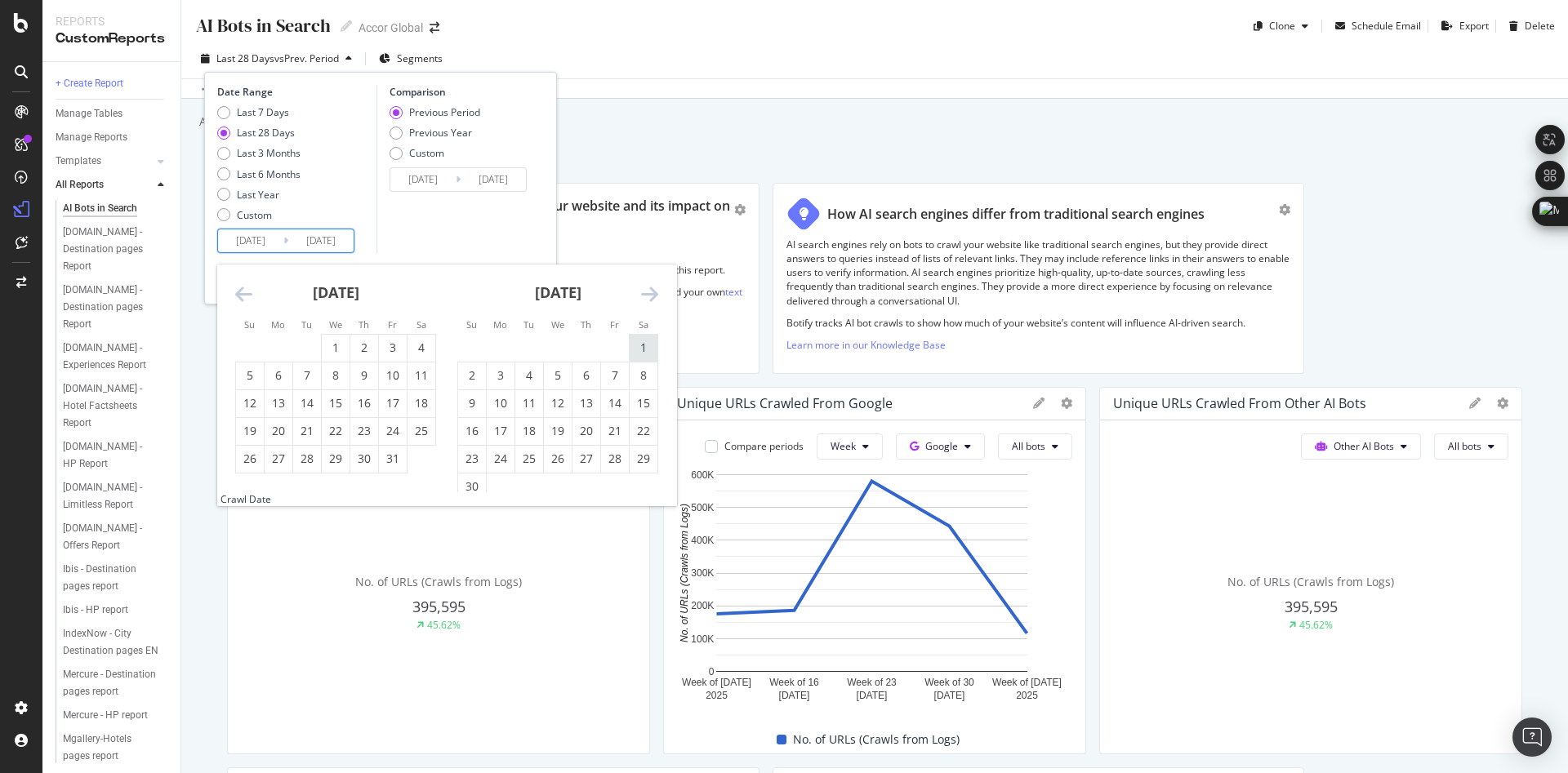 click on "1" at bounding box center (644, 348) 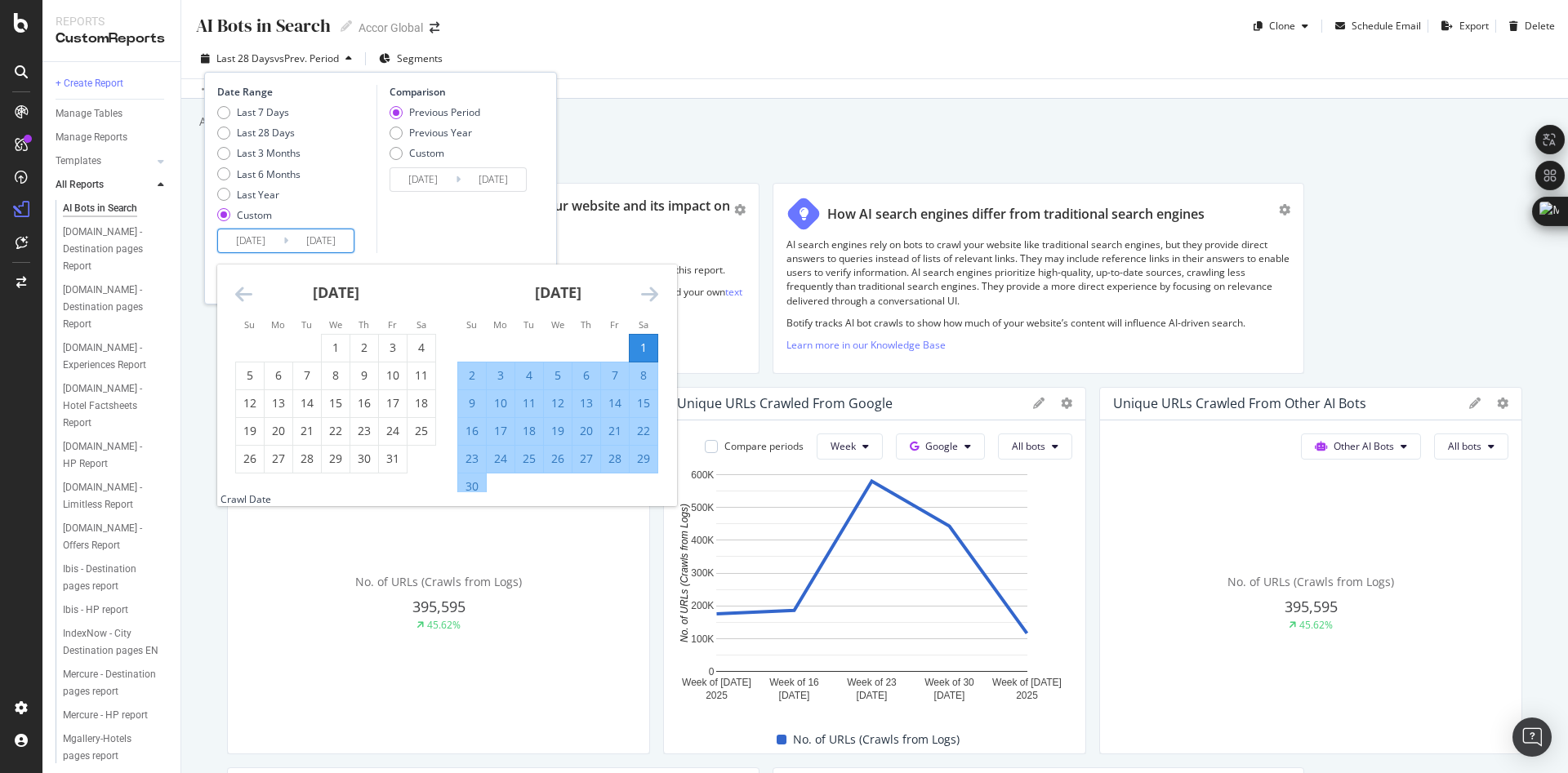 click on "2025/07/08" at bounding box center [321, 241] 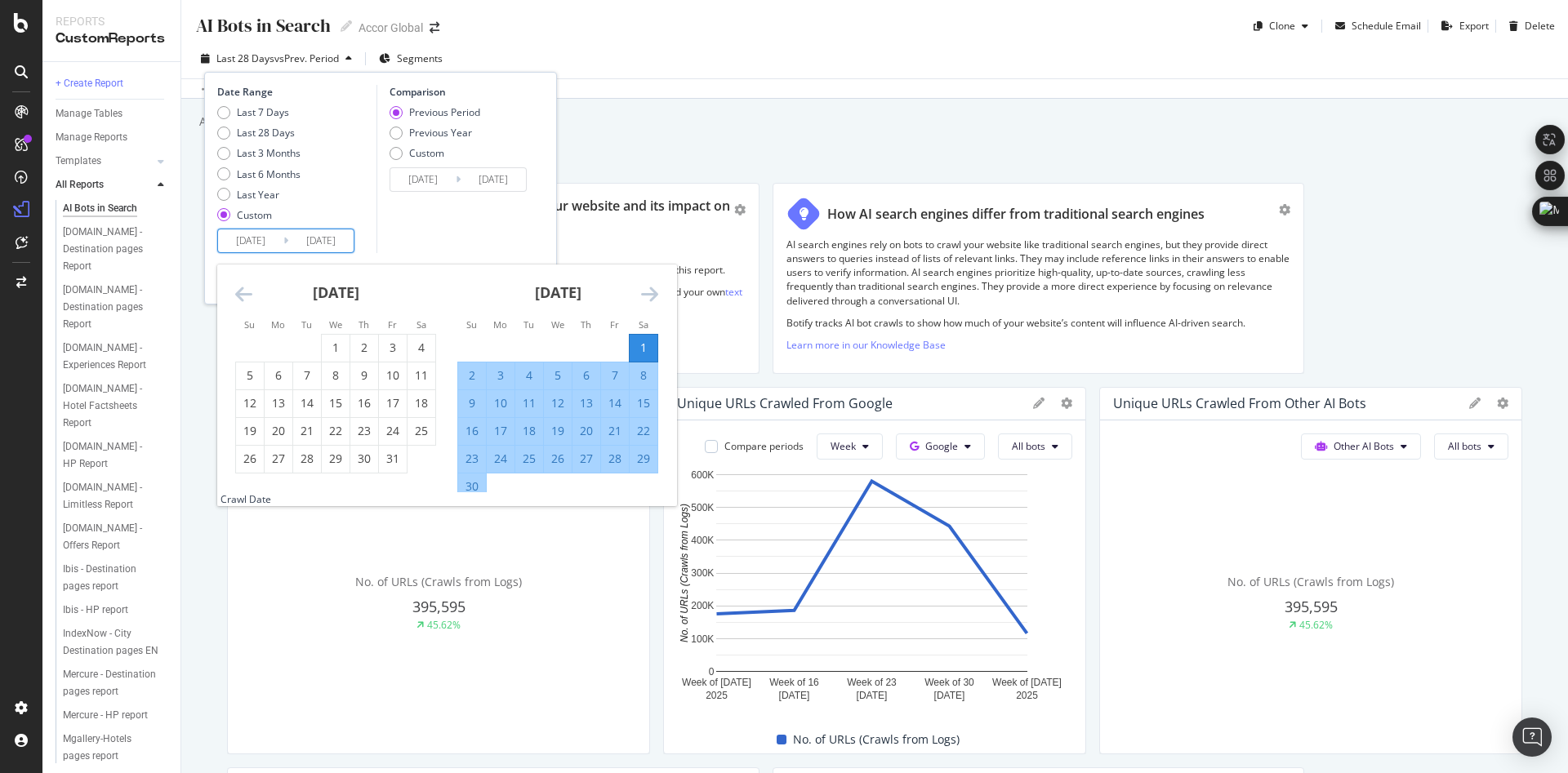 click at bounding box center [649, 294] 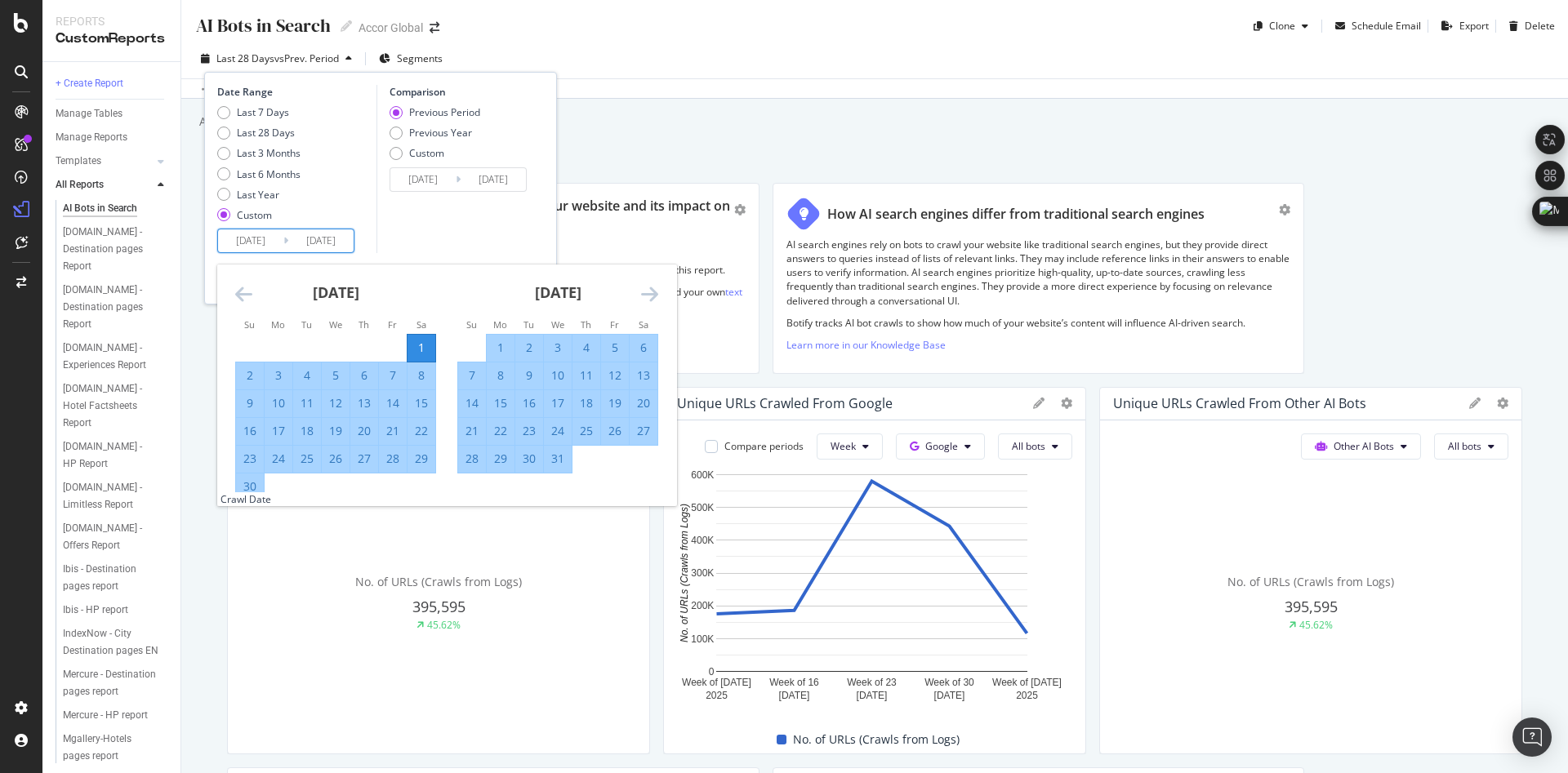 click at bounding box center [649, 294] 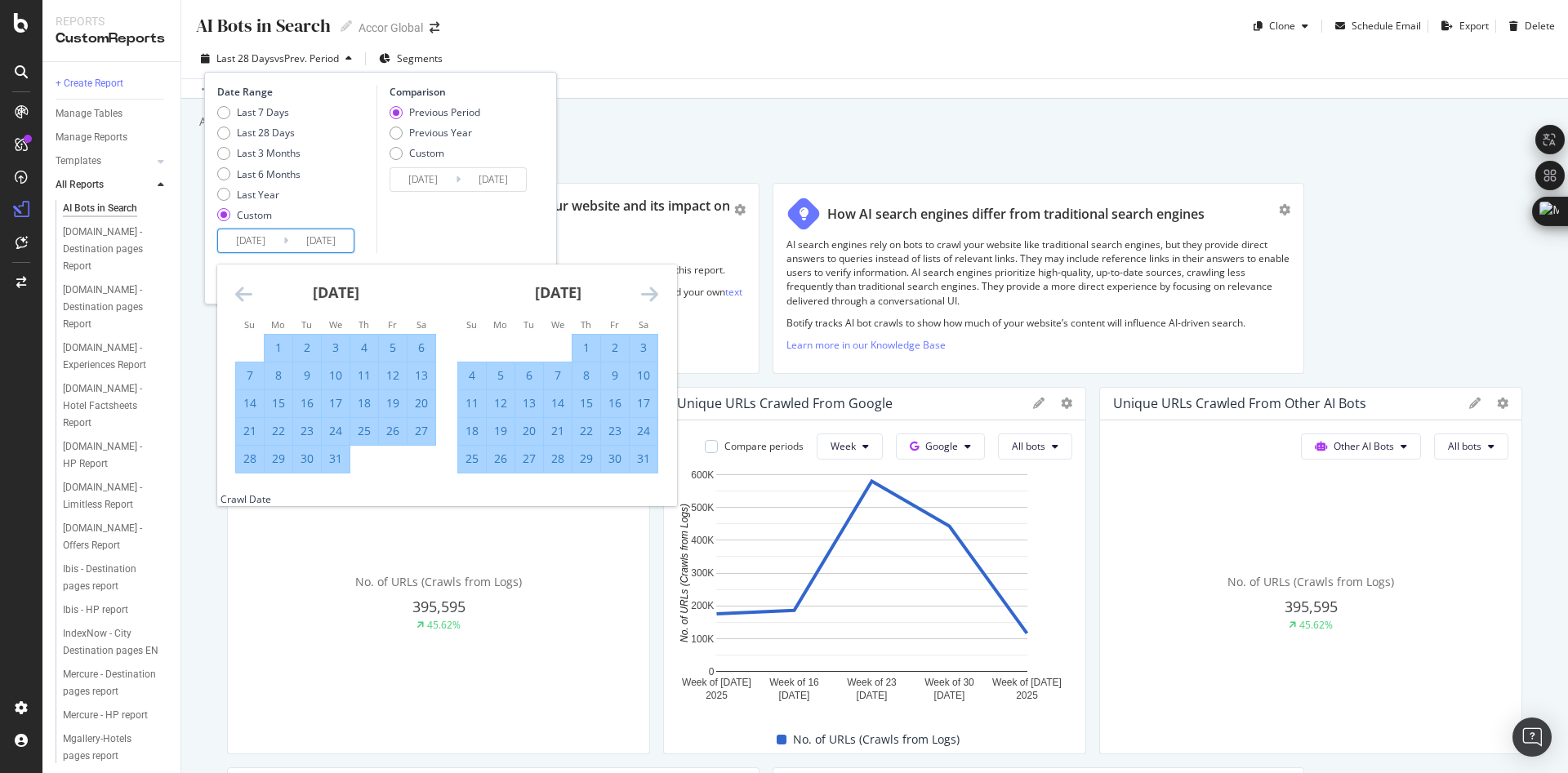 click at bounding box center [649, 294] 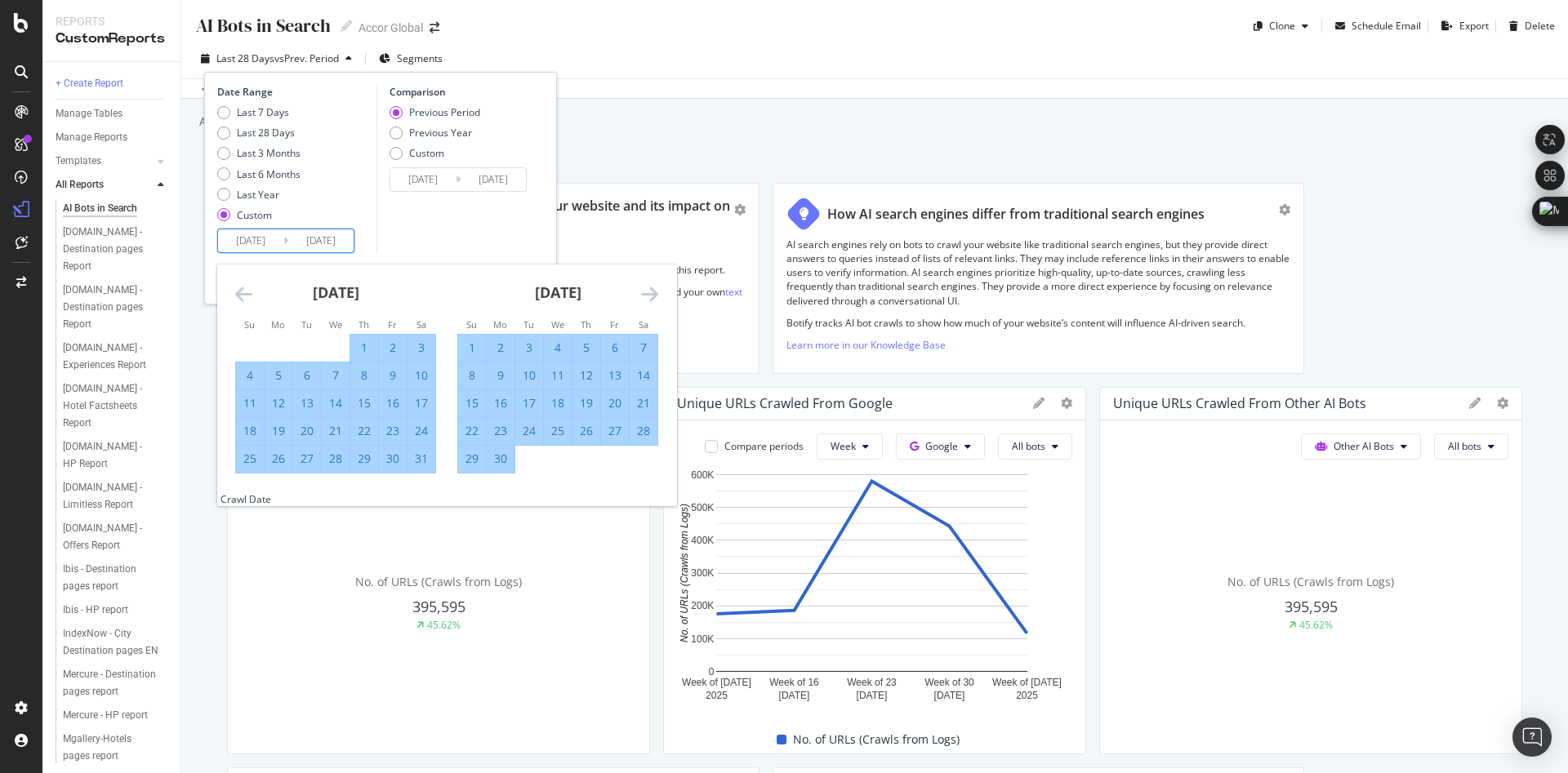 click at bounding box center [649, 294] 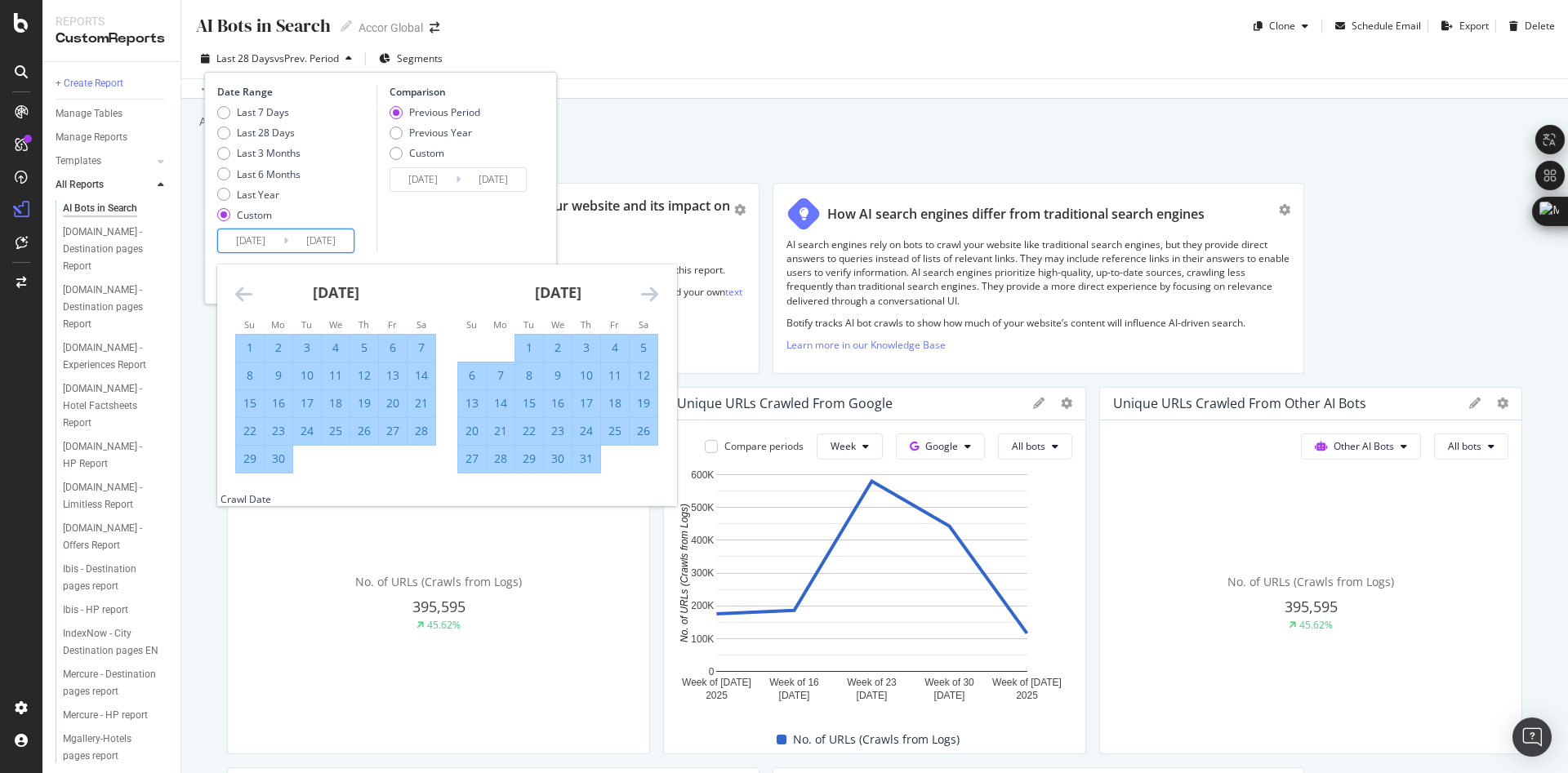 click at bounding box center [649, 294] 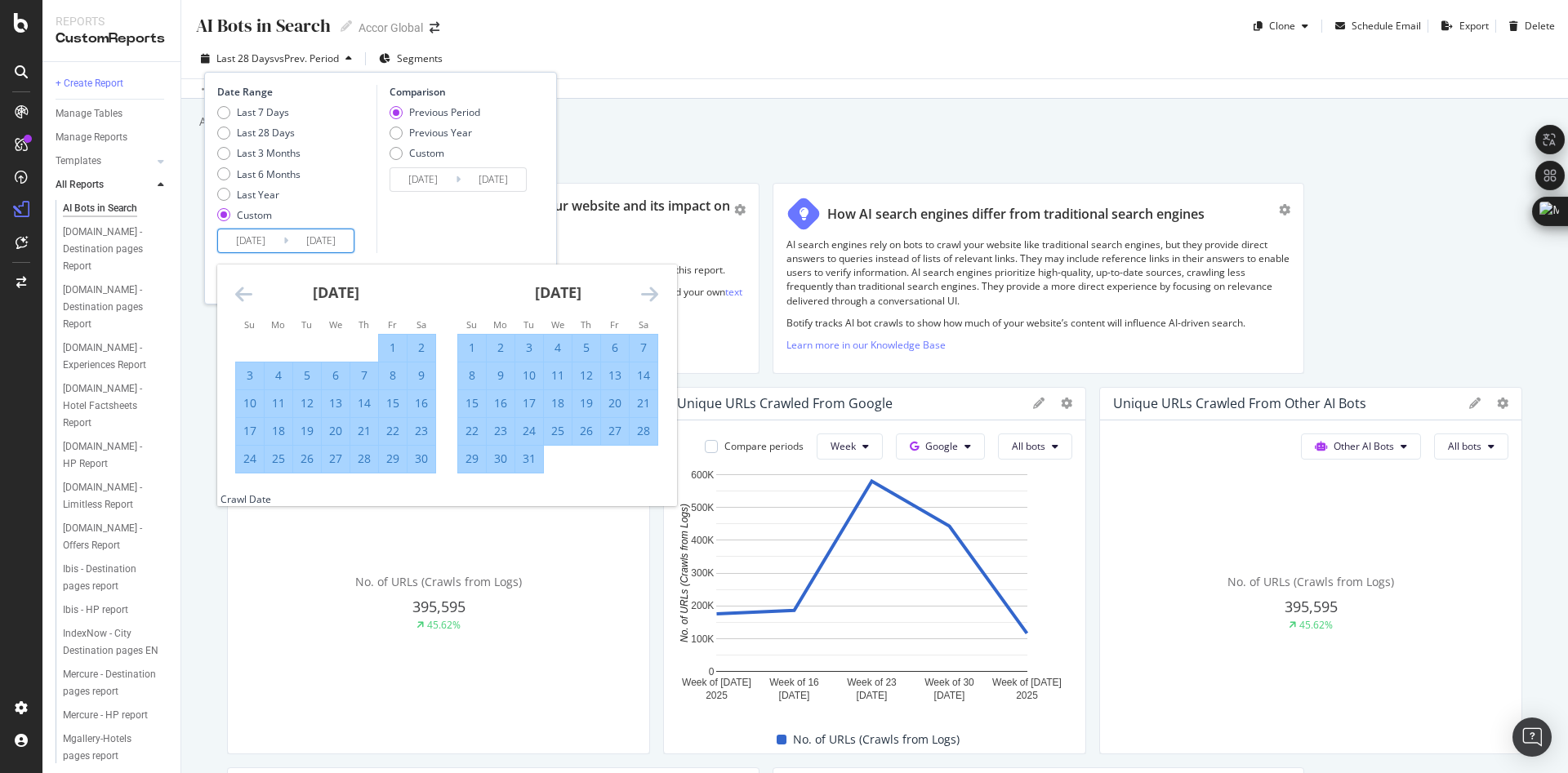 click at bounding box center (649, 294) 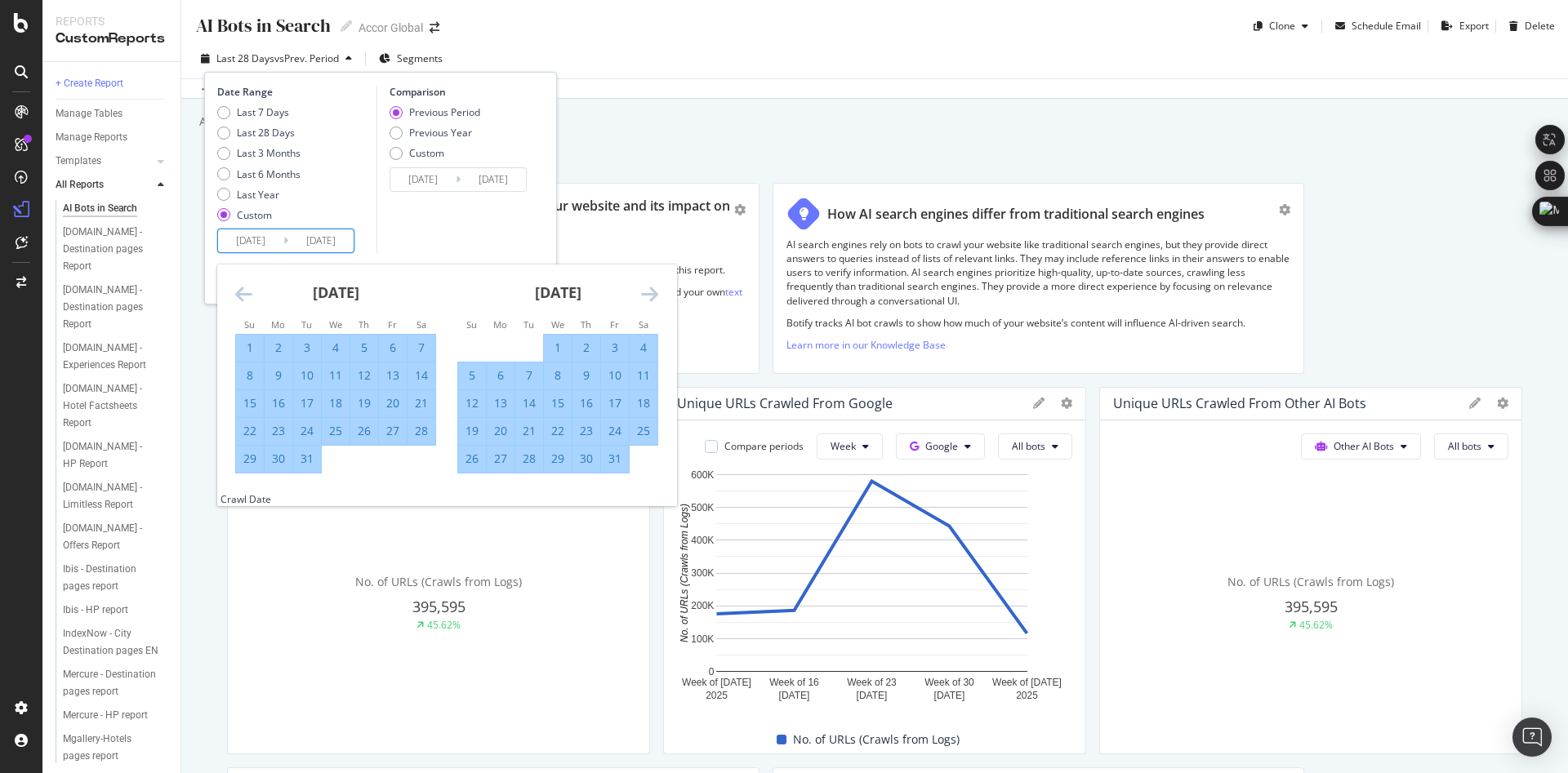click at bounding box center (649, 294) 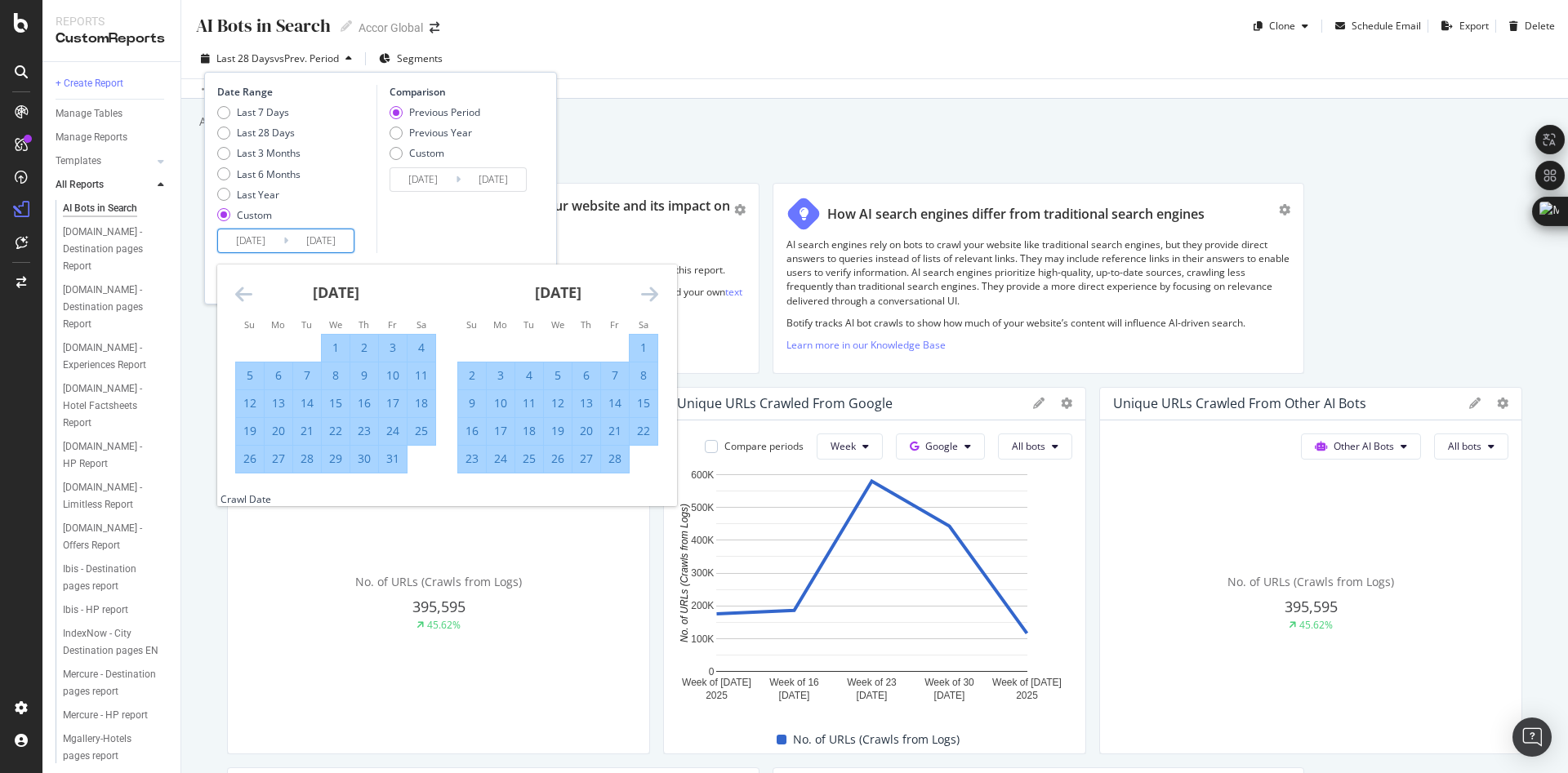 click at bounding box center (649, 294) 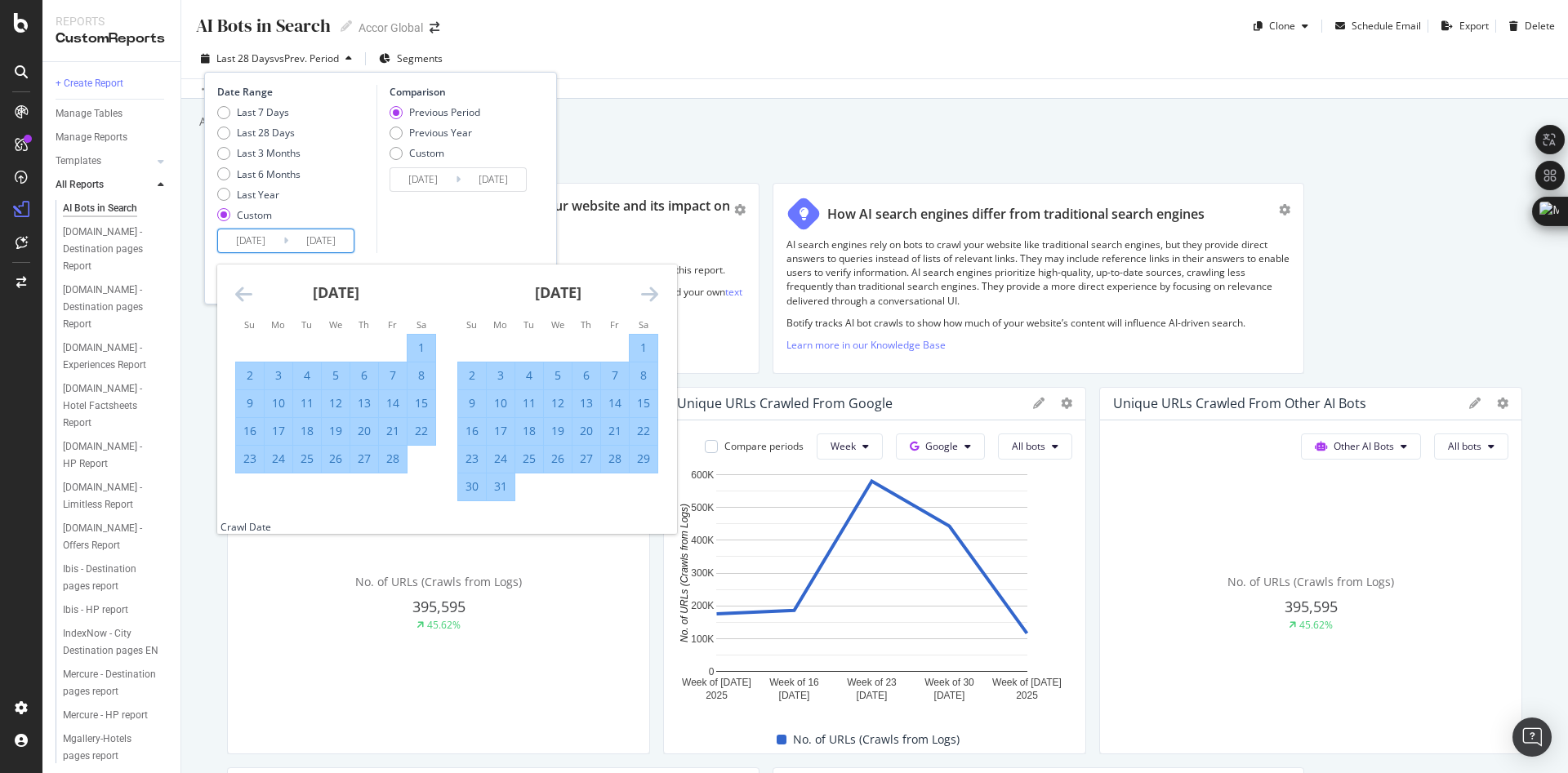 click at bounding box center [649, 294] 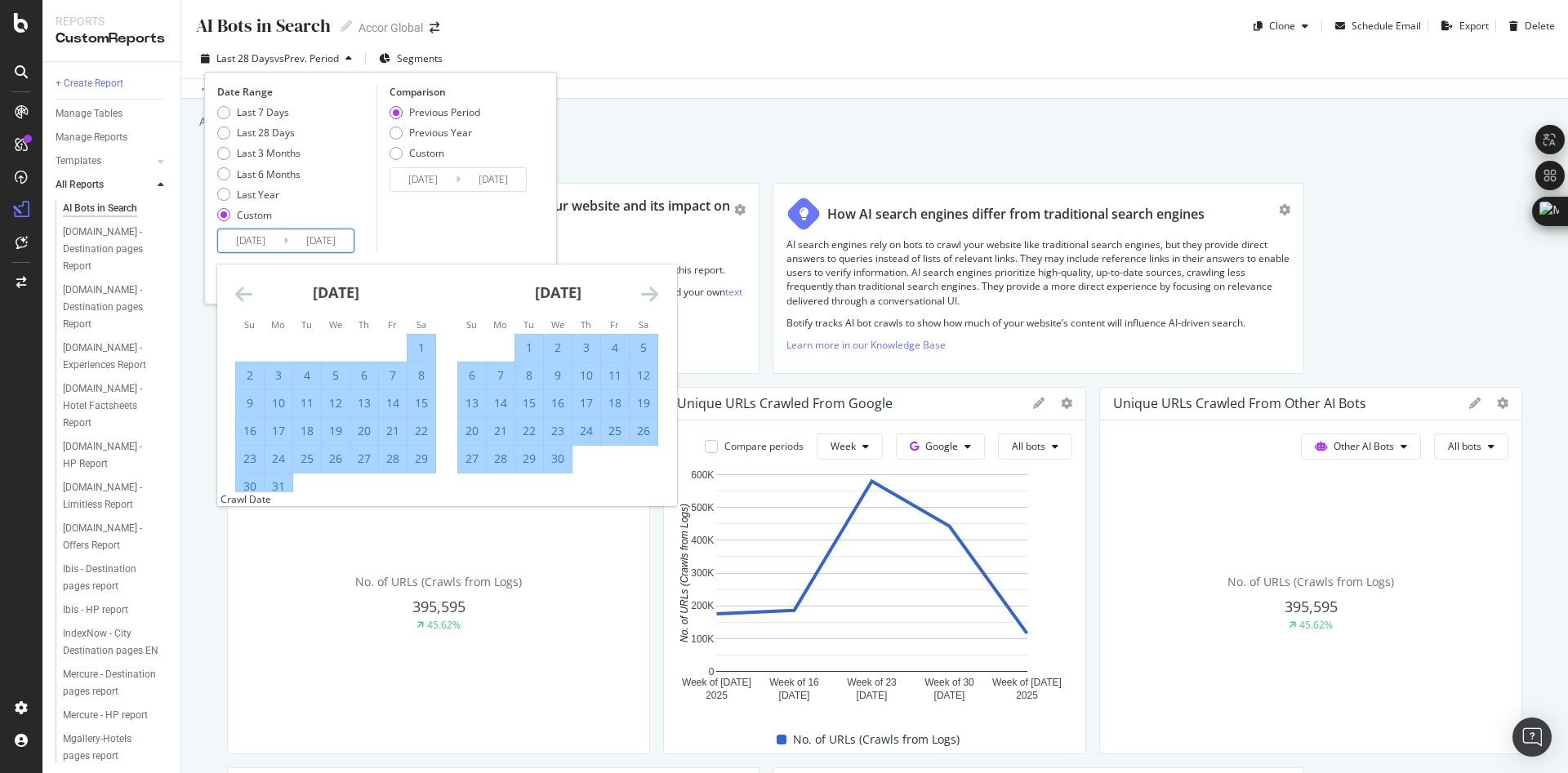 click at bounding box center (649, 294) 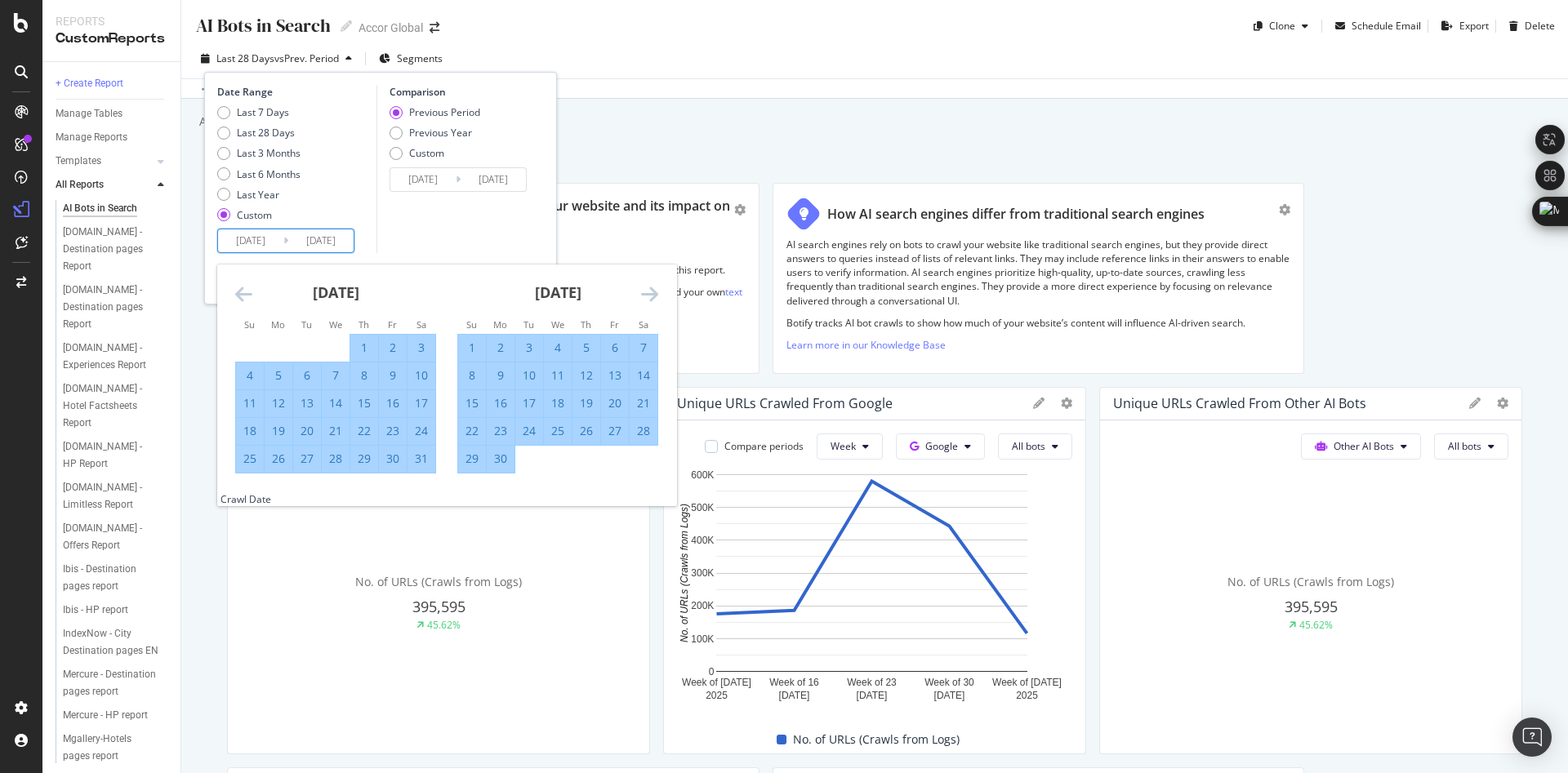 click at bounding box center [649, 294] 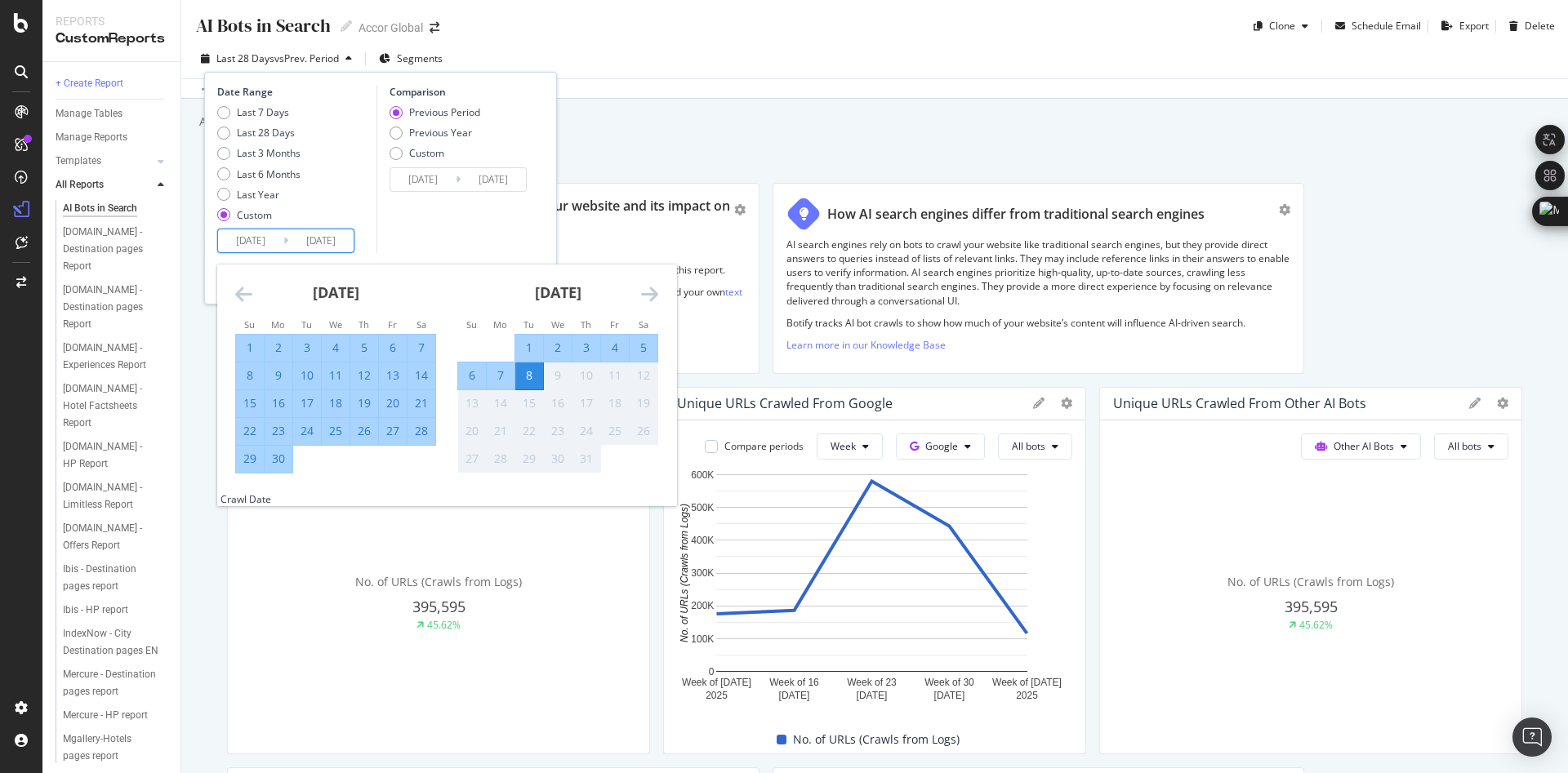 click on "30" at bounding box center [278, 459] 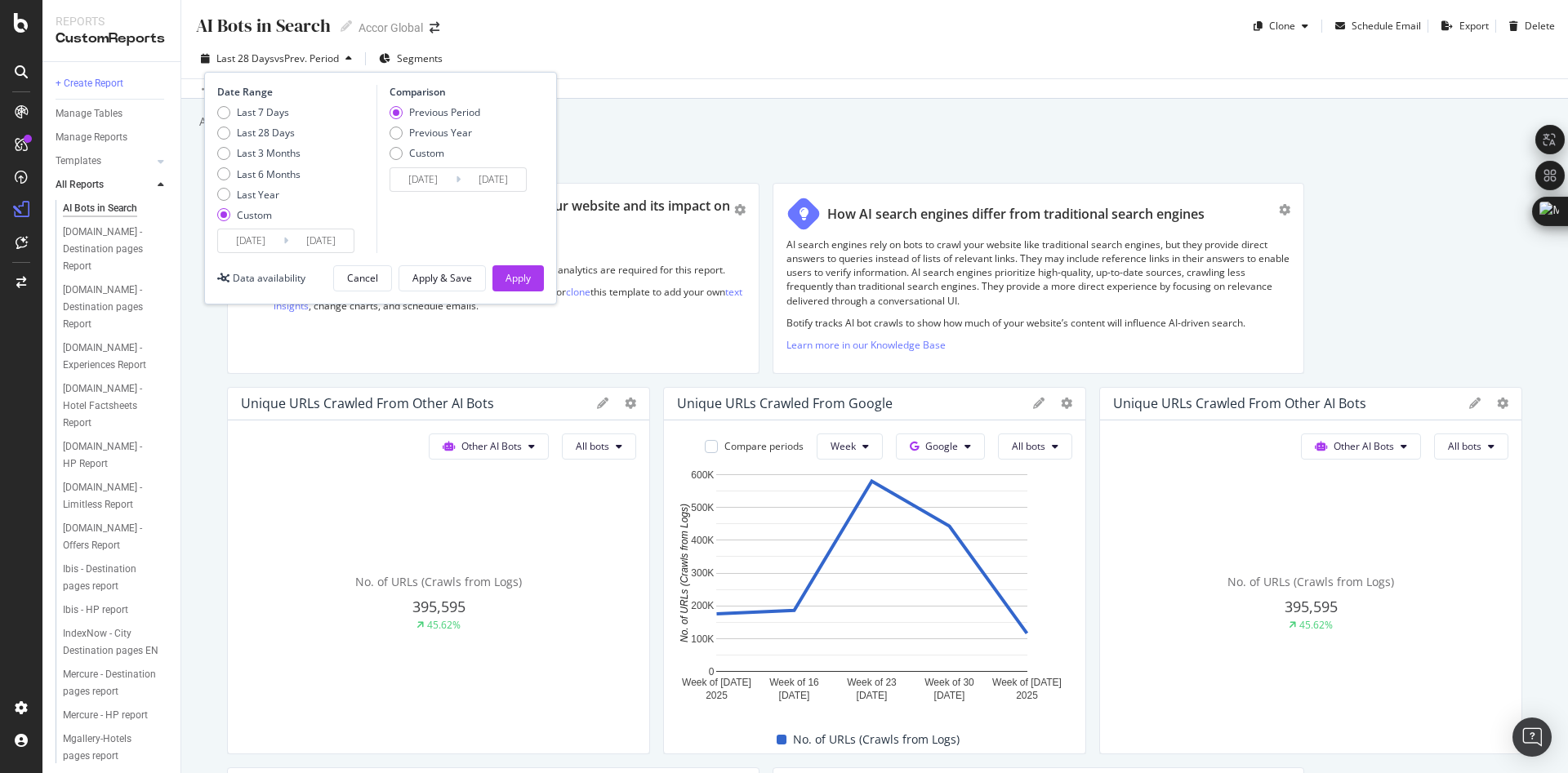 click on "2024/06/01" at bounding box center (251, 241) 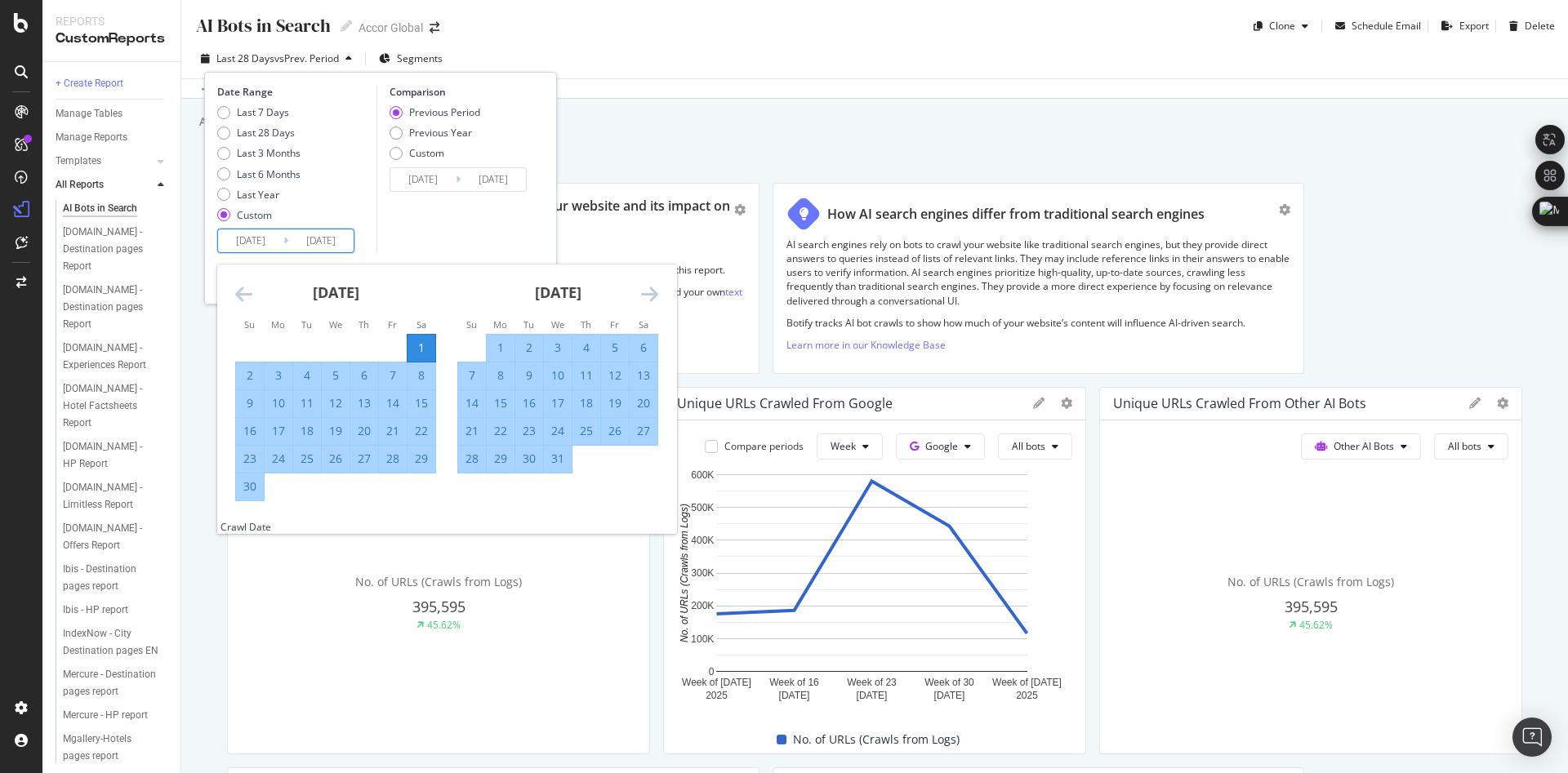 click on "Comparison Previous Period Previous Year Custom 2023/05/03 Navigate forward to interact with the calendar and select a date. Press the question mark key to get the keyboard shortcuts for changing dates. 2024/05/31 Navigate backward to interact with the calendar and select a date. Press the question mark key to get the keyboard shortcuts for changing dates." at bounding box center (454, 169) 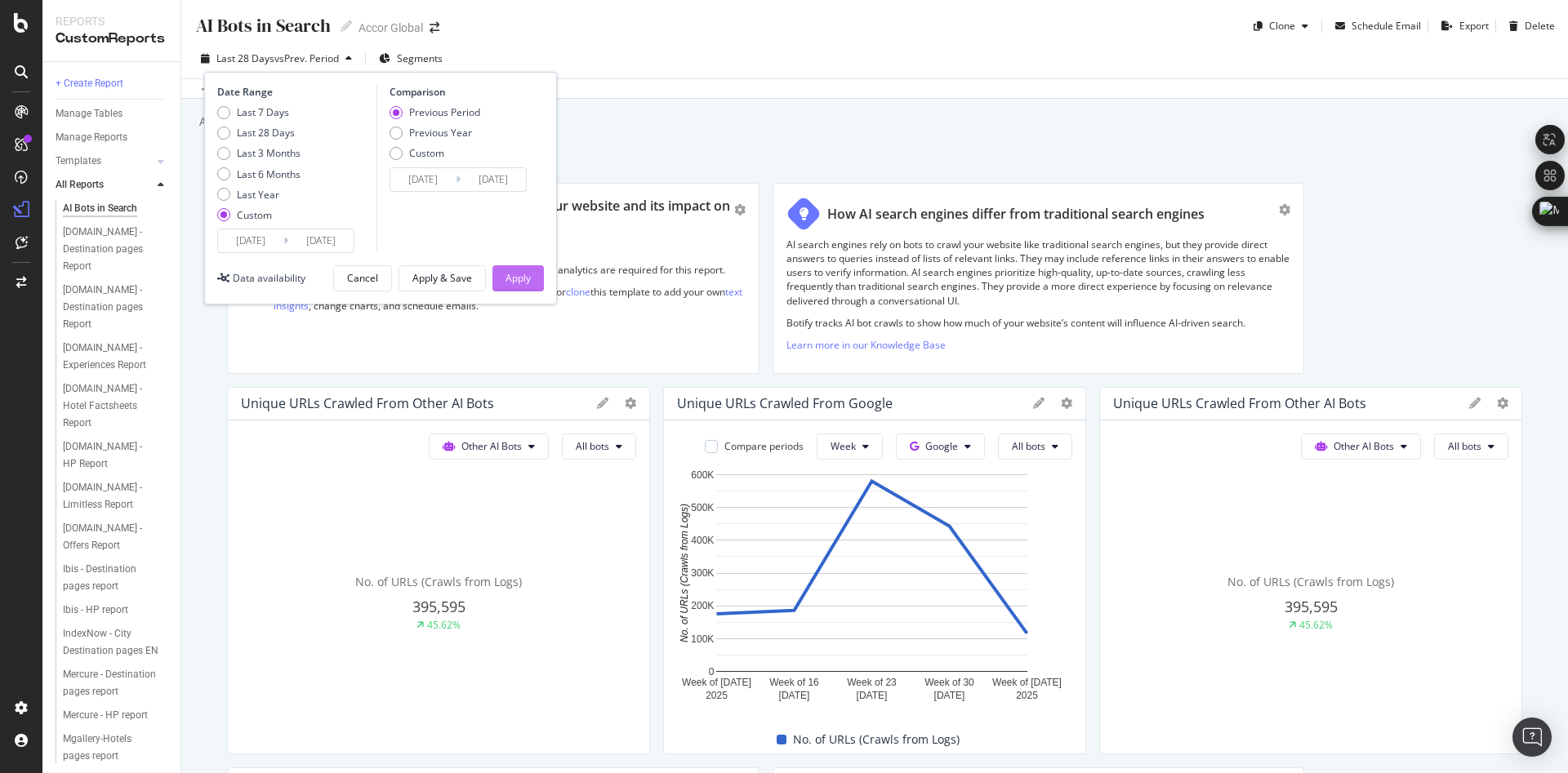 click on "Apply" at bounding box center (518, 278) 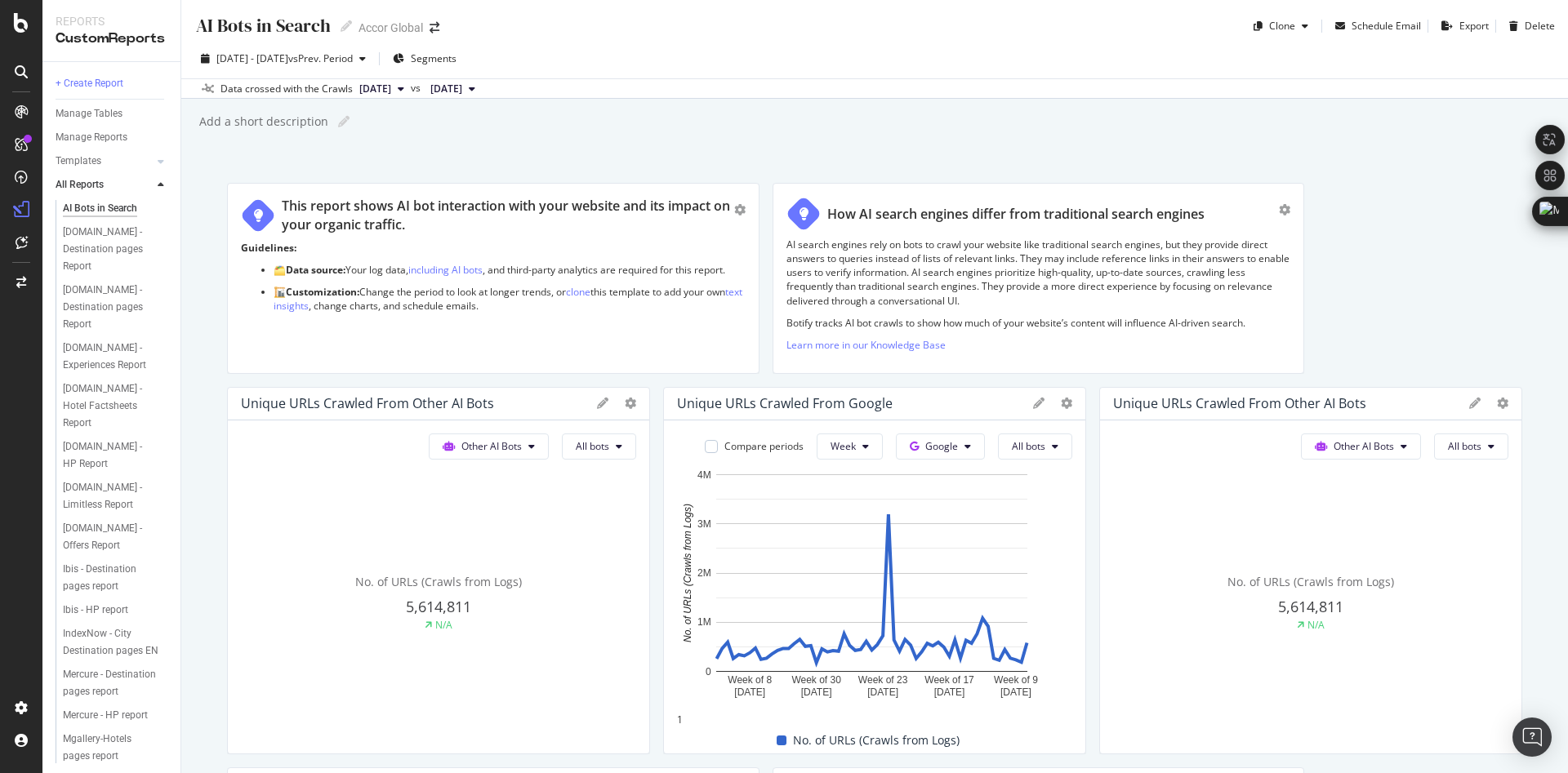 click on "This report shows AI bot interaction with your website and its impact on your organic traffic. Guidelines:
🗂️  Data source:  Your log data,  including AI bots , and third-party analytics are required for this report.
🏗️  Customization:  Change the period to look at longer trends, or  clone  this template to add your own  text insights , change charts, and schedule emails.
How AI search engines differ from traditional search engines AI search engines rely on bots to crawl your website like traditional search engines, but they provide direct answers to queries instead of lists of relevant links. They may include reference links in their answers to enable users to verify information. AI search engines prioritize high-quality, up-to-date sources, crawling less frequently than traditional search engines. They provide a more direct experience by focusing on relevance delivered through a conversational UI.
Learn more in our Knowledge Base
Unique URLs Crawled from Other AI Bots All bots" at bounding box center [875, 1766] 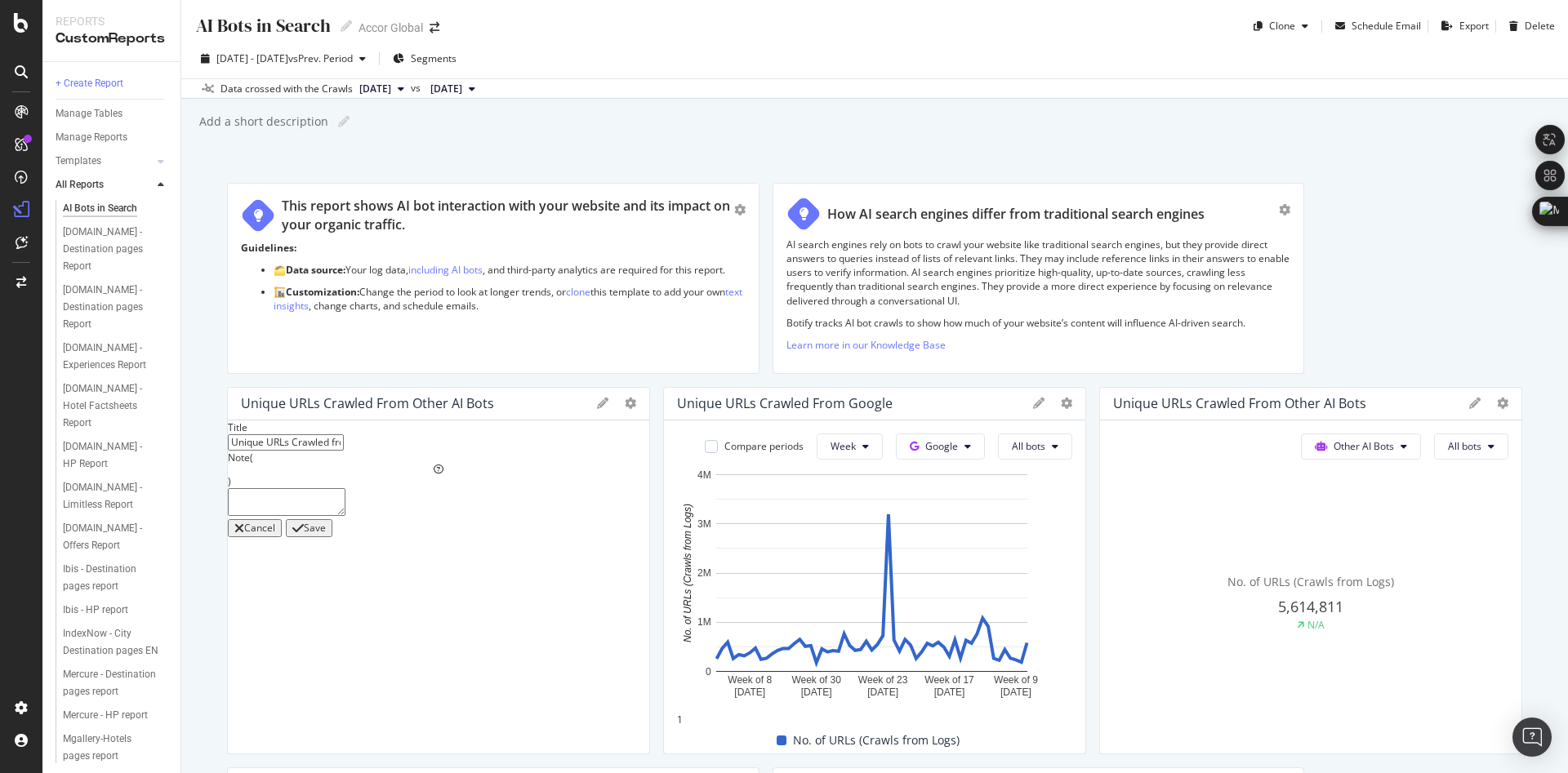 click at bounding box center (603, 403) 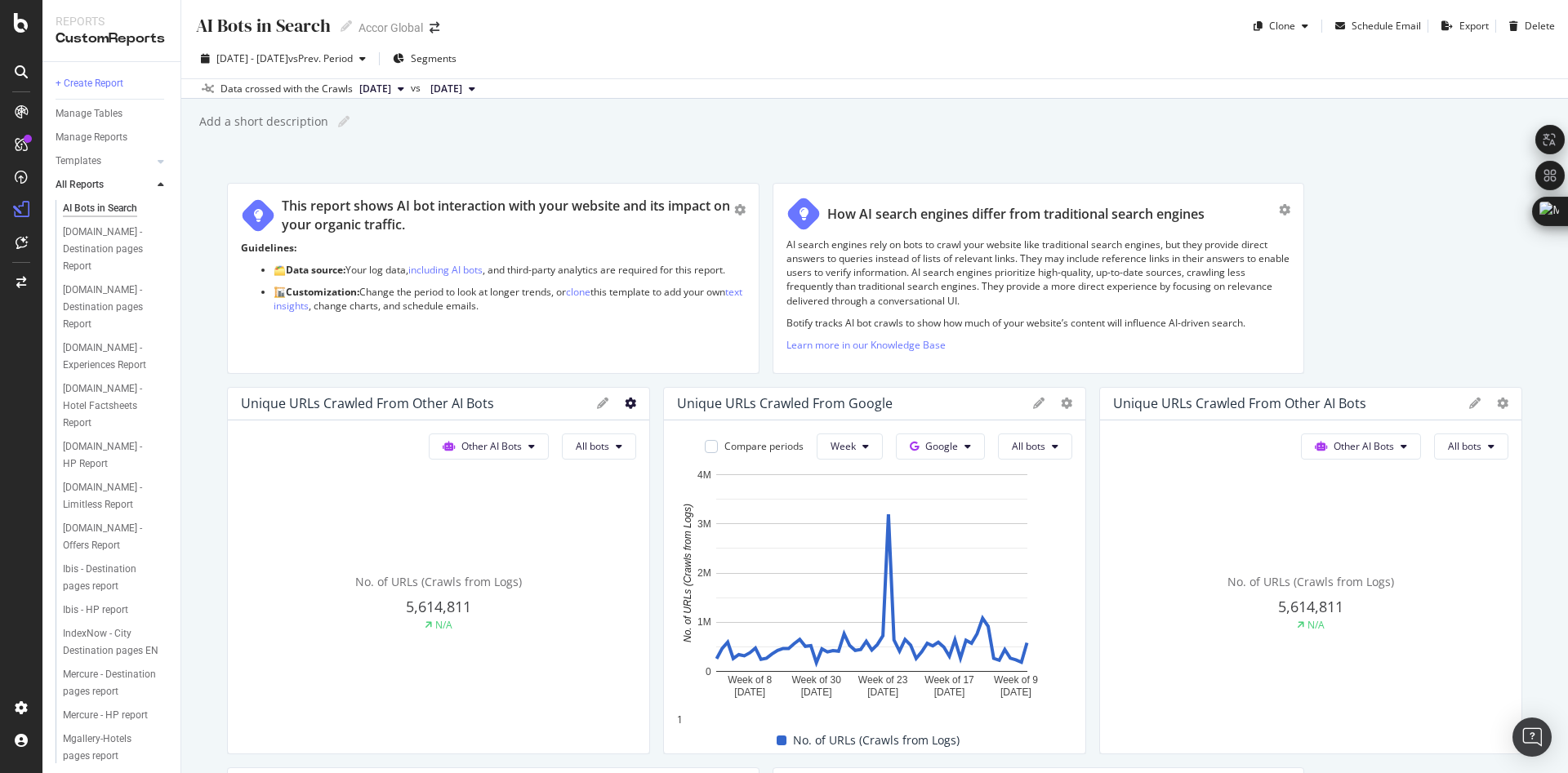 click at bounding box center (630, 403) 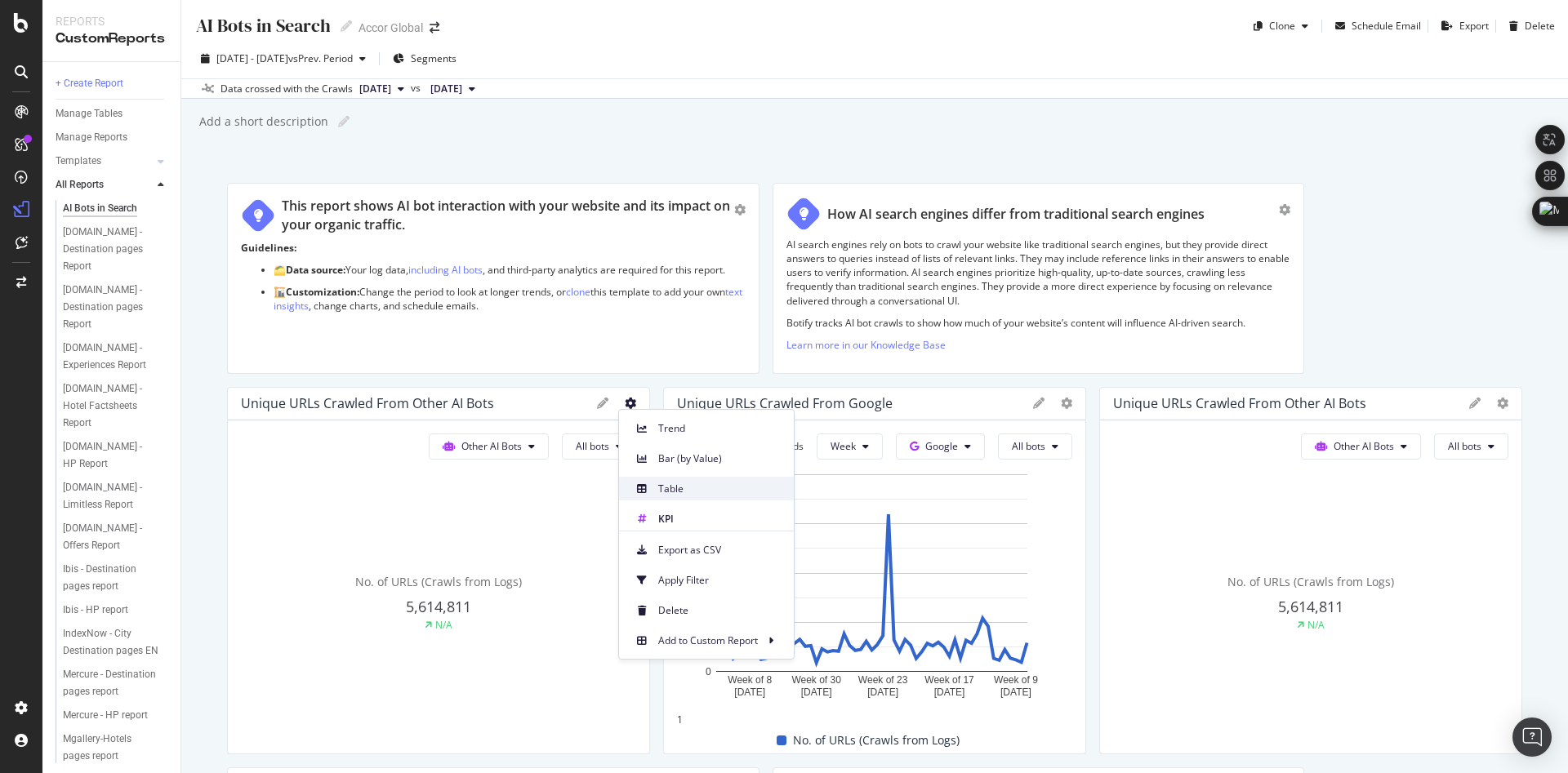 click on "Table" at bounding box center [719, 489] 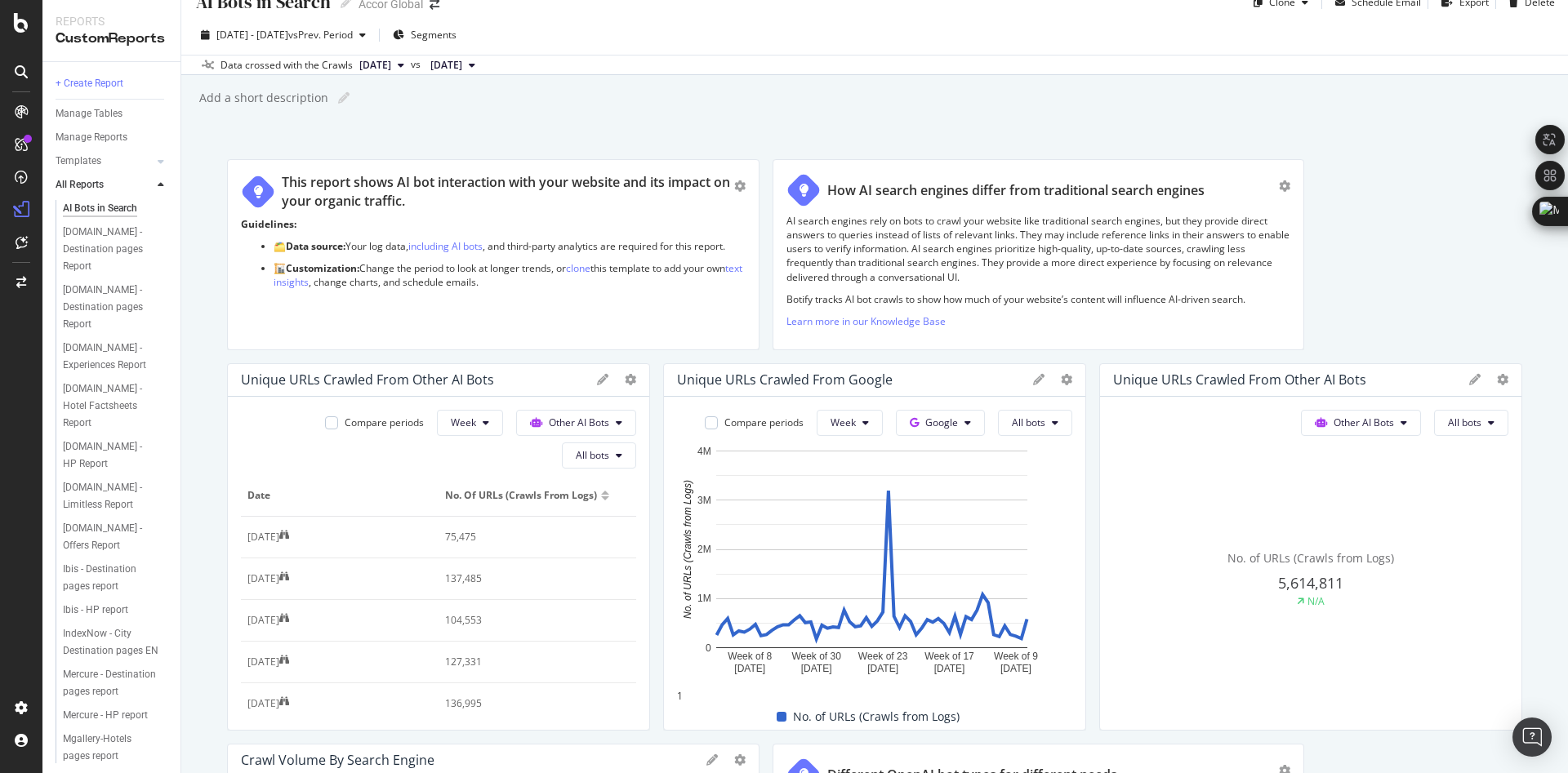 scroll, scrollTop: 26, scrollLeft: 0, axis: vertical 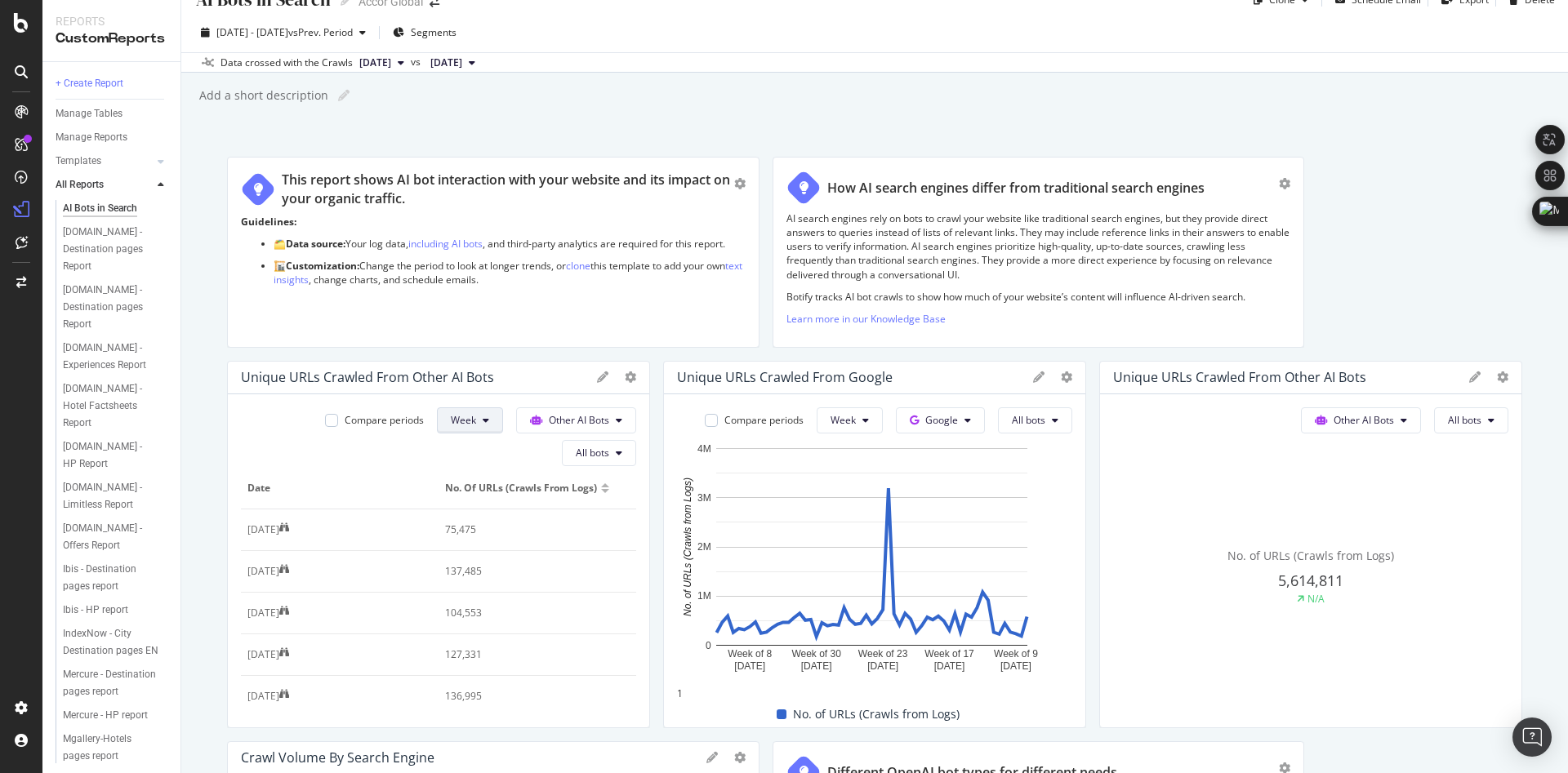 click on "Week" at bounding box center [470, 420] 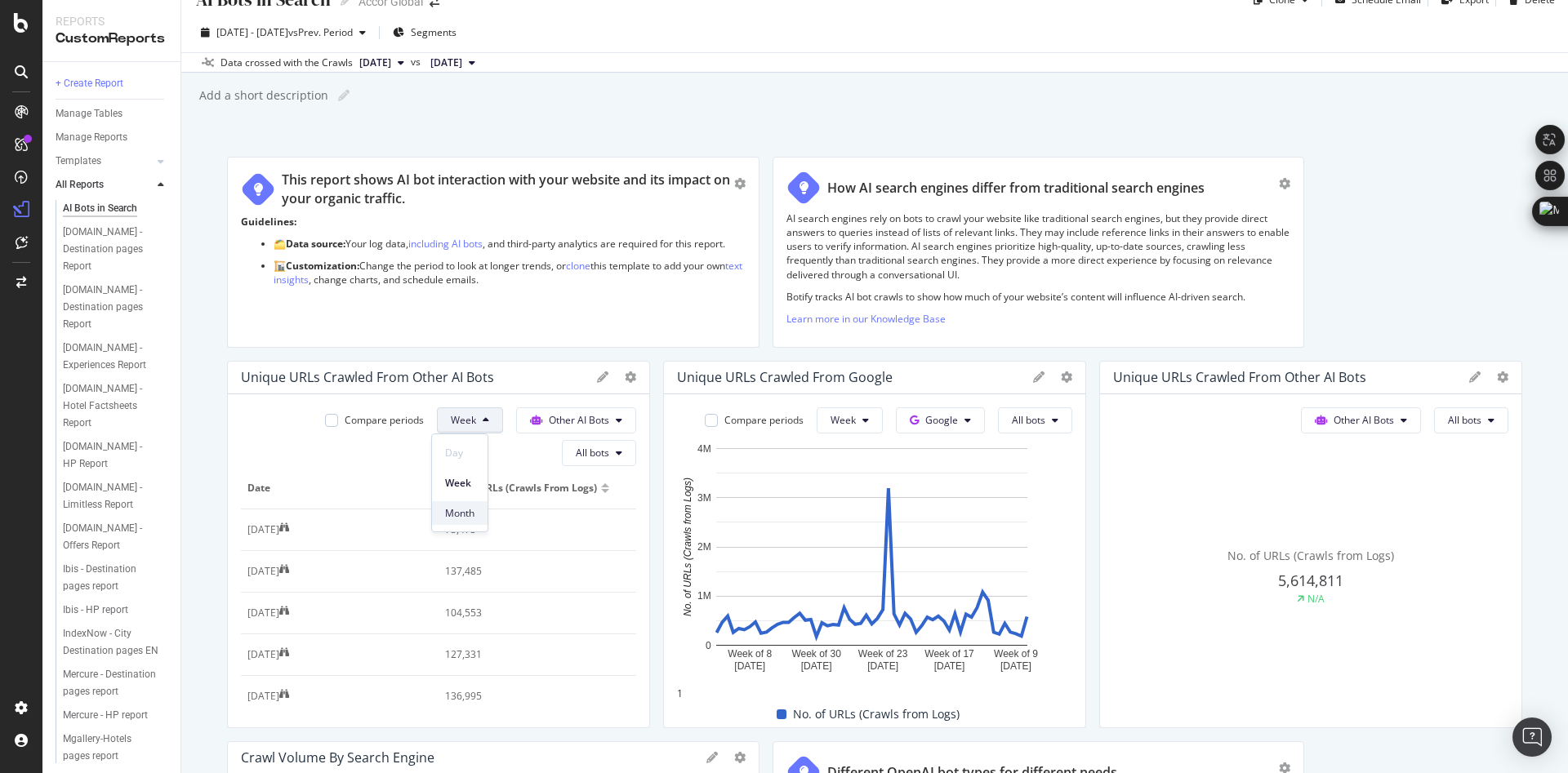 click on "Month" at bounding box center [460, 513] 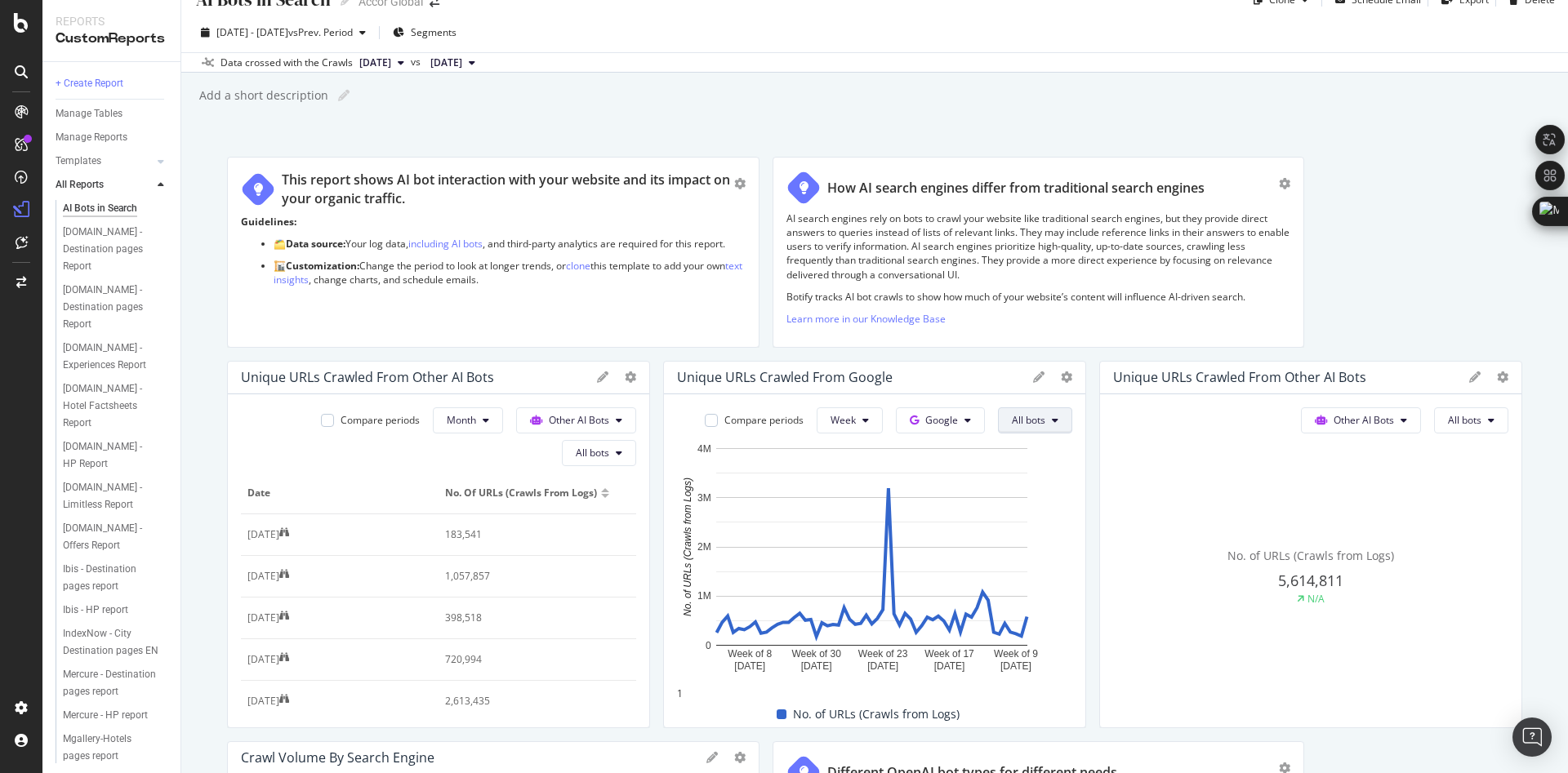 click on "All bots" at bounding box center [599, 453] 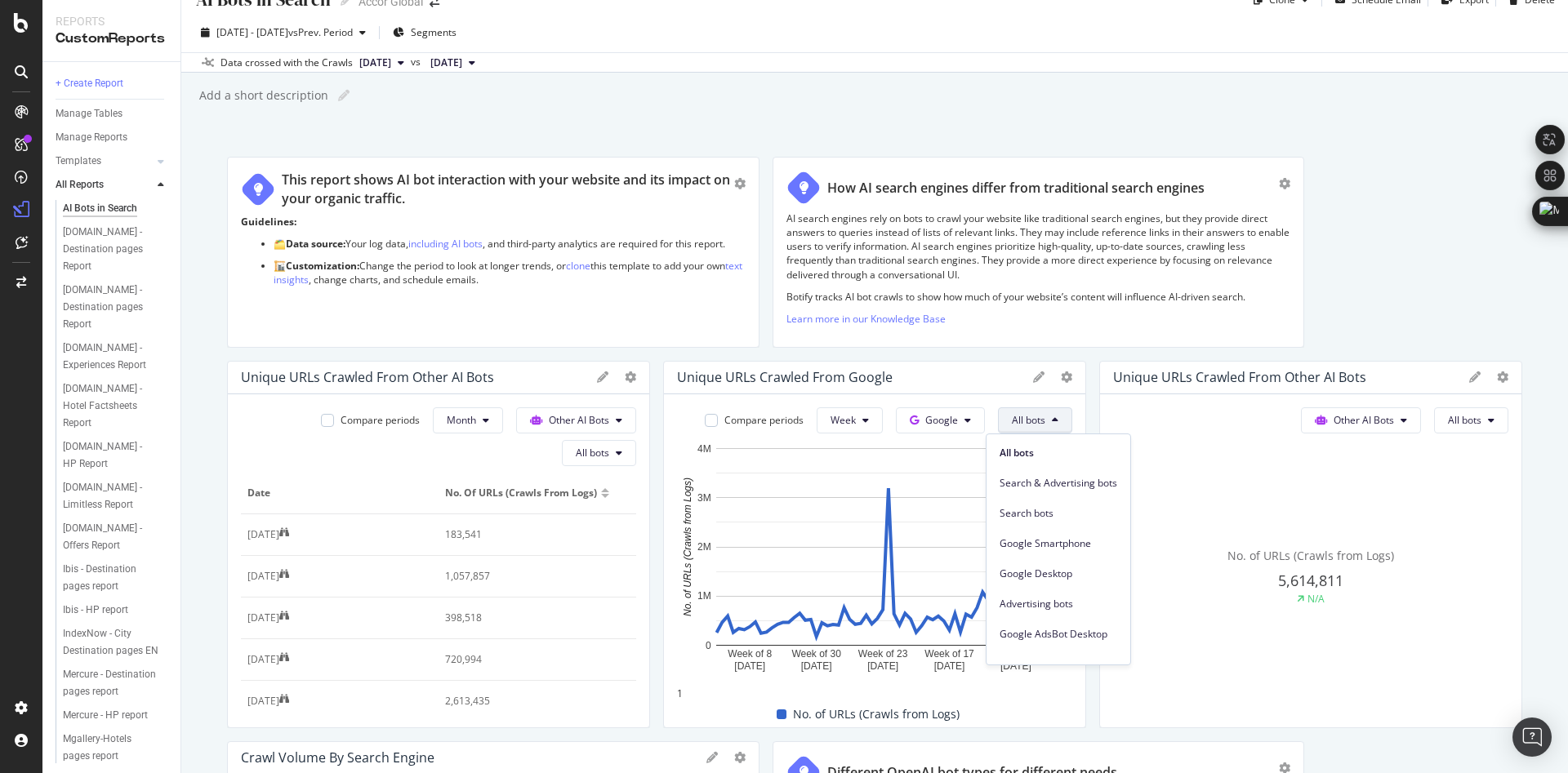 click on "This report shows AI bot interaction with your website and its impact on your organic traffic. Guidelines:
🗂️  Data source:  Your log data,  including AI bots , and third-party analytics are required for this report.
🏗️  Customization:  Change the period to look at longer trends, or  clone  this template to add your own  text insights , change charts, and schedule emails.
How AI search engines differ from traditional search engines AI search engines rely on bots to crawl your website like traditional search engines, but they provide direct answers to queries instead of lists of relevant links. They may include reference links in their answers to enable users to verify information. AI search engines prioritize high-quality, up-to-date sources, crawling less frequently than traditional search engines. They provide a more direct experience by focusing on relevance delivered through a conversational UI.
Learn more in our Knowledge Base
Unique URLs Crawled from Other AI Bots Month 0 1" at bounding box center (875, 1740) 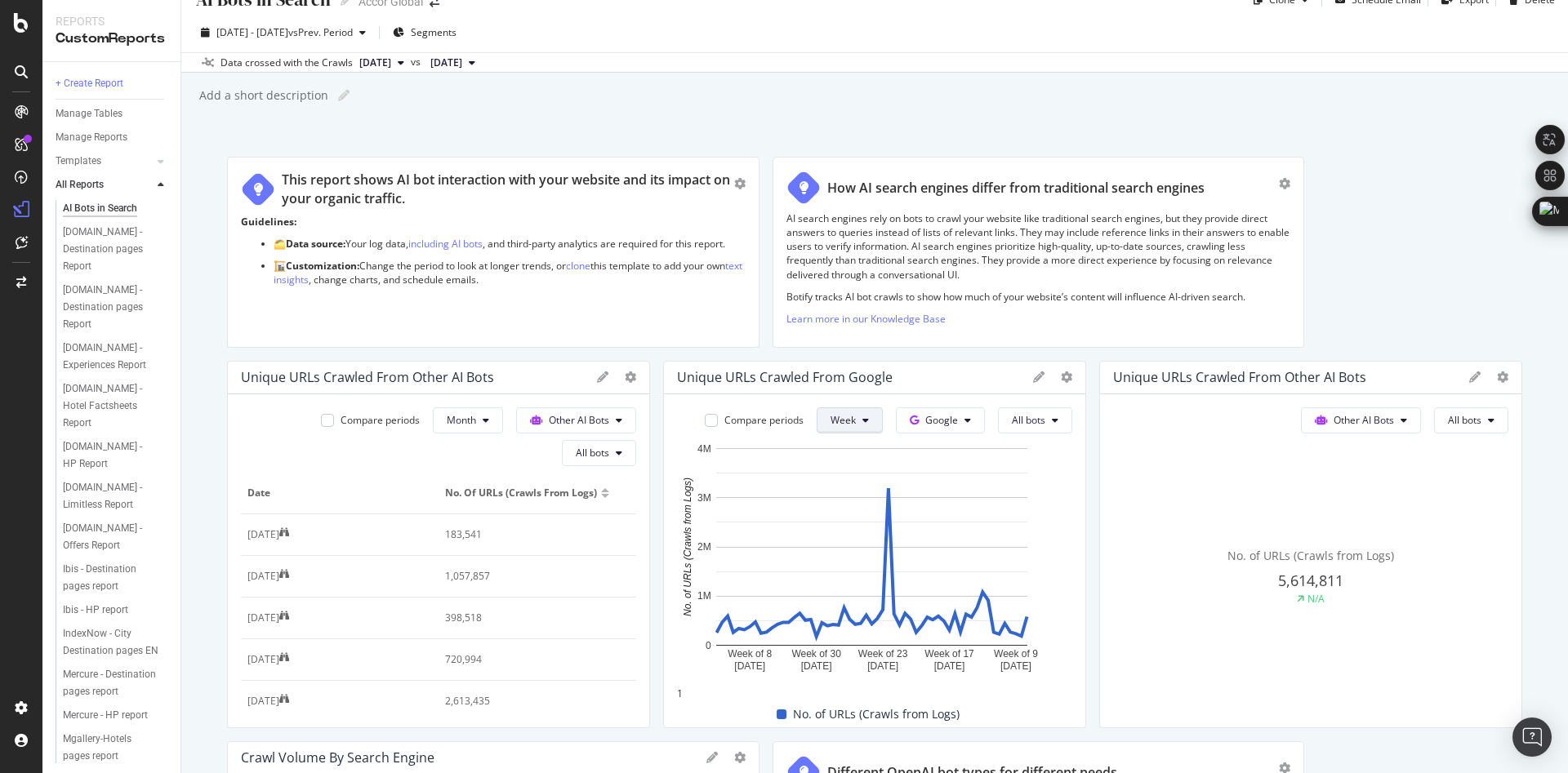 click on "Week" at bounding box center [461, 420] 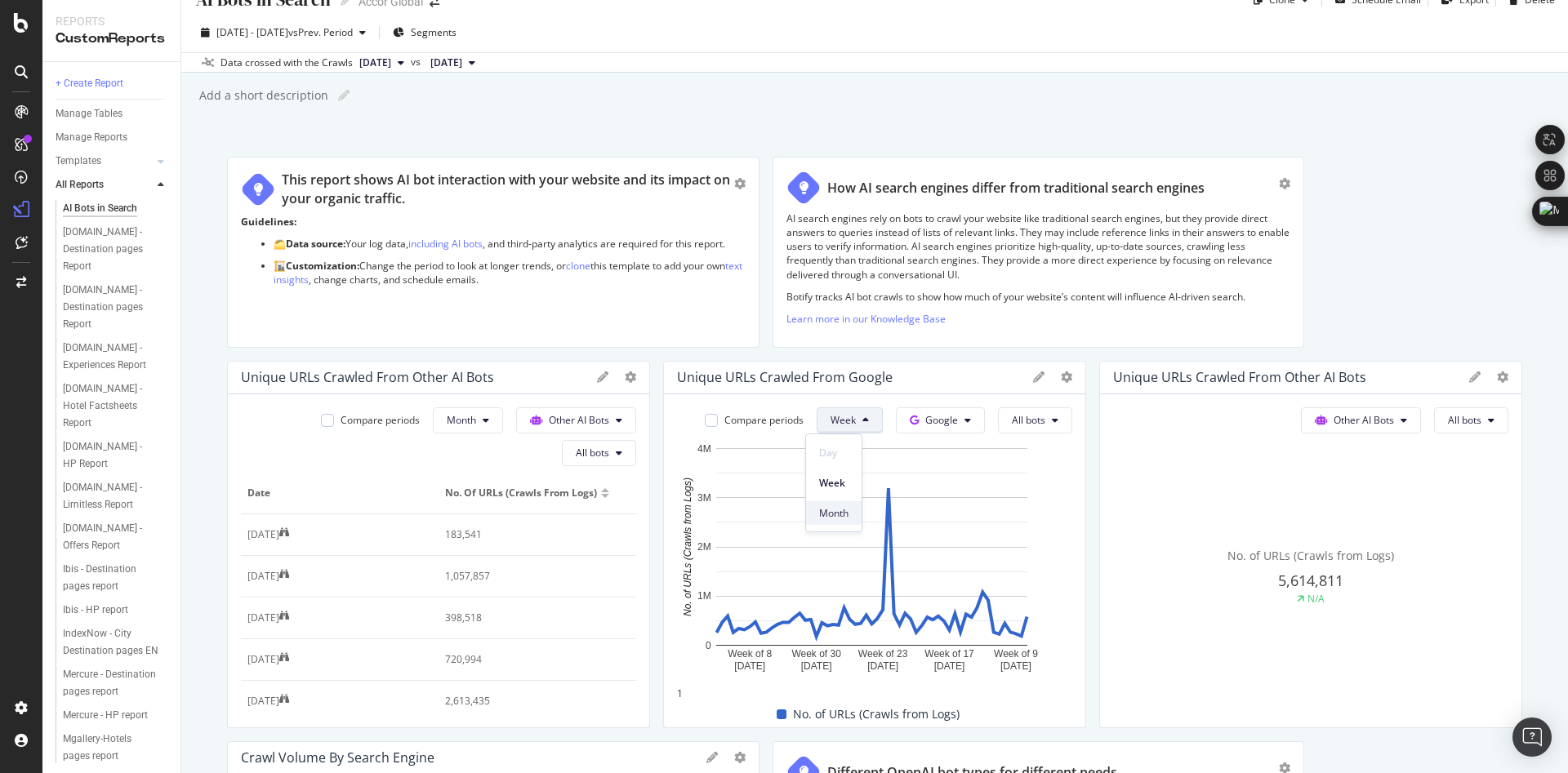 click on "Month" at bounding box center [834, 513] 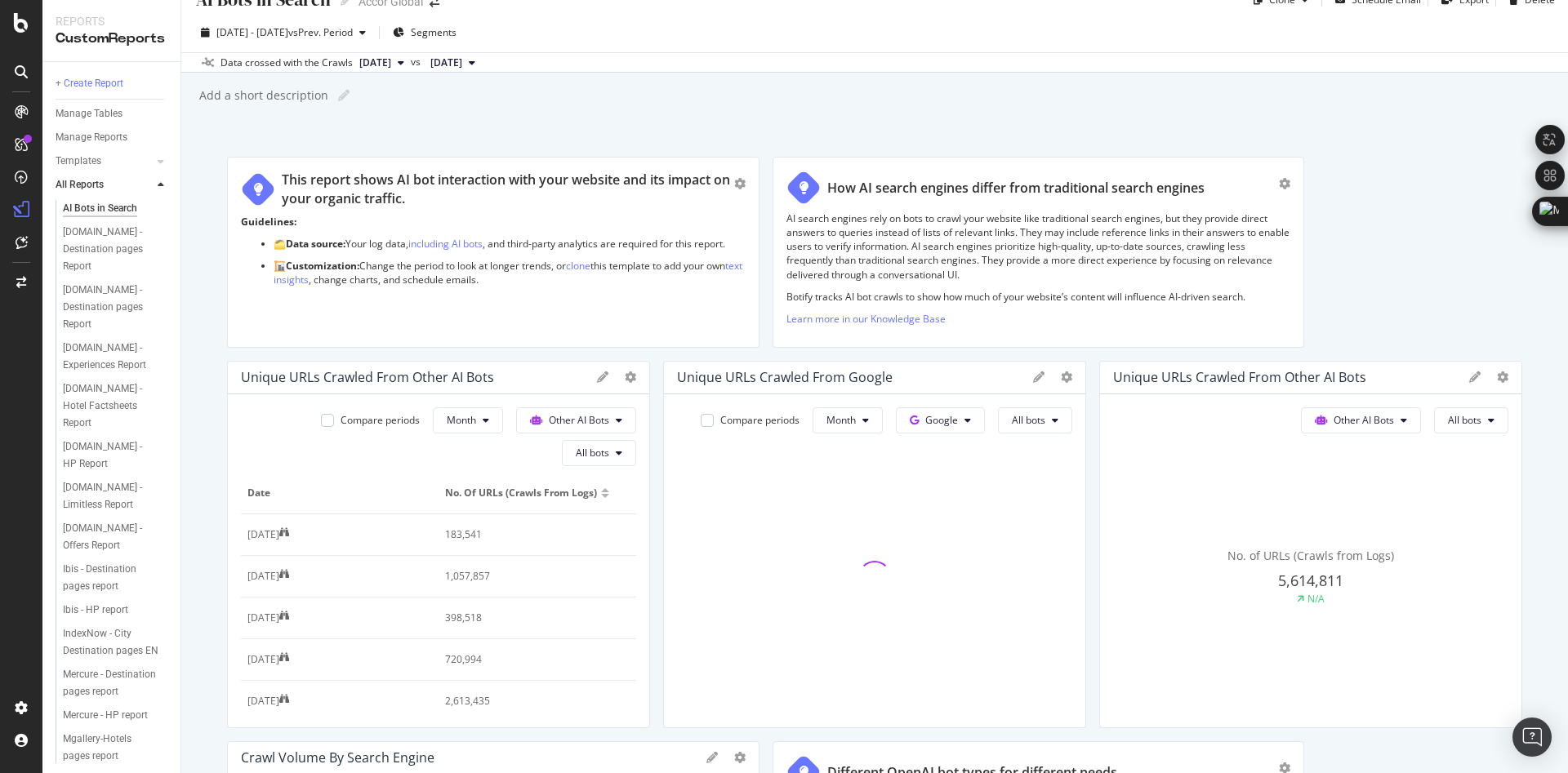 click at bounding box center [603, 377] 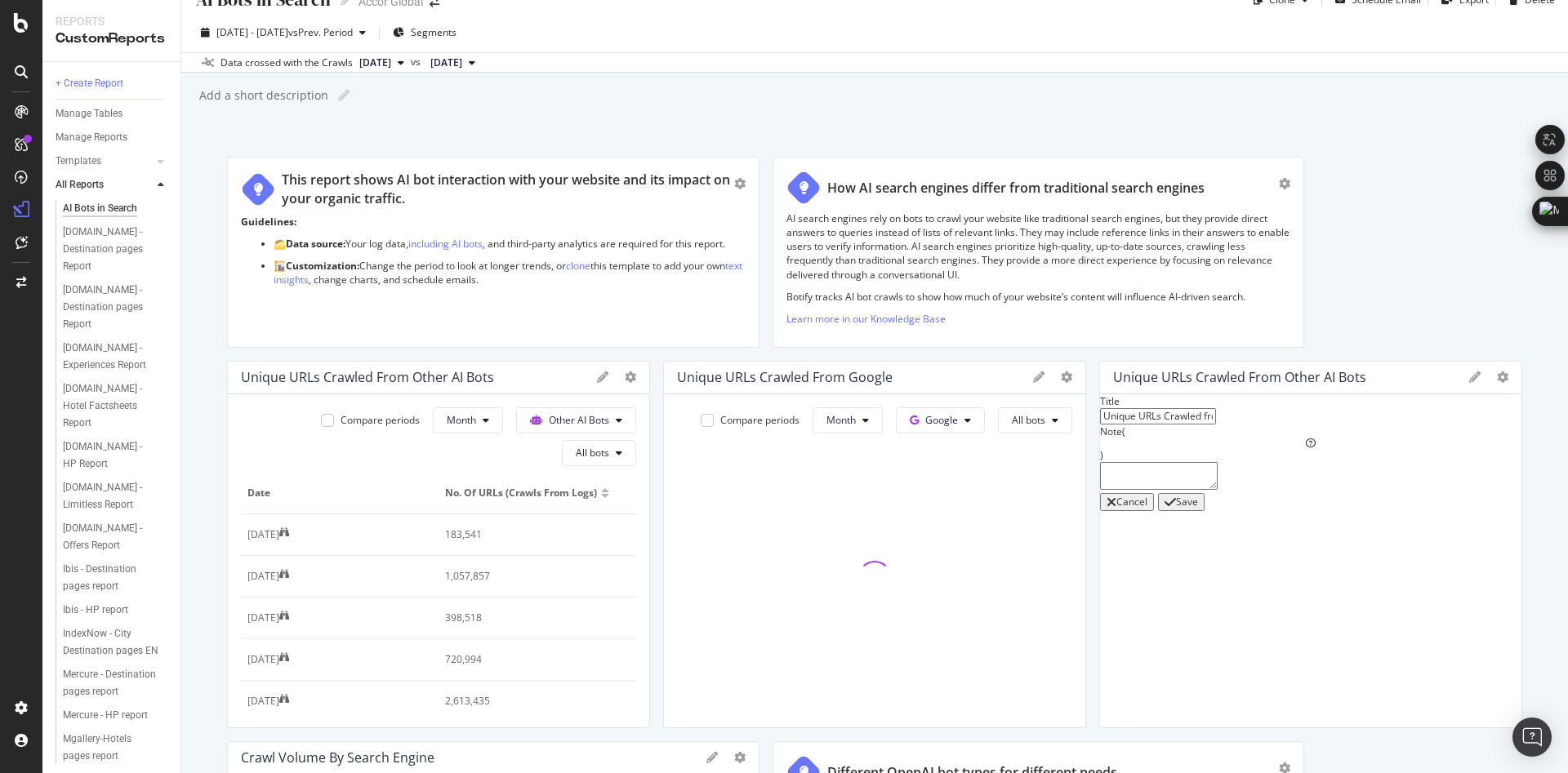 click on "Unique URLs Crawled from Other AI Bots" at bounding box center (439, 378) 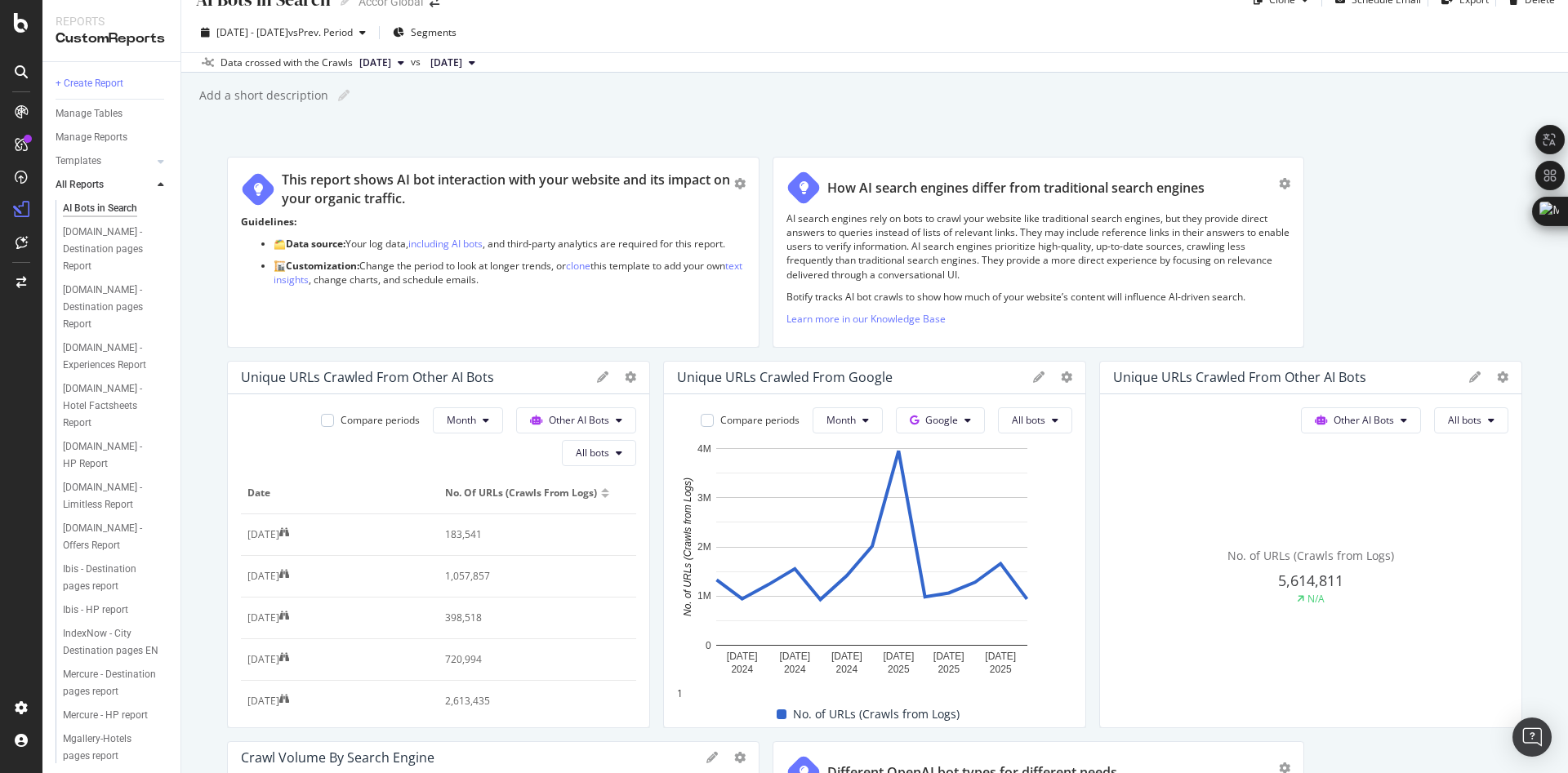 click at bounding box center [603, 377] 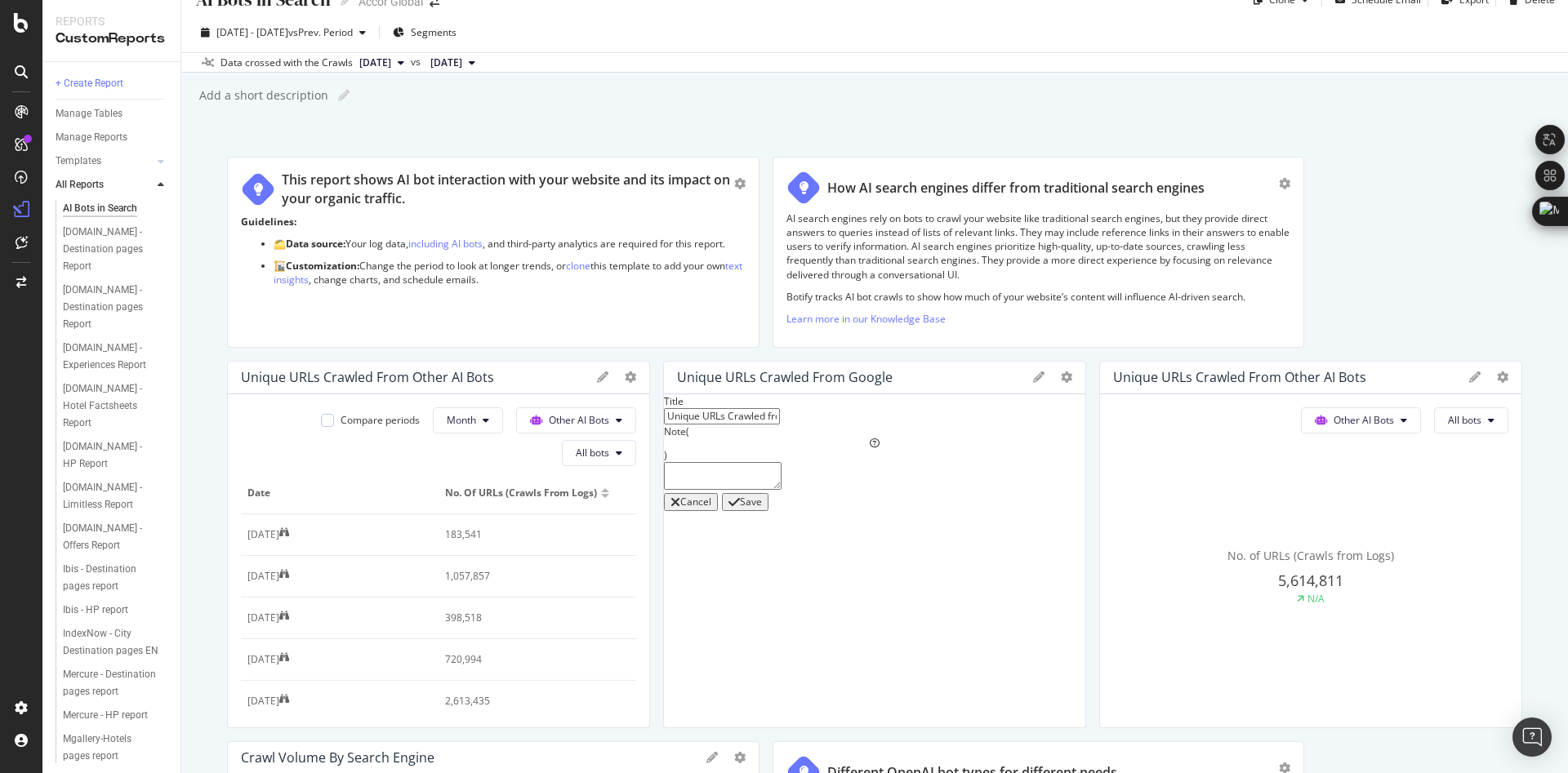 click at bounding box center (603, 377) 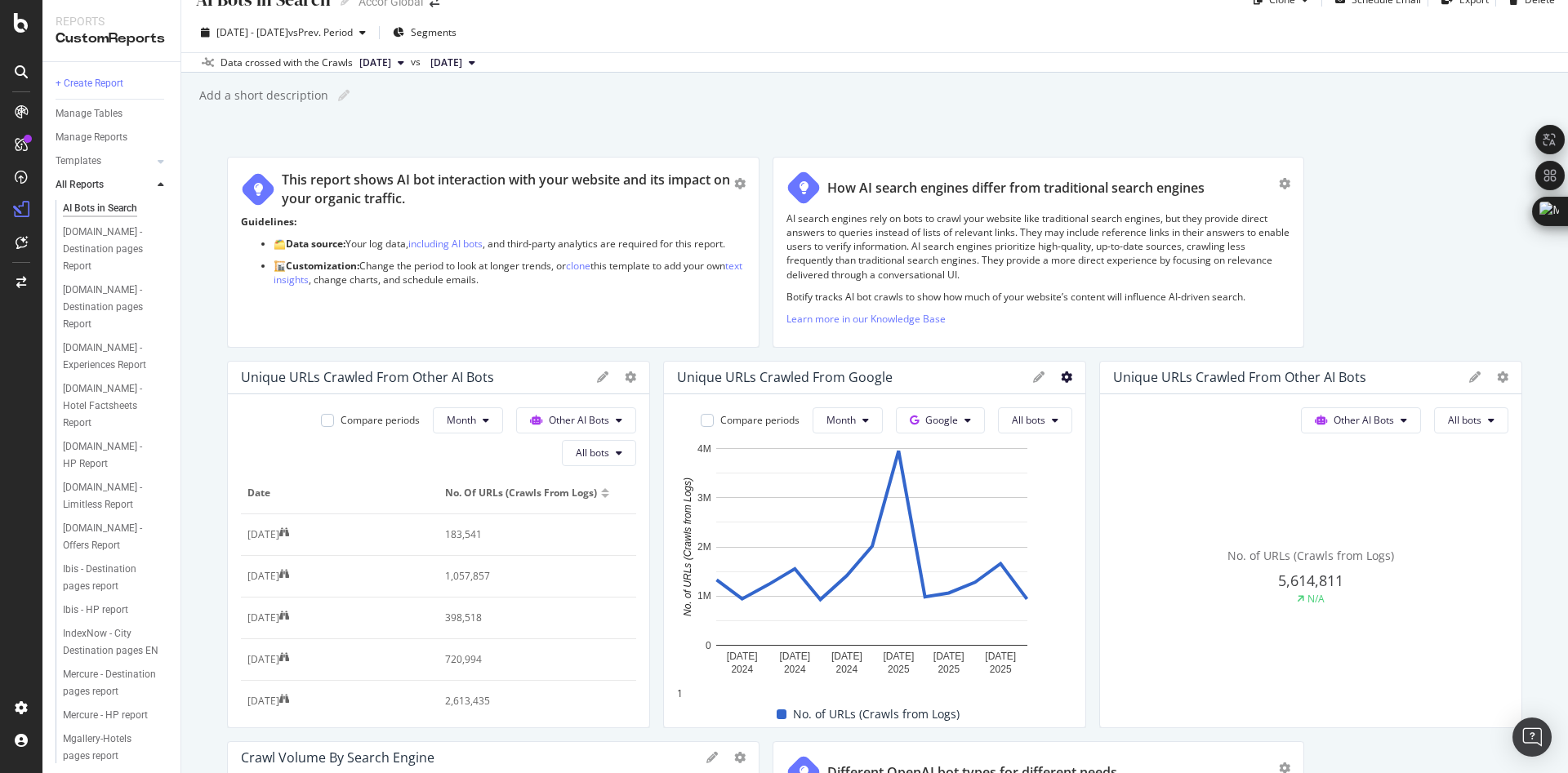 click at bounding box center [630, 377] 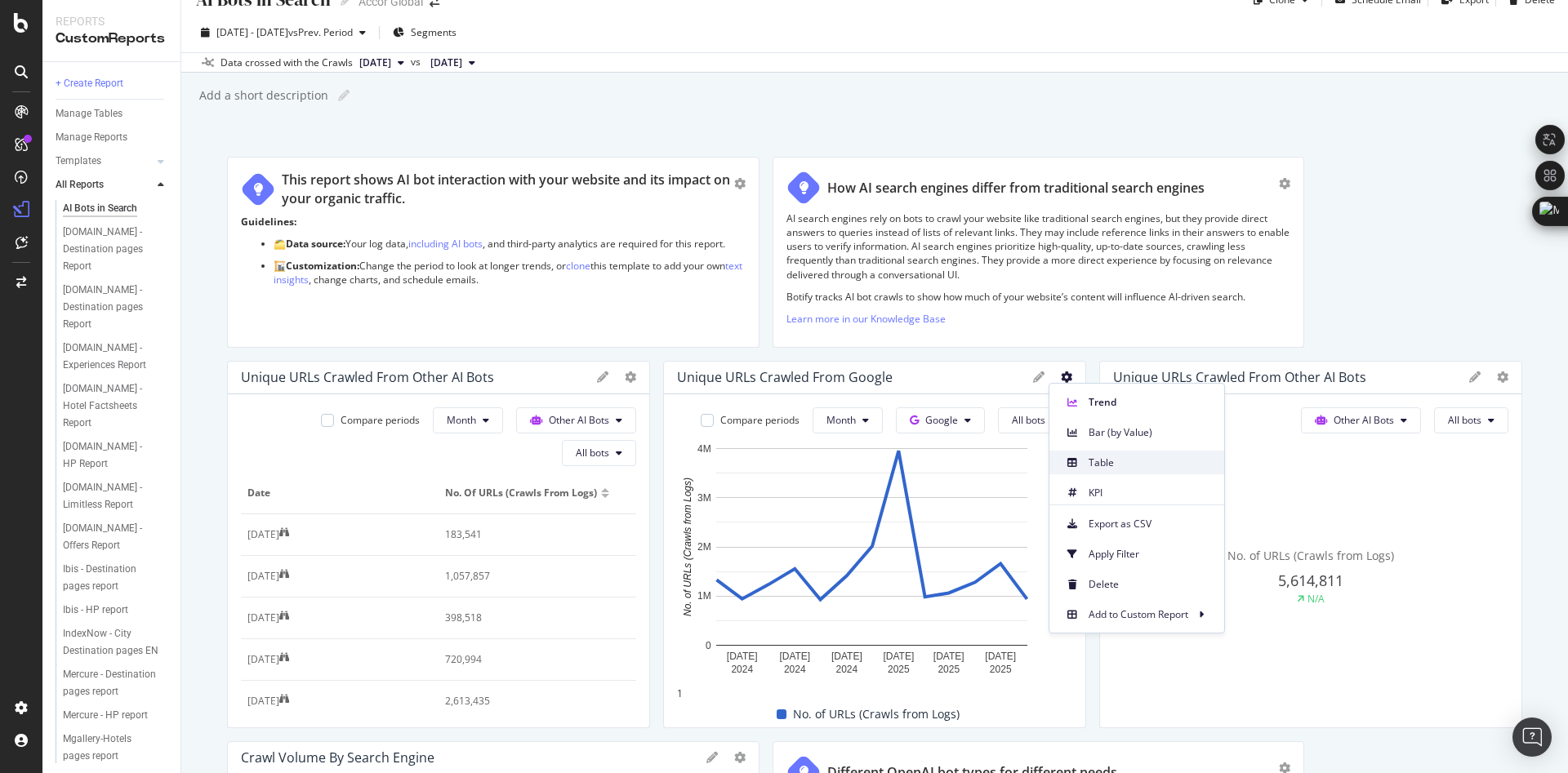 click at bounding box center [1072, 463] 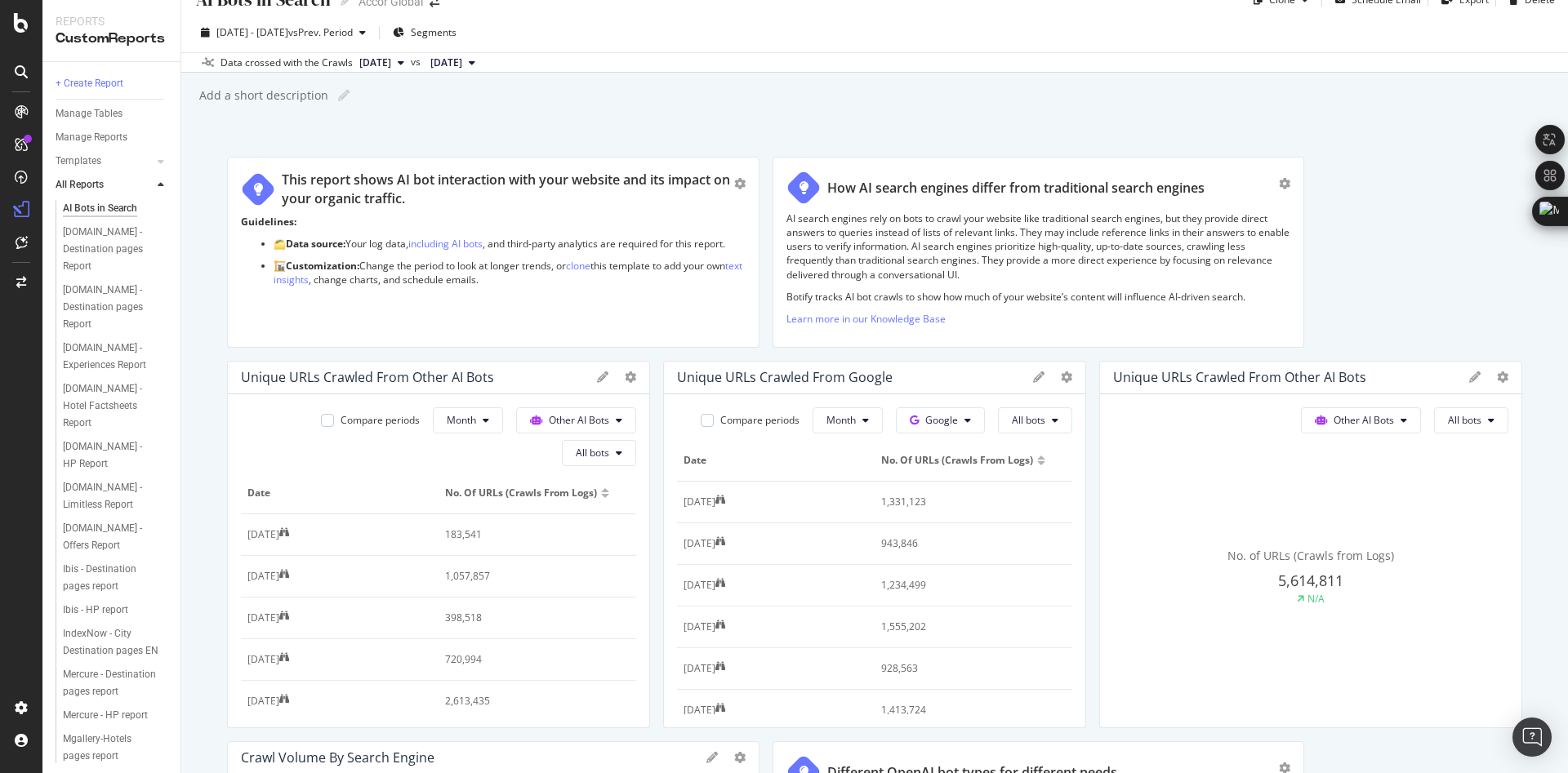 click at bounding box center (630, 377) 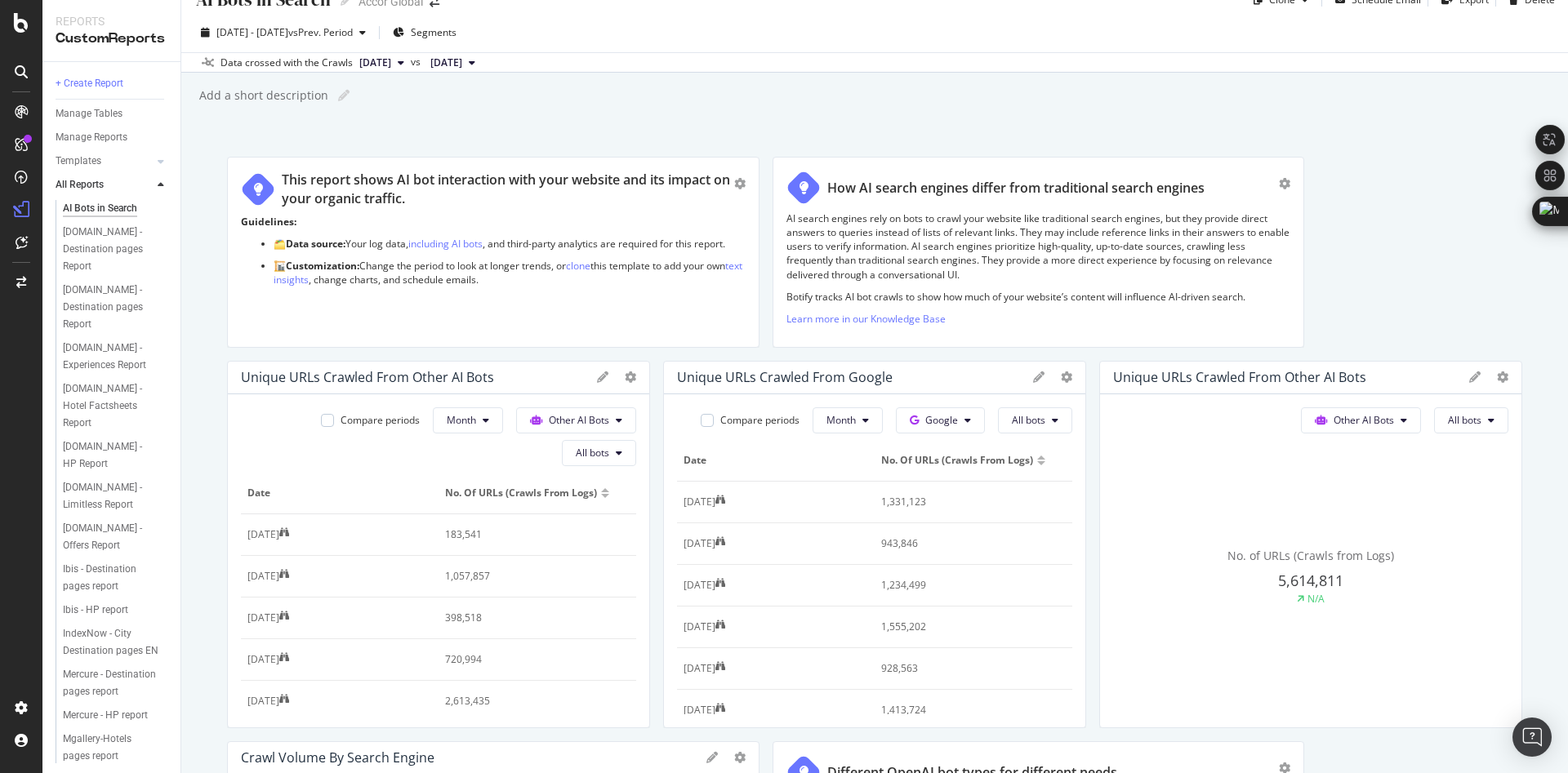 click on "This report shows AI bot interaction with your website and its impact on your organic traffic. Guidelines:
🗂️  Data source:  Your log data,  including AI bots , and third-party analytics are required for this report.
🏗️  Customization:  Change the period to look at longer trends, or  clone  this template to add your own  text insights , change charts, and schedule emails.
How AI search engines differ from traditional search engines AI search engines rely on bots to crawl your website like traditional search engines, but they provide direct answers to queries instead of lists of relevant links. They may include reference links in their answers to enable users to verify information. AI search engines prioritize high-quality, up-to-date sources, crawling less frequently than traditional search engines. They provide a more direct experience by focusing on relevance delivered through a conversational UI.
Learn more in our Knowledge Base
Unique URLs Crawled from Other AI Bots Month N/A" at bounding box center (875, 1740) 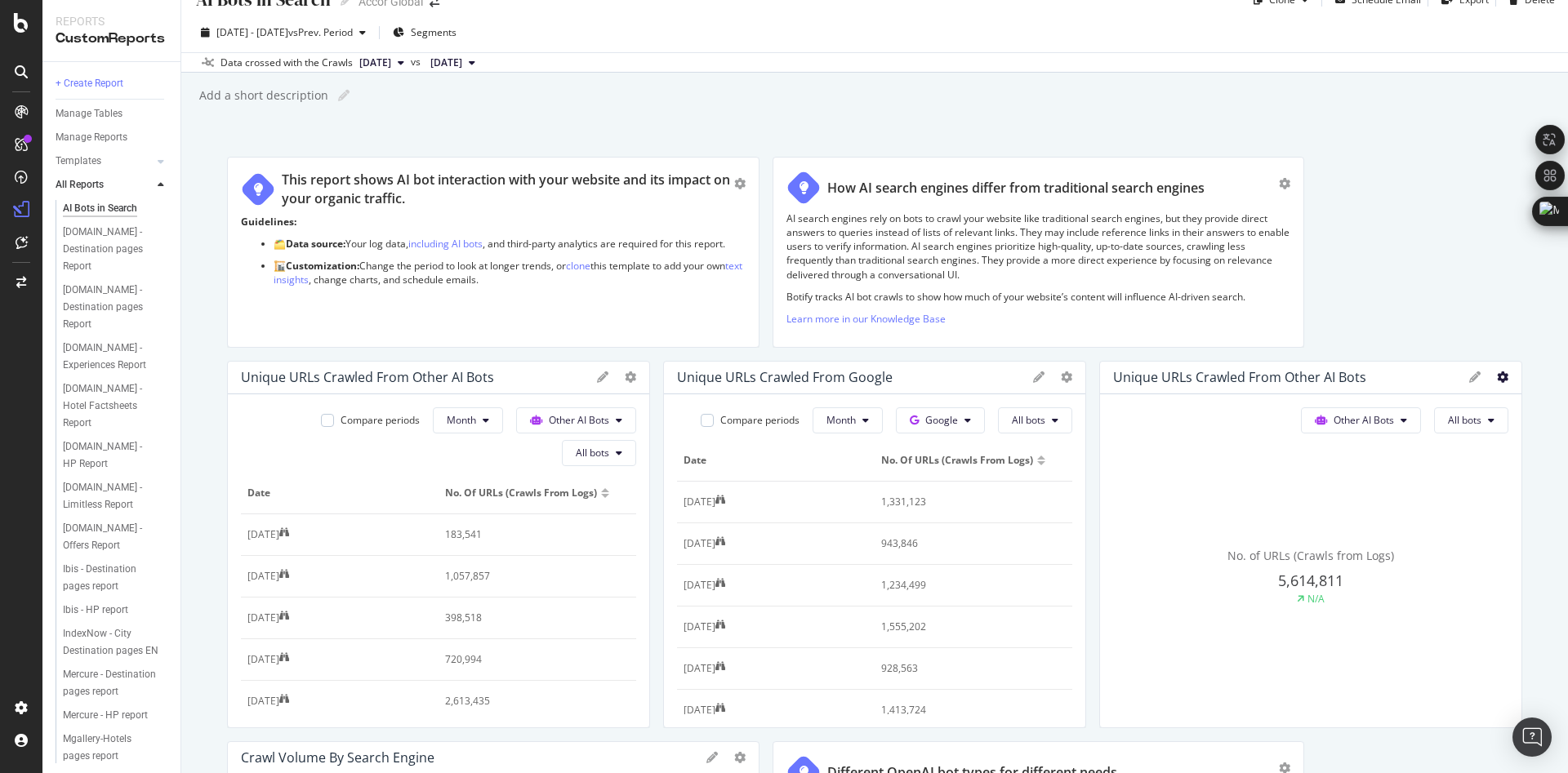click at bounding box center [630, 377] 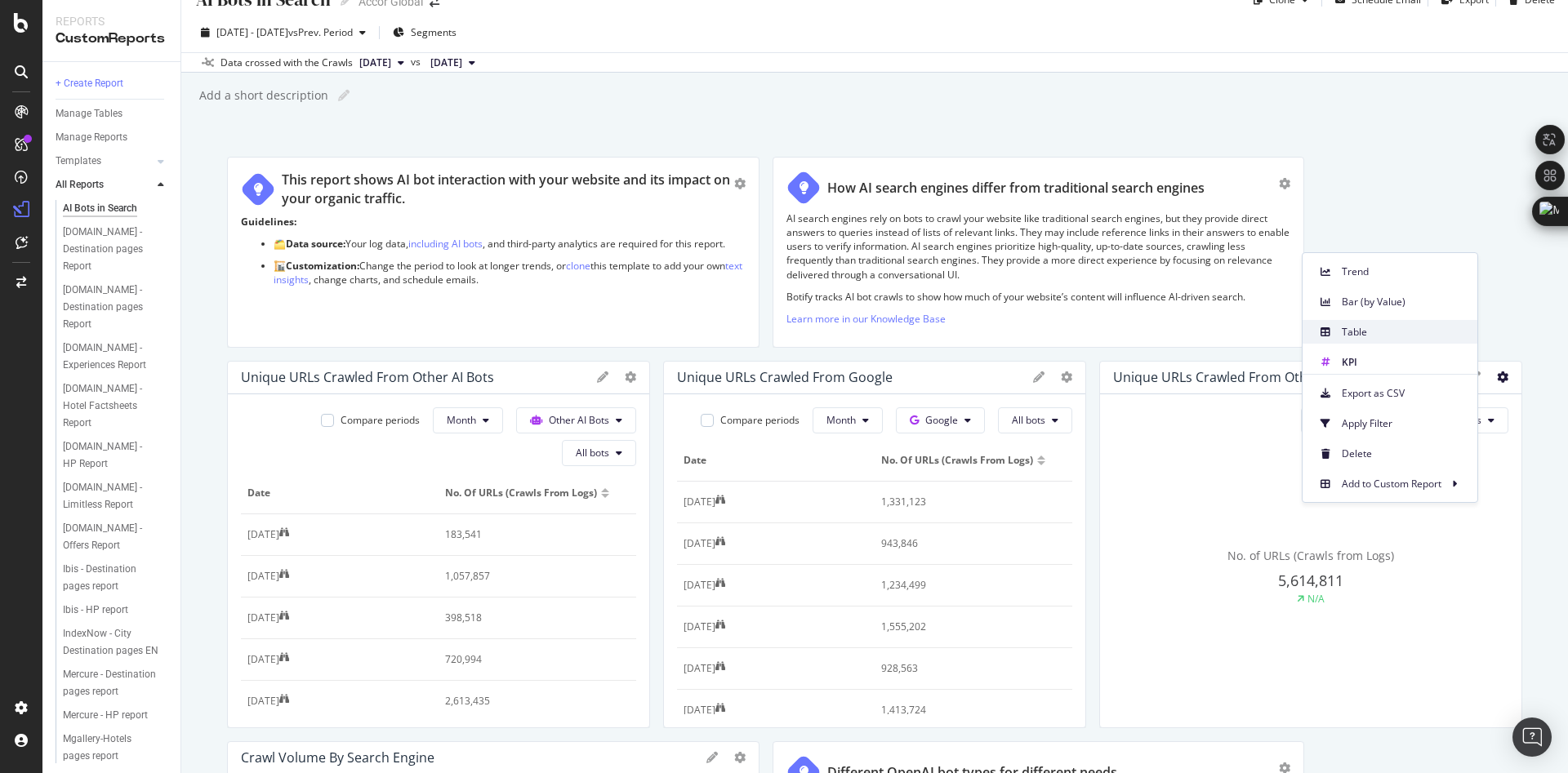 click on "Table" at bounding box center [1403, 332] 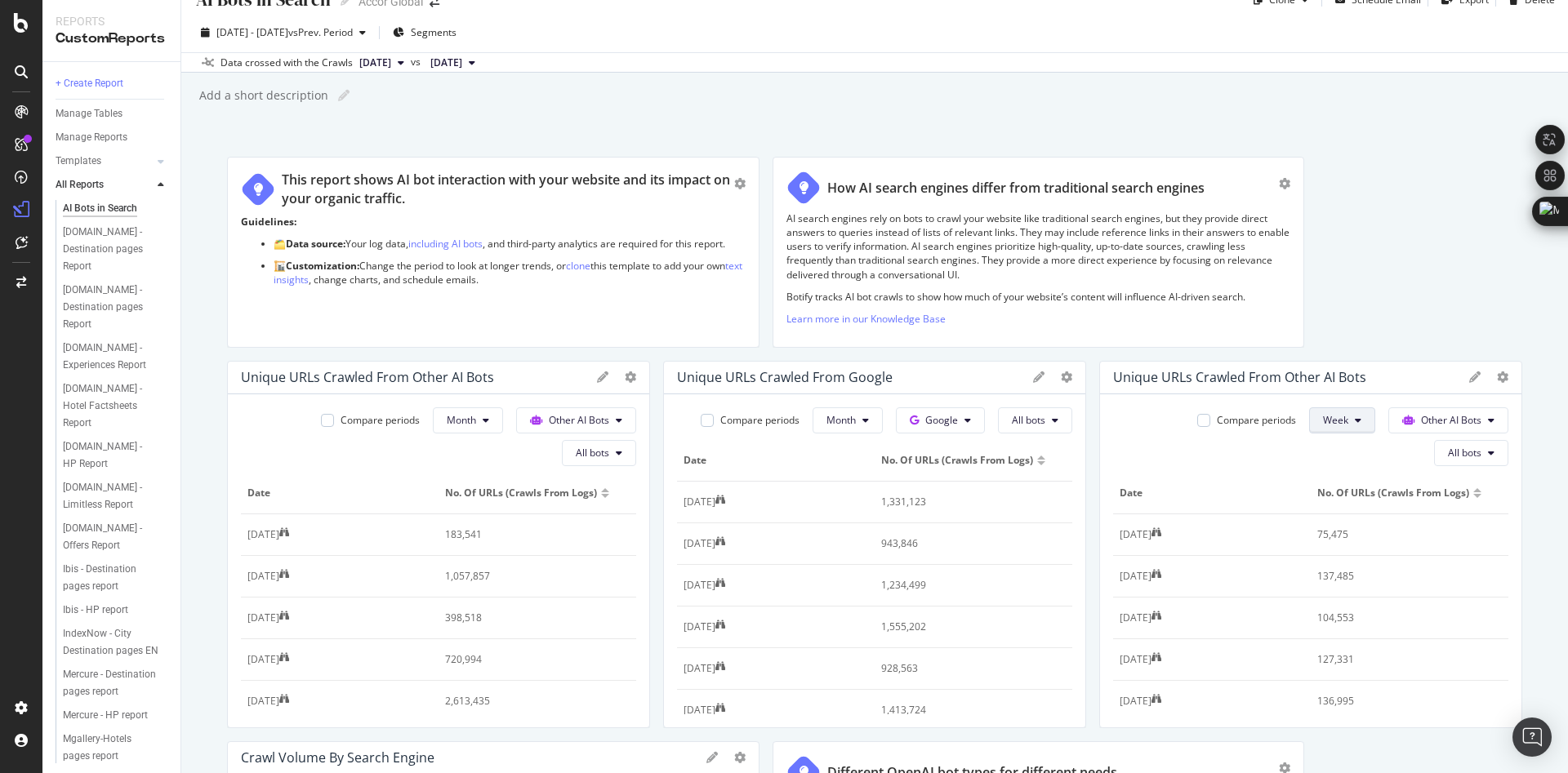 click at bounding box center [486, 420] 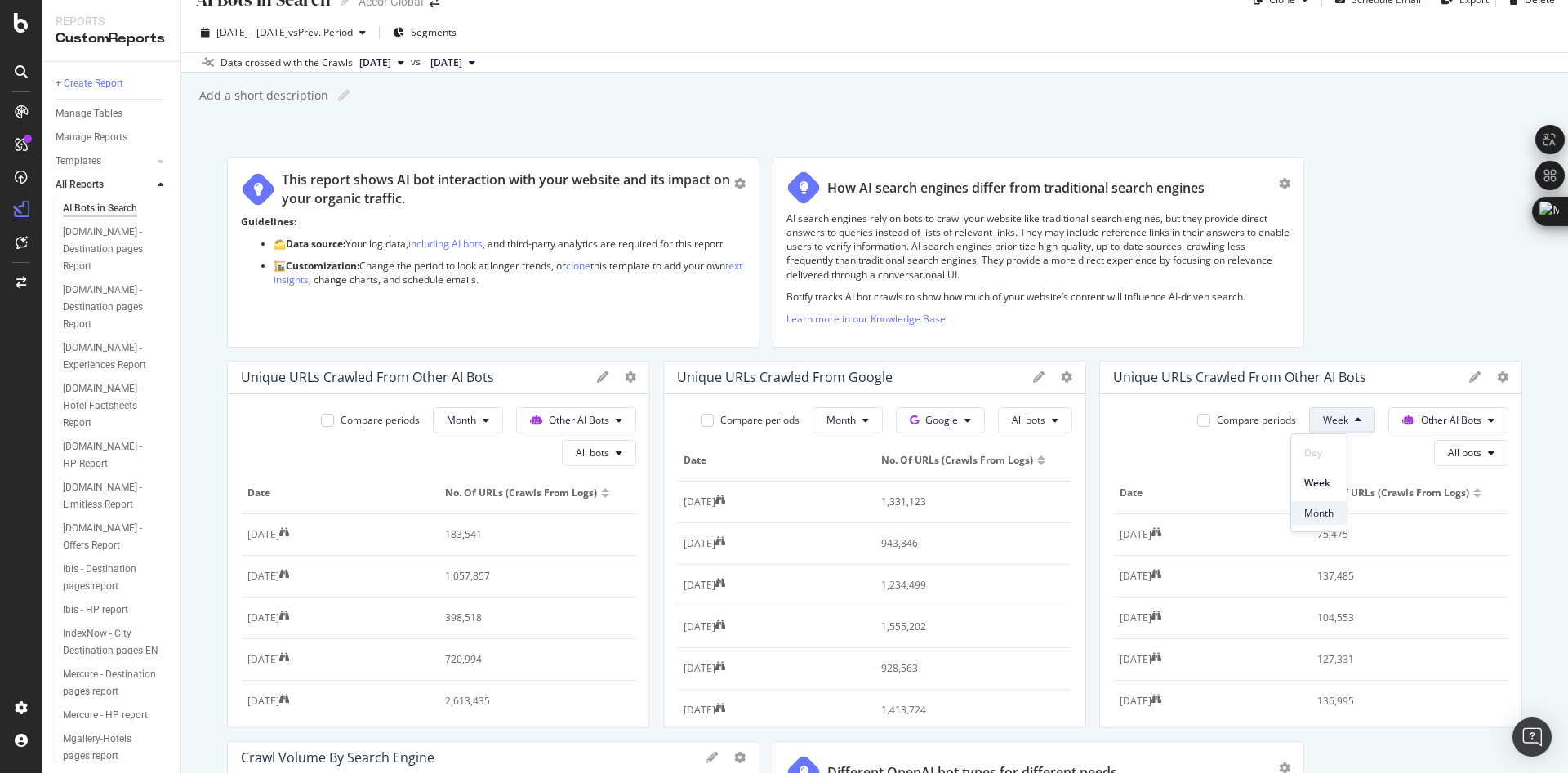 click on "Month" at bounding box center [1319, 513] 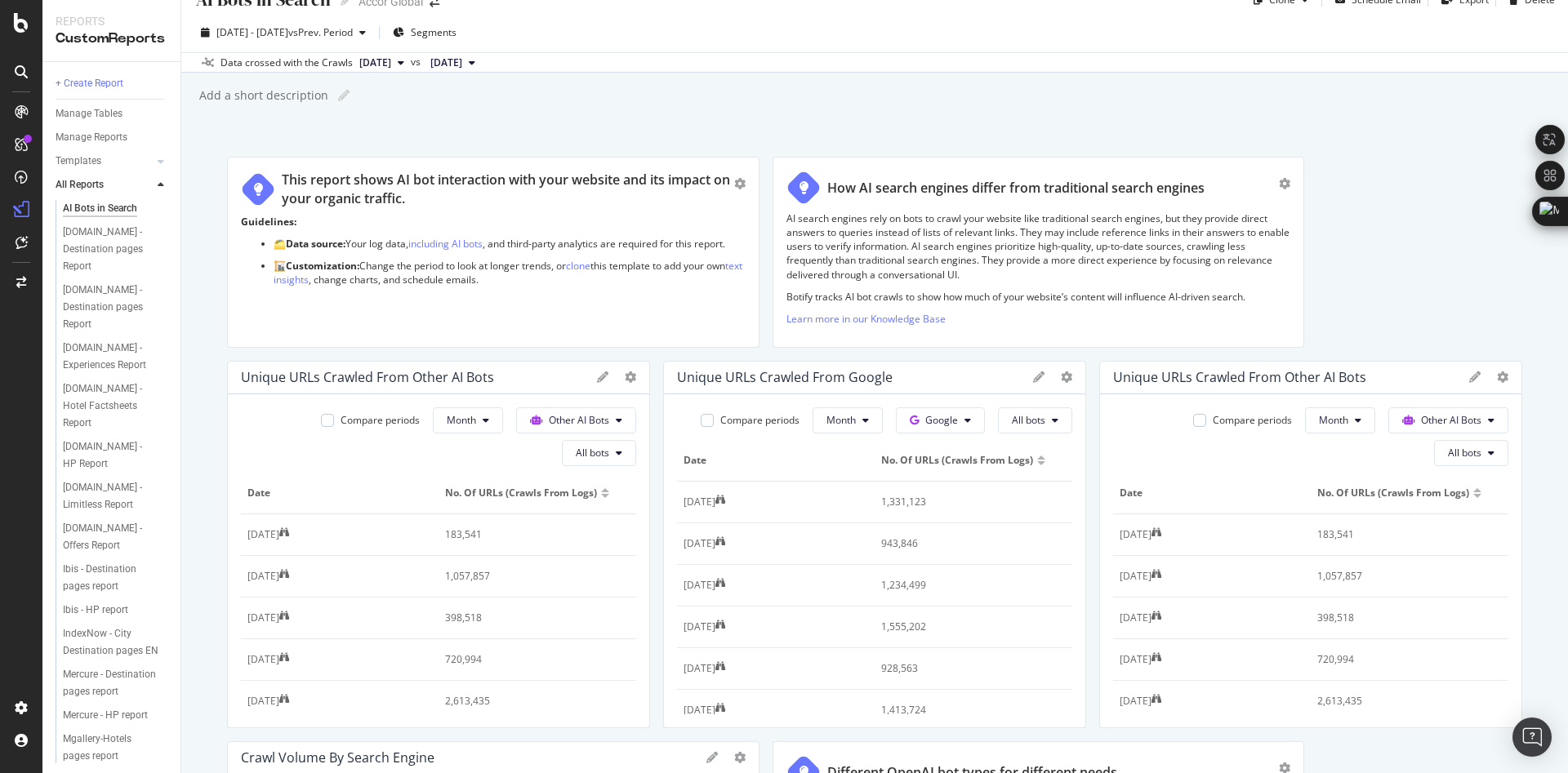 click on "This report shows AI bot interaction with your website and its impact on your organic traffic. Guidelines:
🗂️  Data source:  Your log data,  including AI bots , and third-party analytics are required for this report.
🏗️  Customization:  Change the period to look at longer trends, or  clone  this template to add your own  text insights , change charts, and schedule emails.
How AI search engines differ from traditional search engines AI search engines rely on bots to crawl your website like traditional search engines, but they provide direct answers to queries instead of lists of relevant links. They may include reference links in their answers to enable users to verify information. AI search engines prioritize high-quality, up-to-date sources, crawling less frequently than traditional search engines. They provide a more direct experience by focusing on relevance delivered through a conversational UI.
Learn more in our Knowledge Base
Unique URLs Crawled from Other AI Bots Month 0 1" at bounding box center [875, 1740] 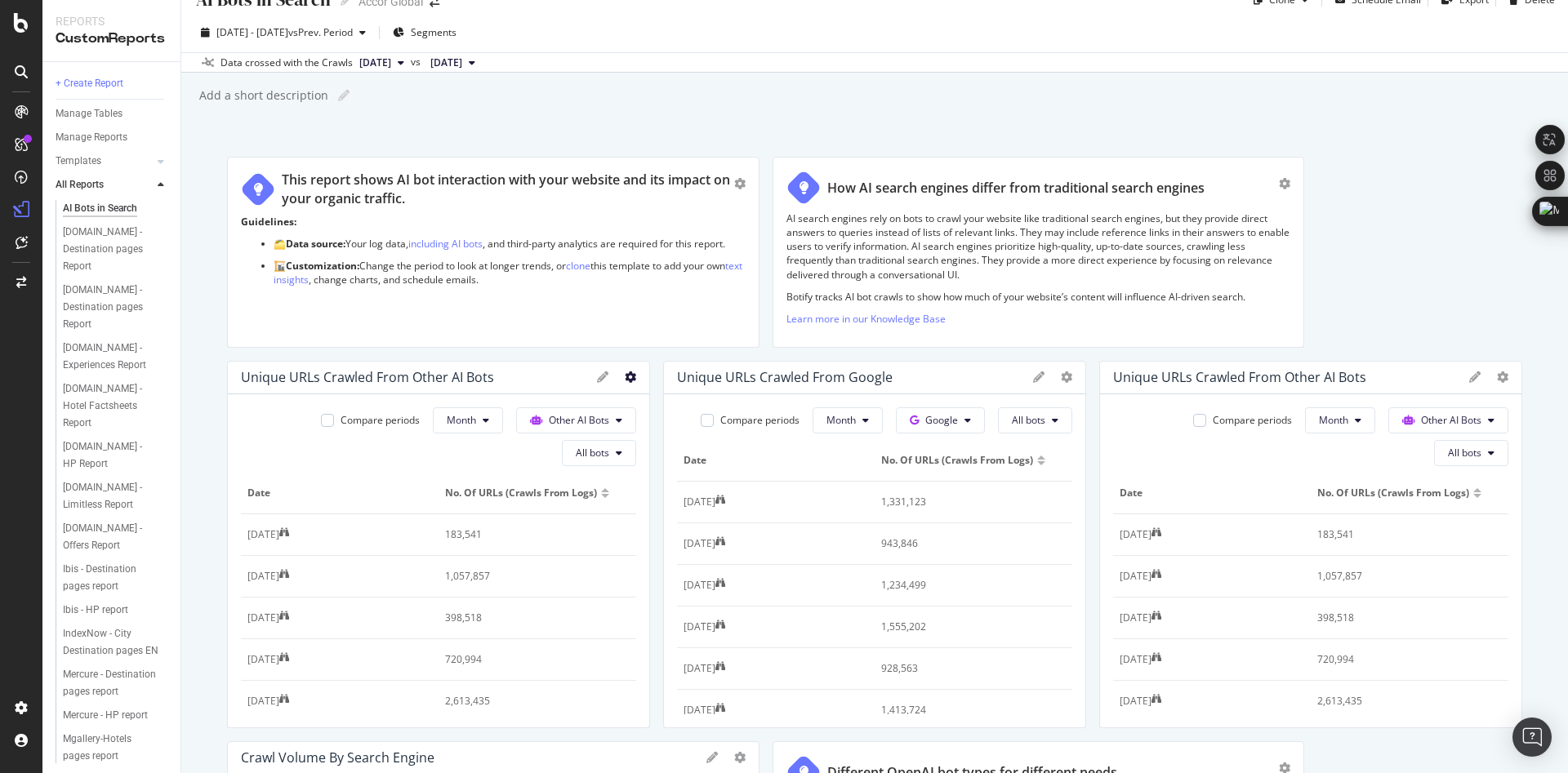 click at bounding box center [630, 377] 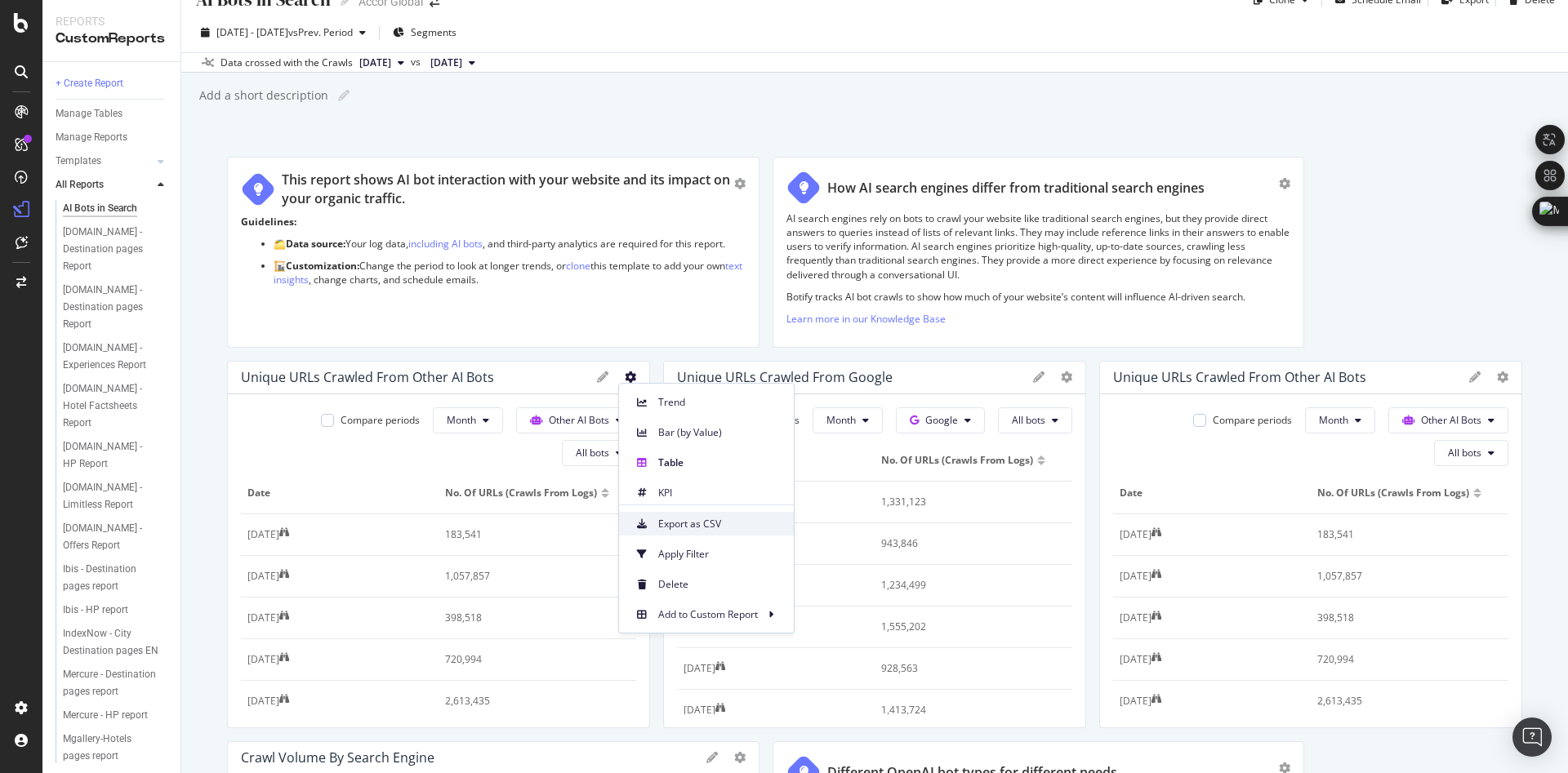 click on "Export as CSV" at bounding box center (719, 524) 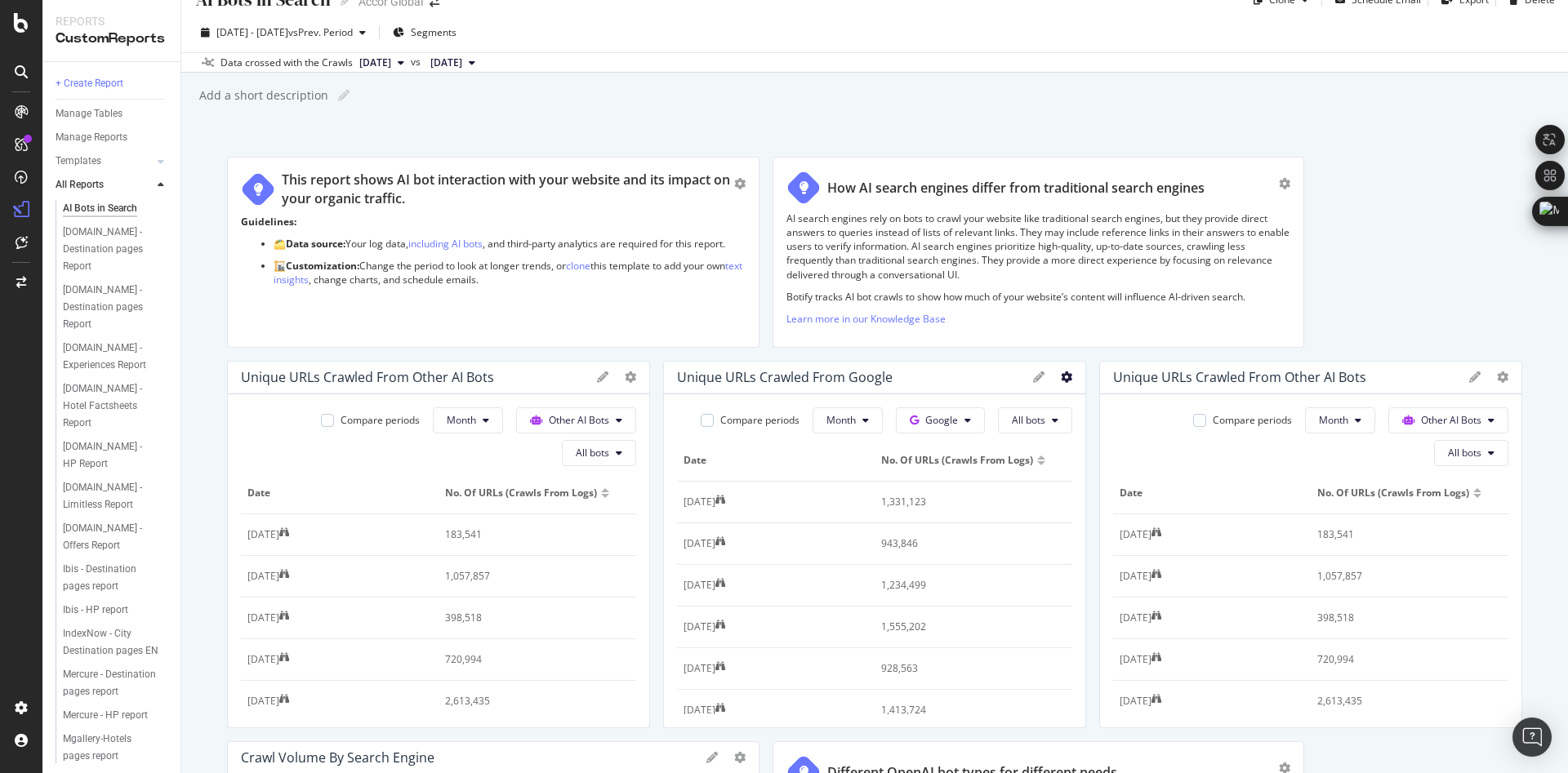 click at bounding box center [630, 377] 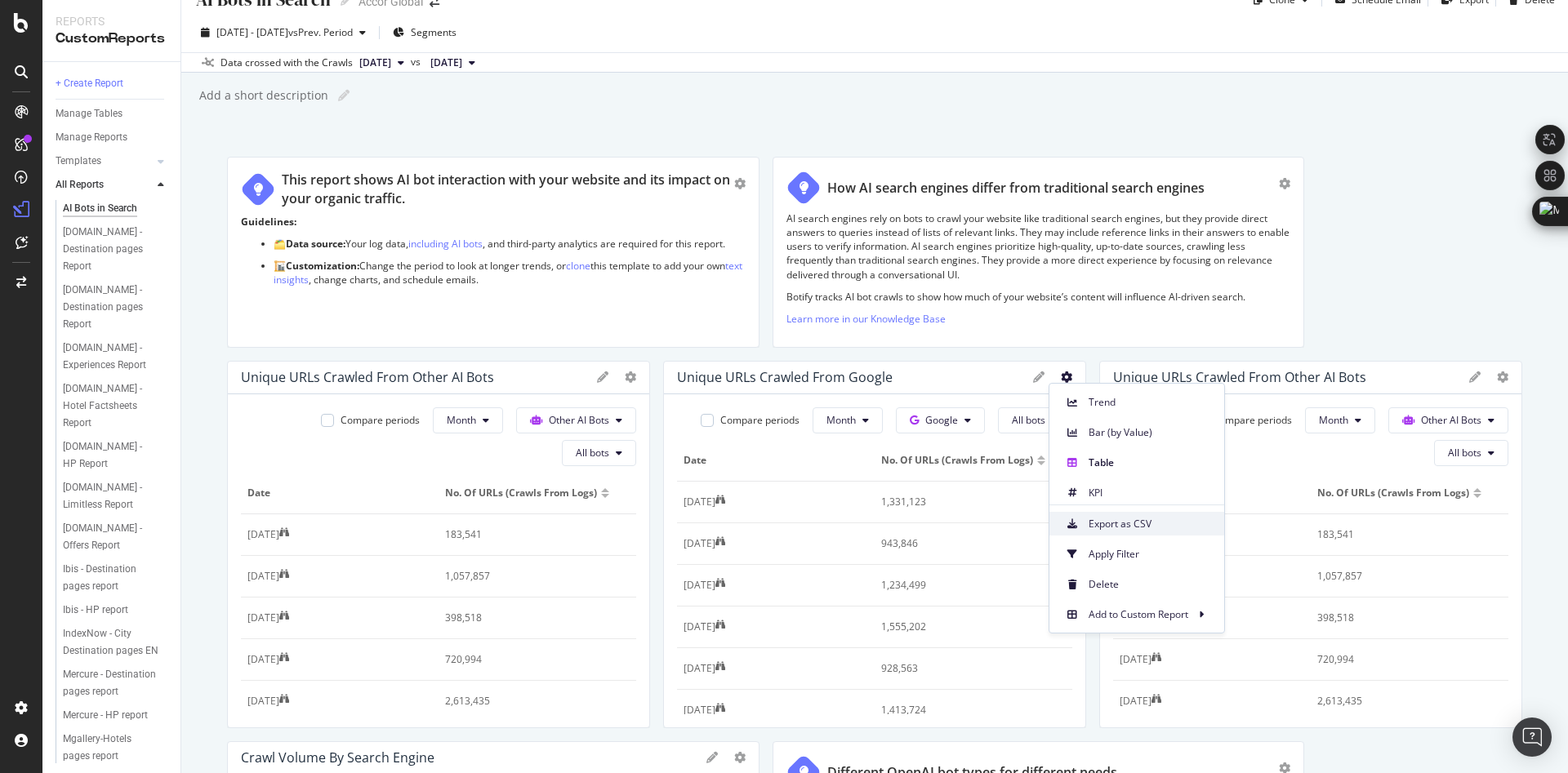 click on "Export as CSV" at bounding box center (1150, 524) 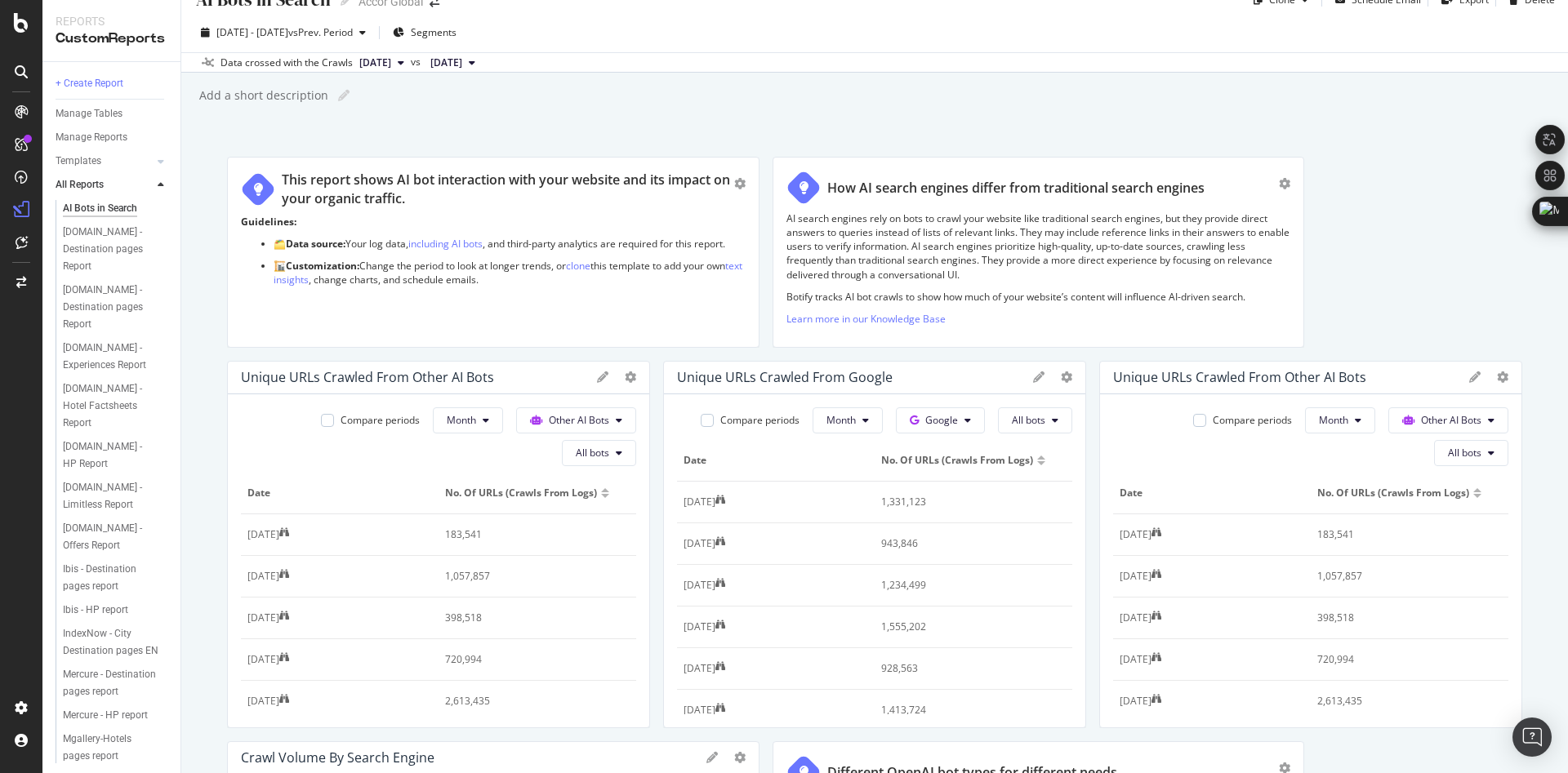 drag, startPoint x: 813, startPoint y: 721, endPoint x: 998, endPoint y: 87, distance: 660.44 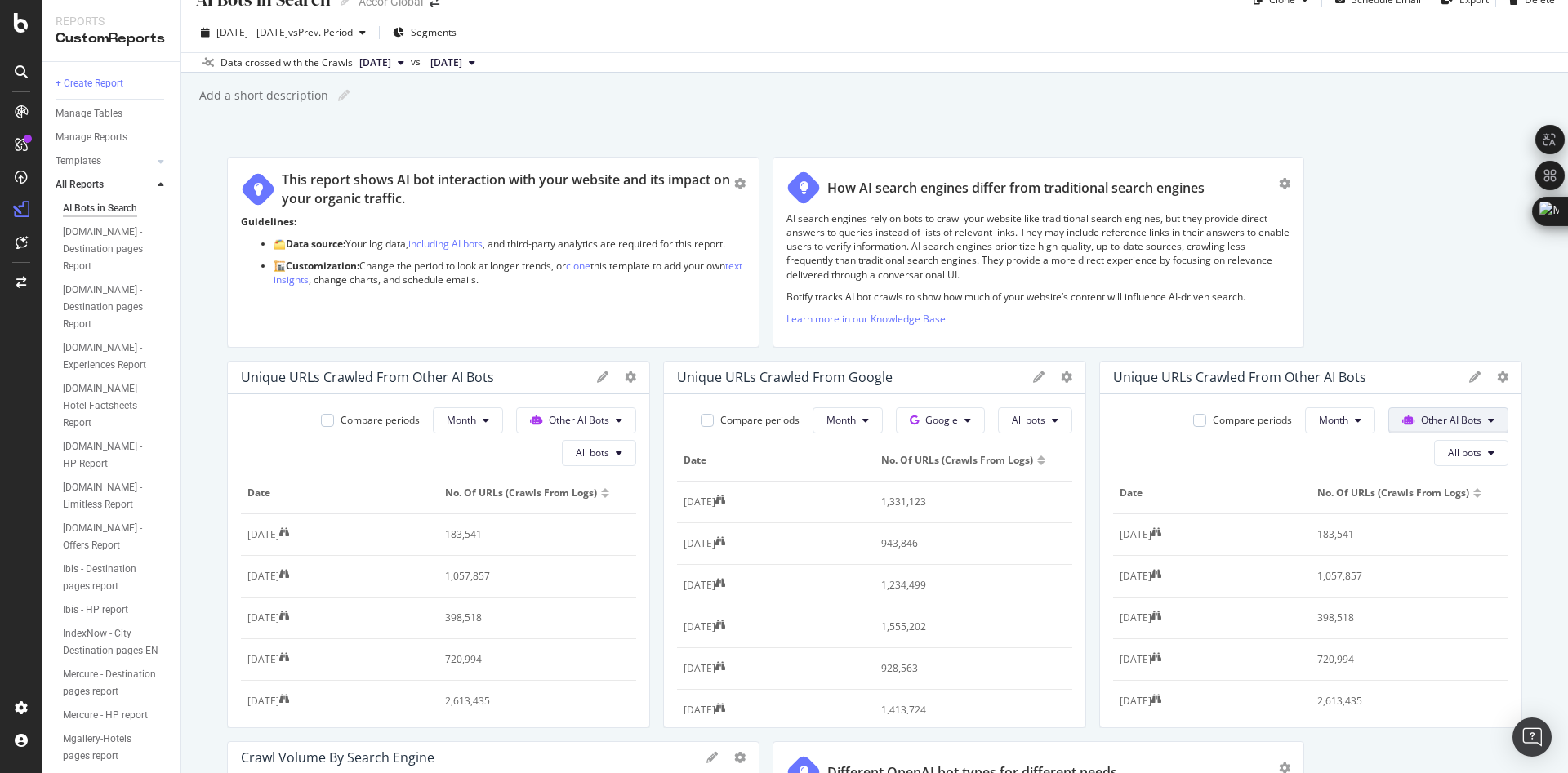 click on "Other AI Bots" at bounding box center (576, 420) 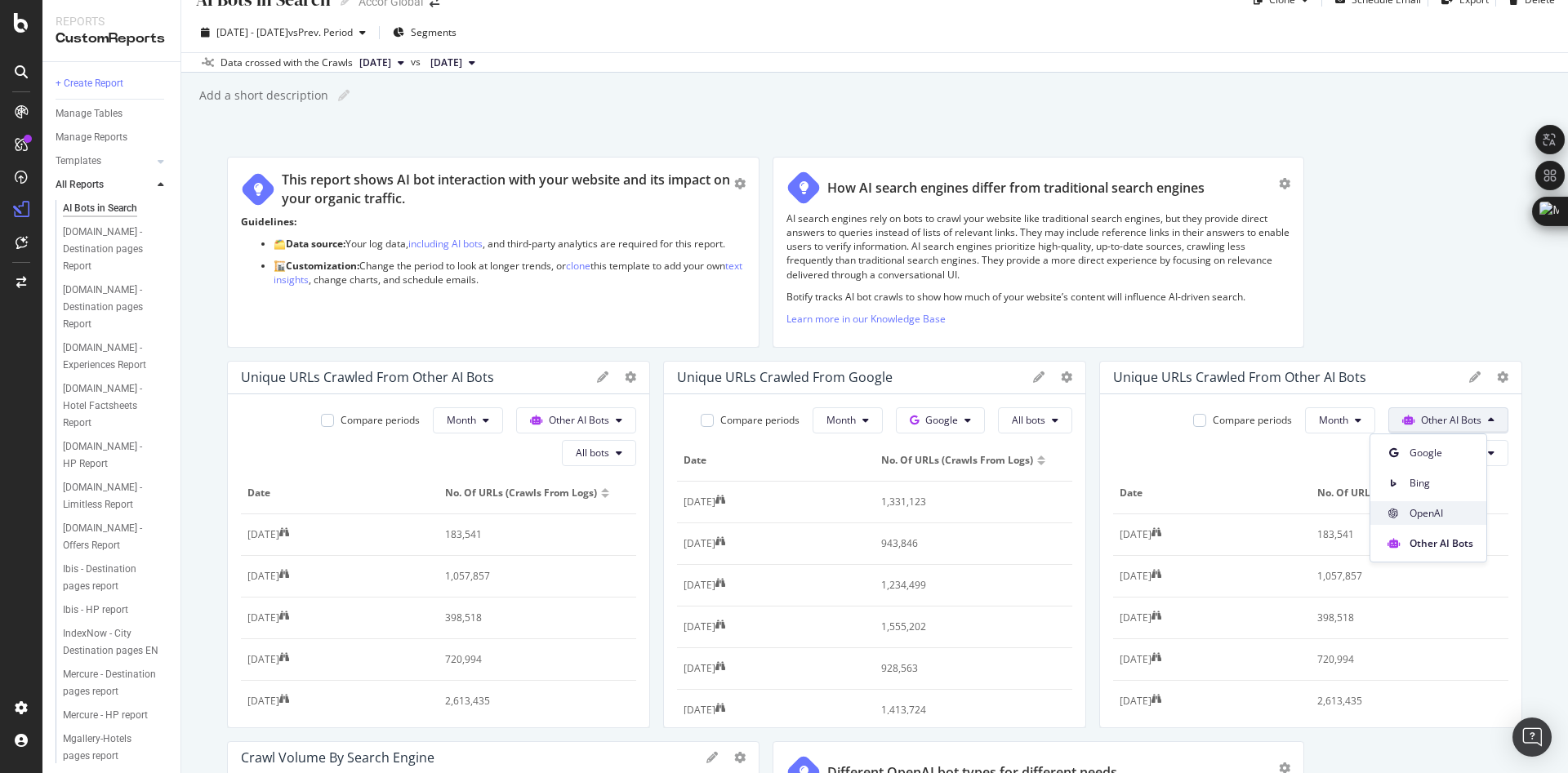 click on "OpenAI" at bounding box center [1441, 513] 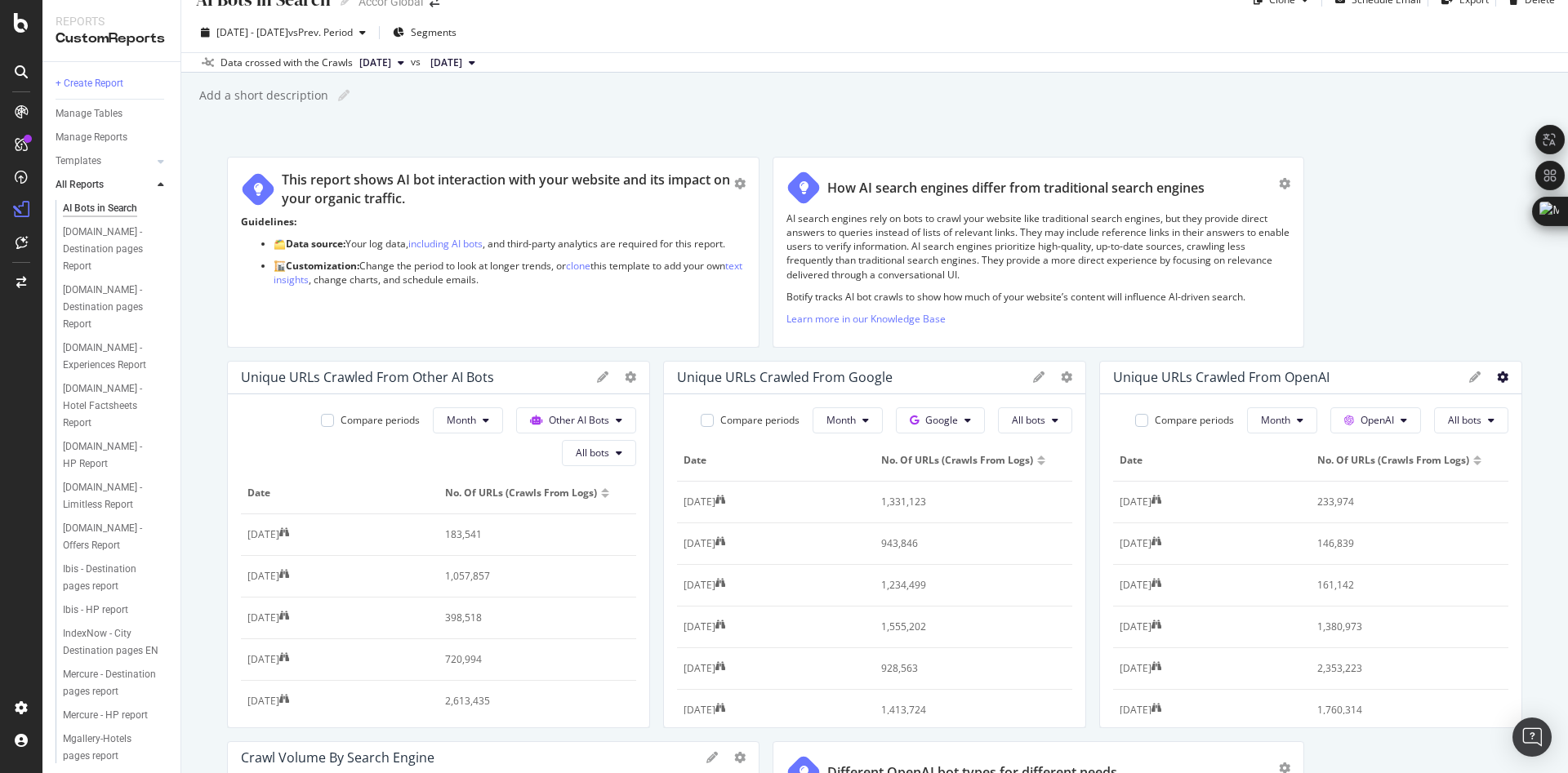 click at bounding box center (630, 377) 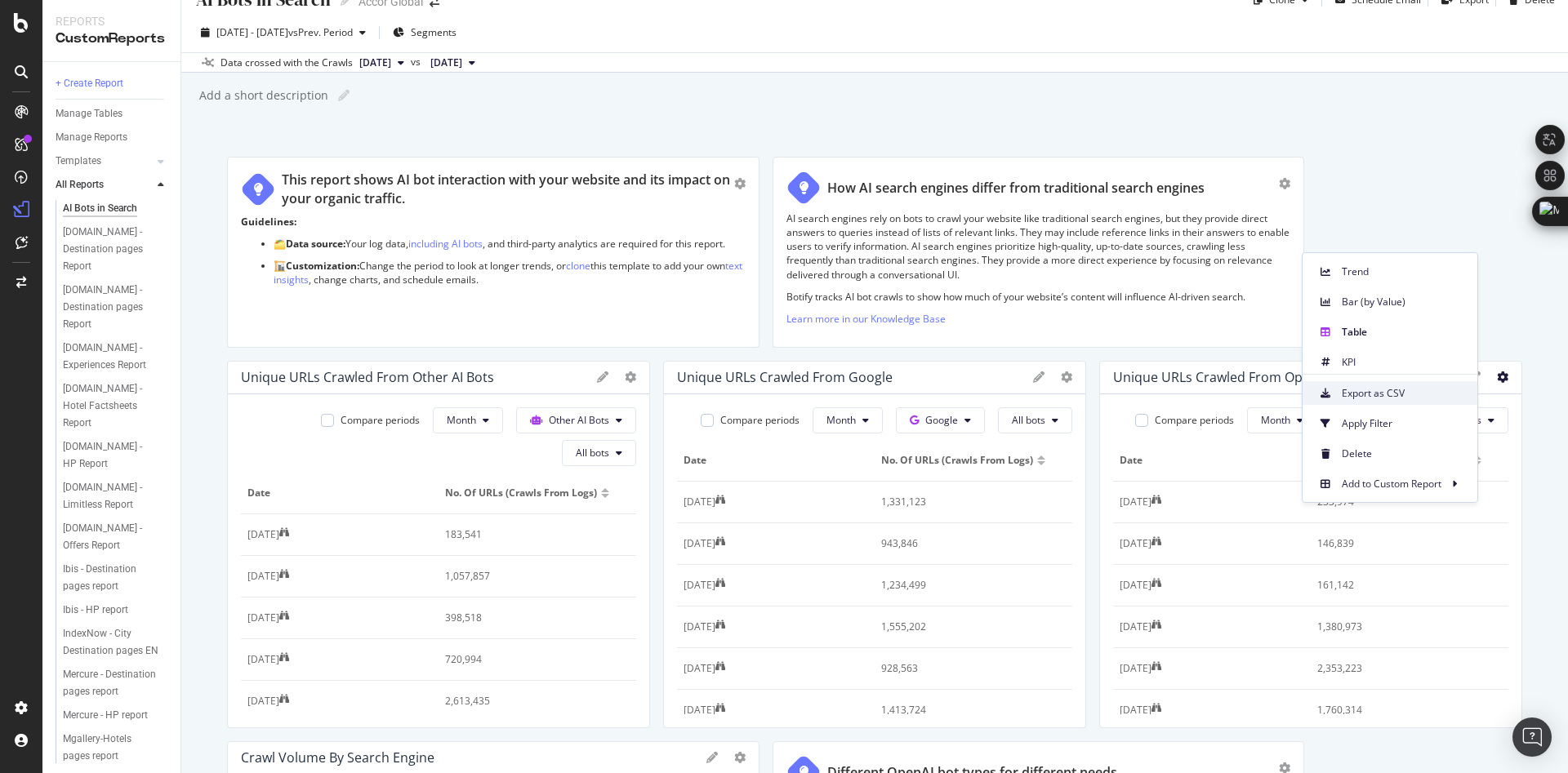 click on "Export as CSV" at bounding box center [1403, 393] 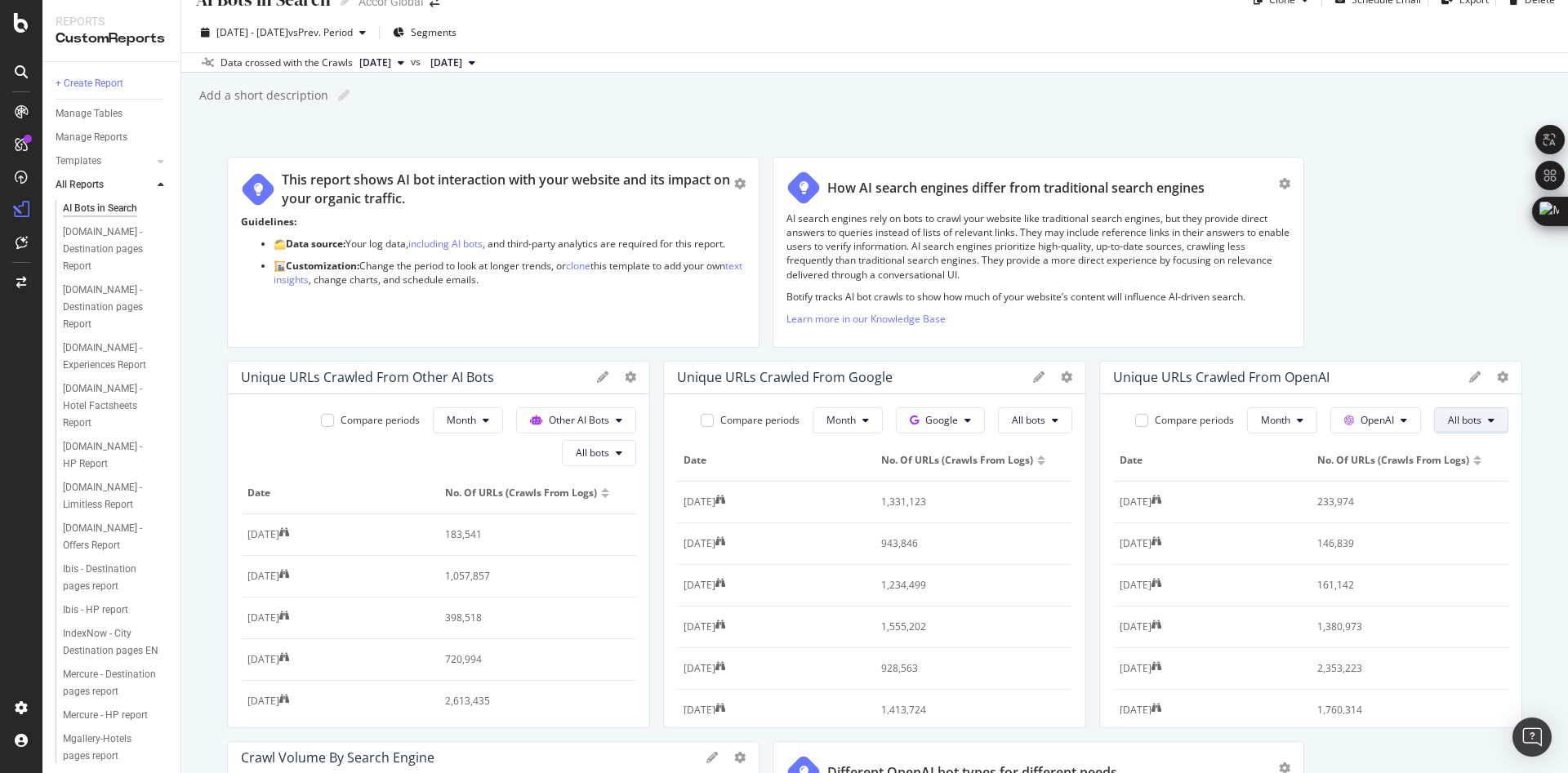 click on "All bots" at bounding box center (599, 453) 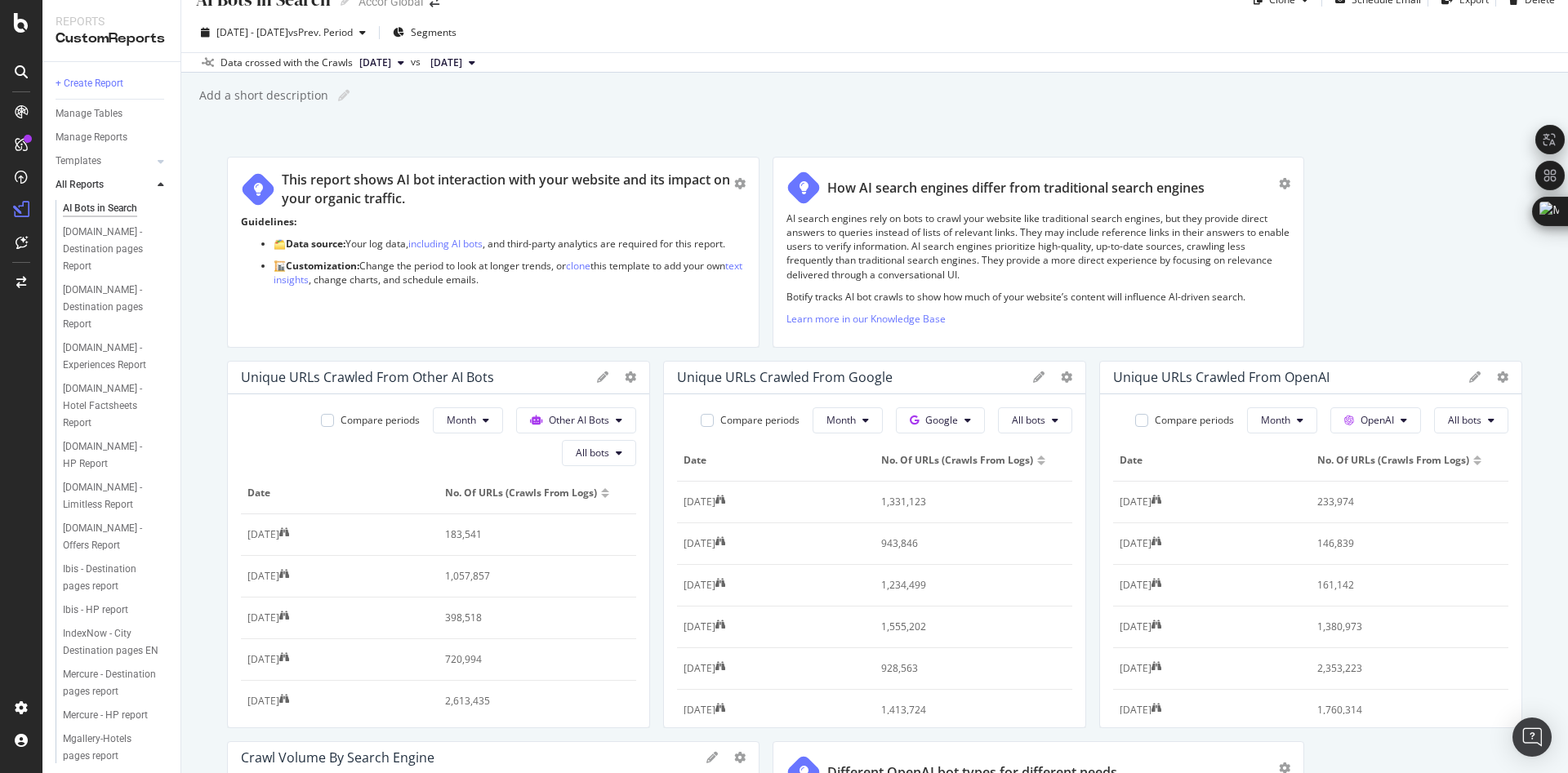 click on "Compare periods Month OpenAI All bots Date No. of URLs (Crawls from Logs) 1 Jun. 2024 233,974 1 Jul. 2024 146,839 1 Aug. 2024 161,142 1 Sep. 2024 1,380,973 1 Oct. 2024 2,353,223 1 Nov. 2024 1,760,314 1 Dec. 2024 4,199,734 1 Jan. 2025 677,393 1 Feb. 2025 91,151 1 Mar. 2025 103,854 1 Apr. 2025 122,230 1 May. 2025 222,770 1 Jun. 2025 211,196" at bounding box center [439, 561] 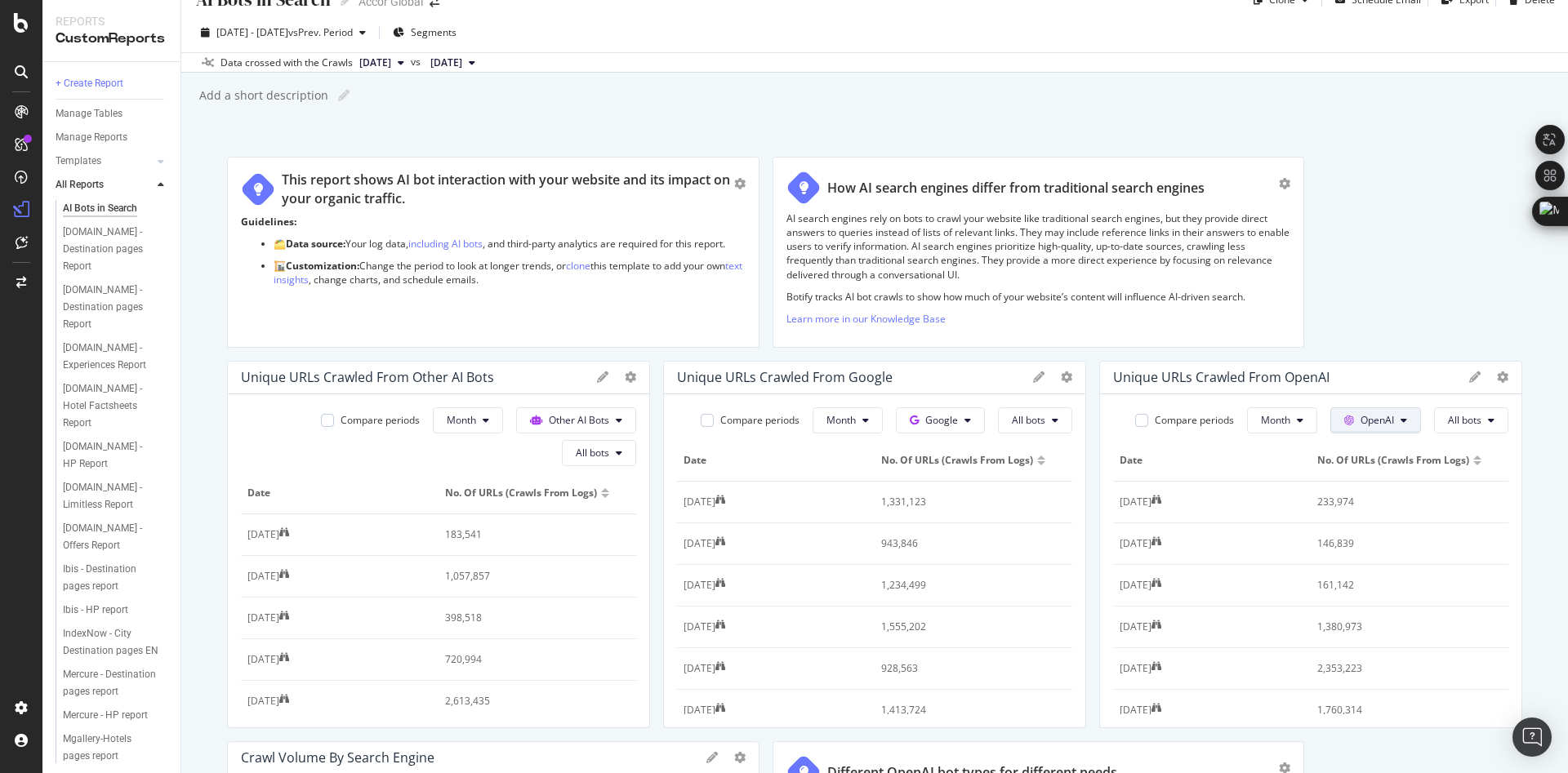 click on "OpenAI" at bounding box center (579, 420) 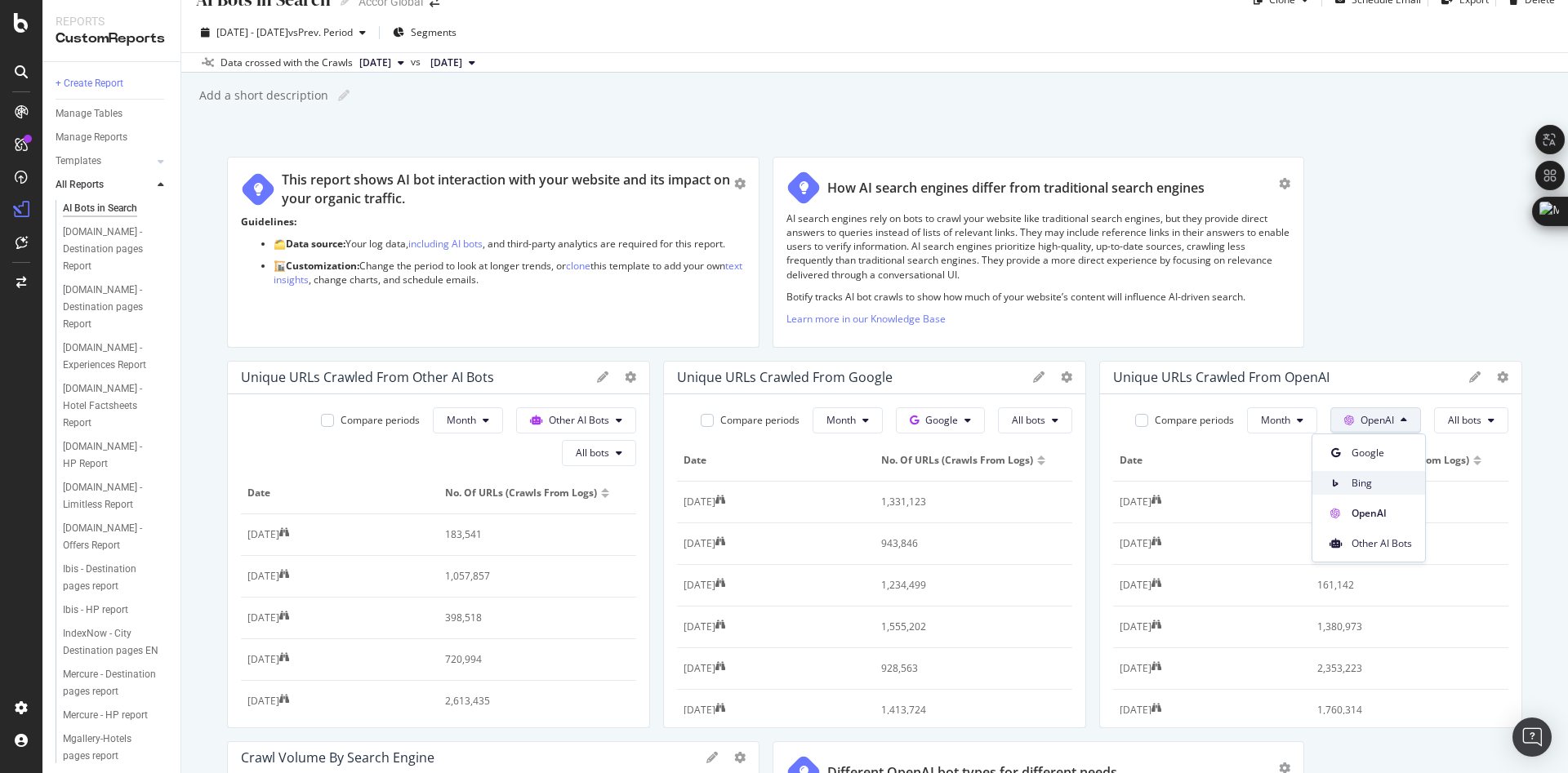 click on "Bing" at bounding box center (1382, 483) 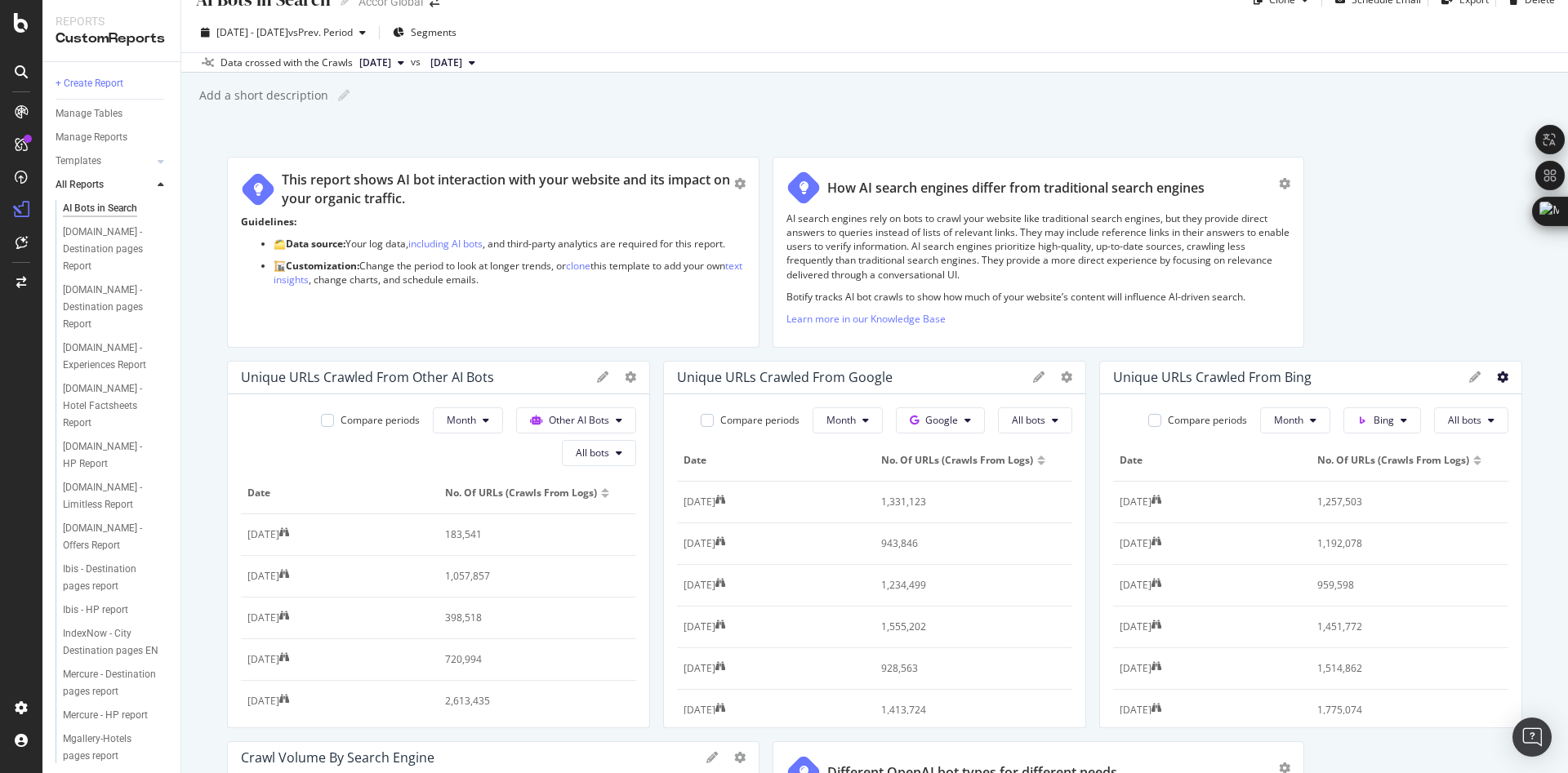 click at bounding box center [630, 377] 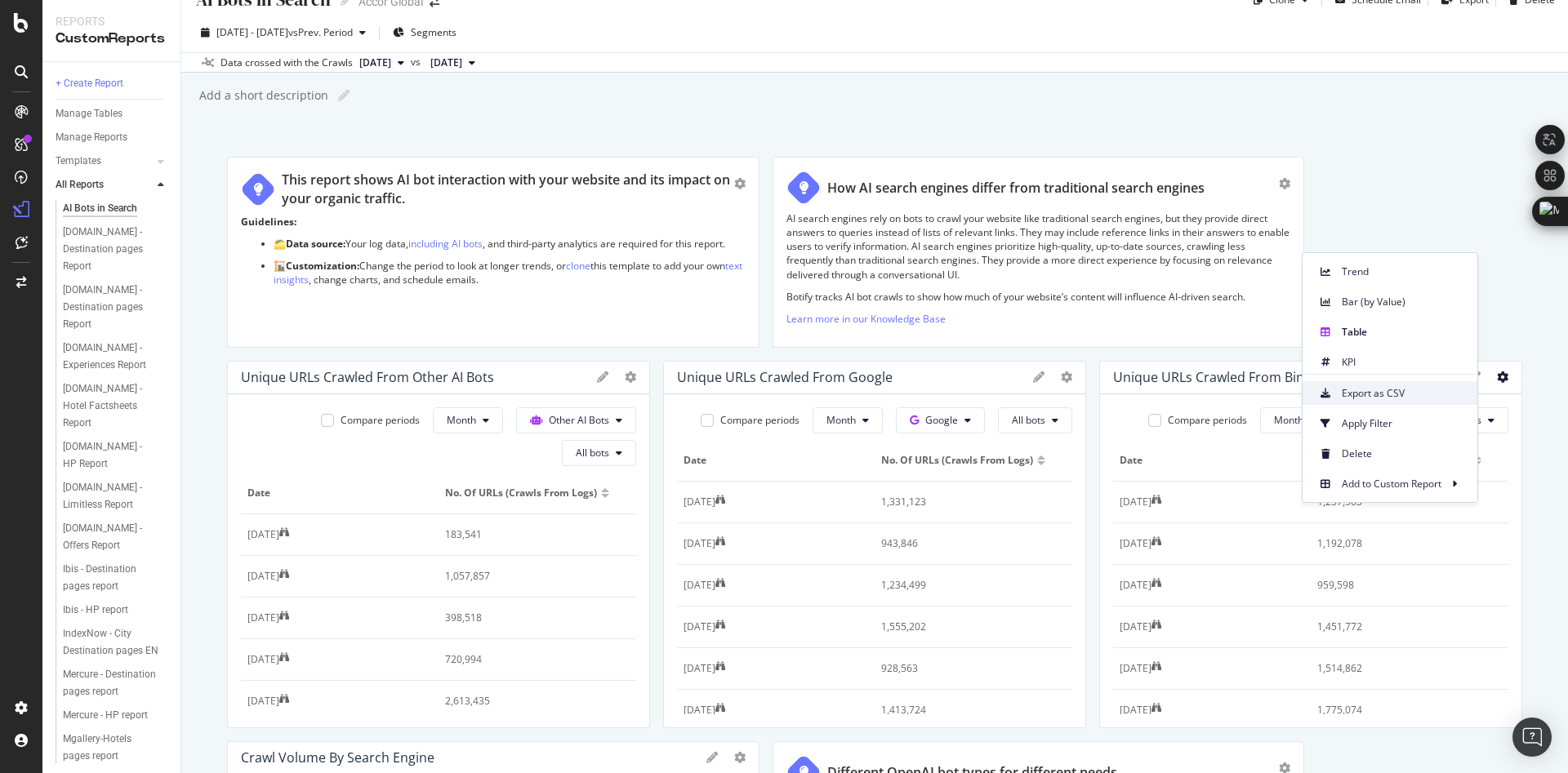click on "Export as CSV" at bounding box center (1403, 393) 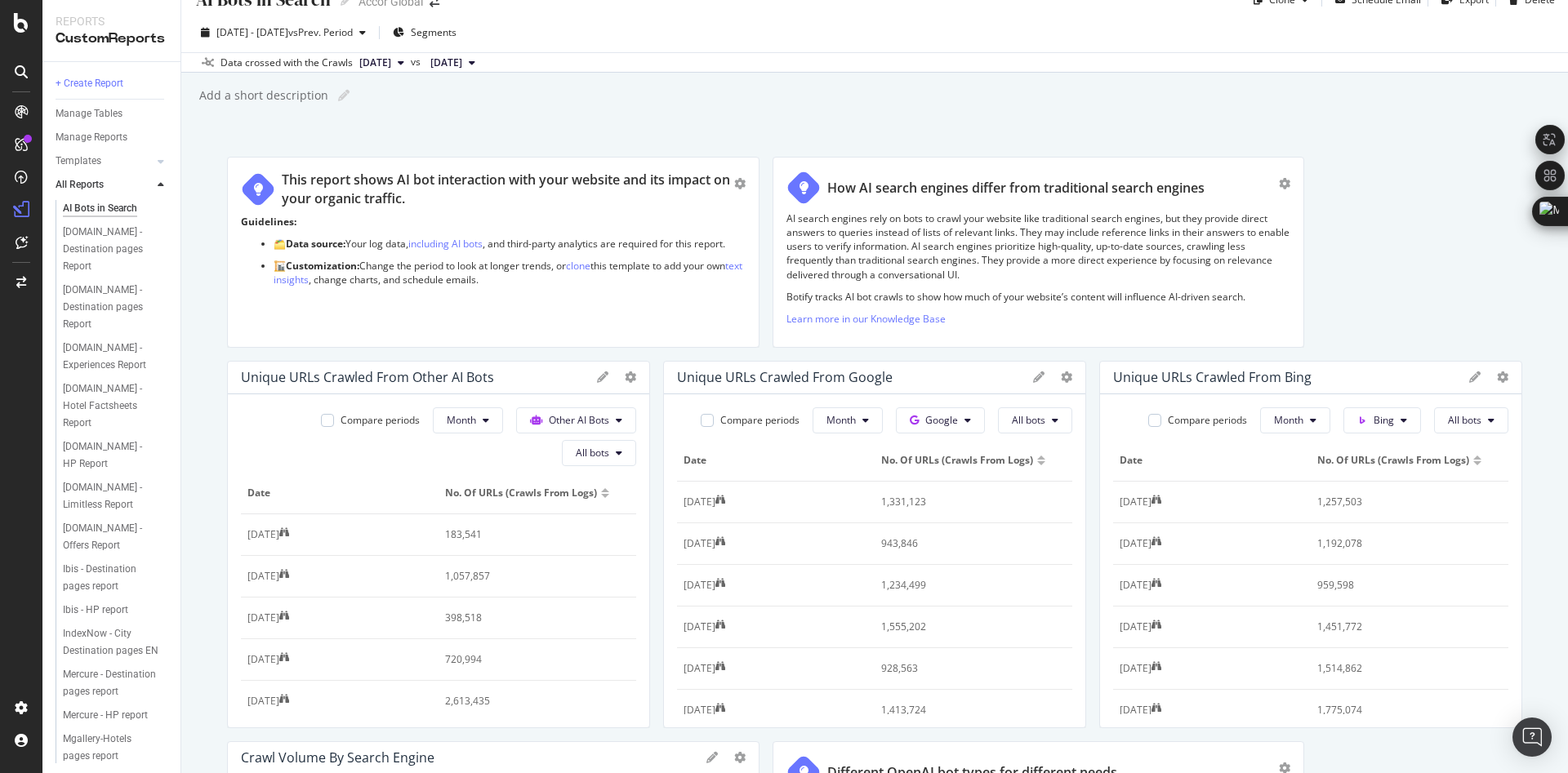 click on "This report shows AI bot interaction with your website and its impact on your organic traffic. Guidelines:
🗂️  Data source:  Your log data,  including AI bots , and third-party analytics are required for this report.
🏗️  Customization:  Change the period to look at longer trends, or  clone  this template to add your own  text insights , change charts, and schedule emails.
How AI search engines differ from traditional search engines AI search engines rely on bots to crawl your website like traditional search engines, but they provide direct answers to queries instead of lists of relevant links. They may include reference links in their answers to enable users to verify information. AI search engines prioritize high-quality, up-to-date sources, crawling less frequently than traditional search engines. They provide a more direct experience by focusing on relevance delivered through a conversational UI.
Learn more in our Knowledge Base
Unique URLs Crawled from Other AI Bots Month 0 1" at bounding box center [875, 1740] 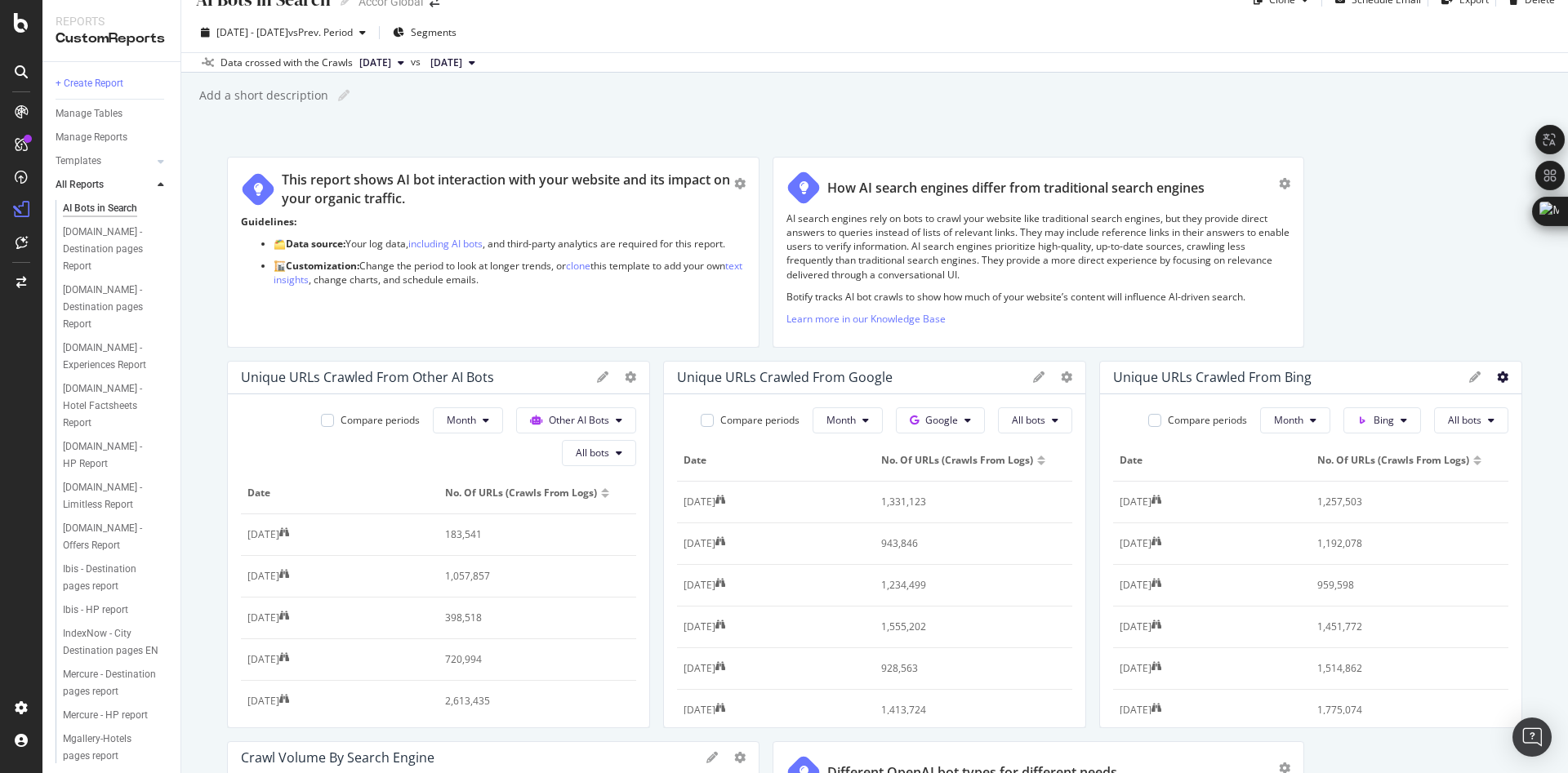 click at bounding box center (630, 377) 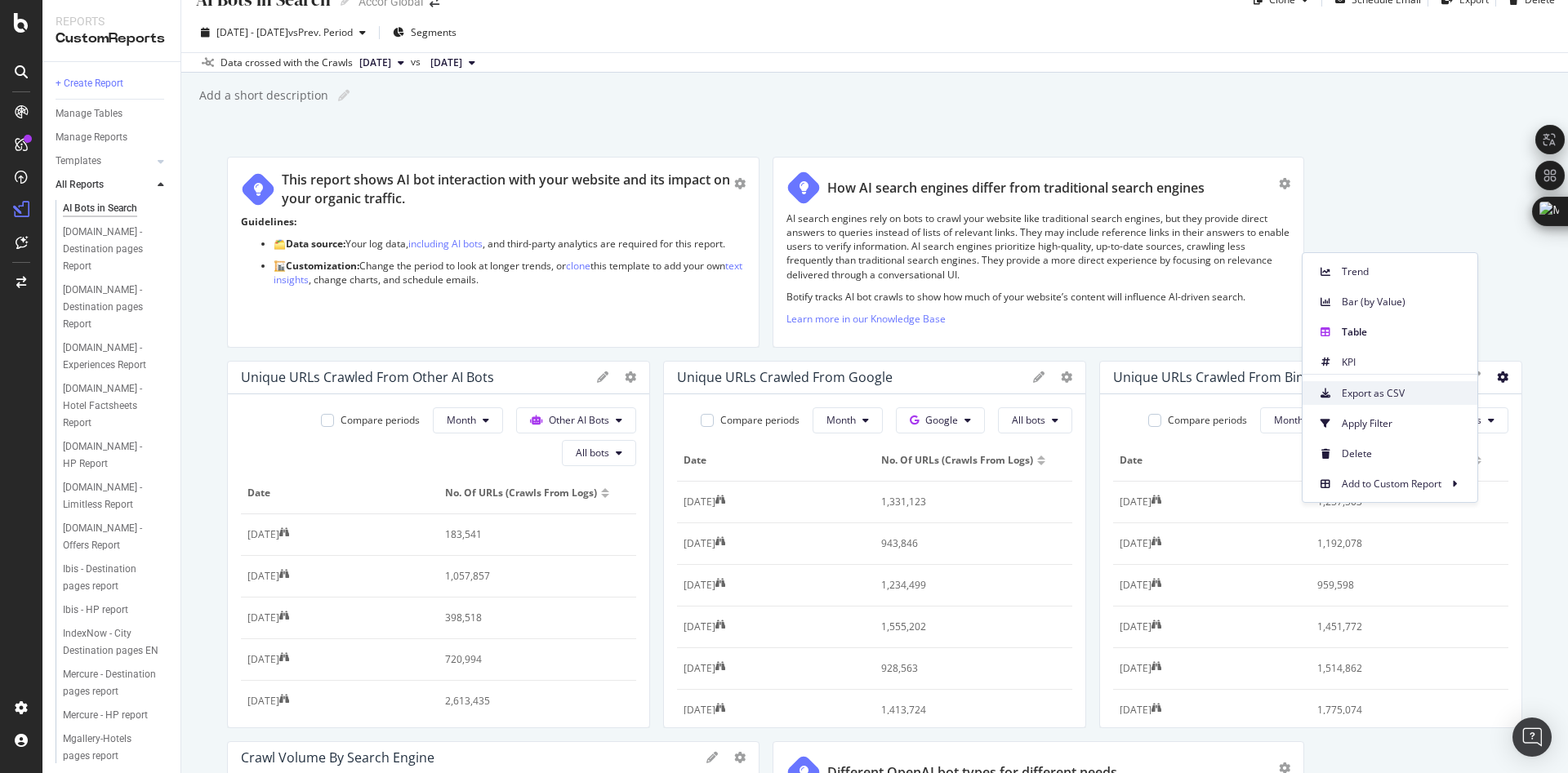 click on "Export as CSV" at bounding box center (1403, 393) 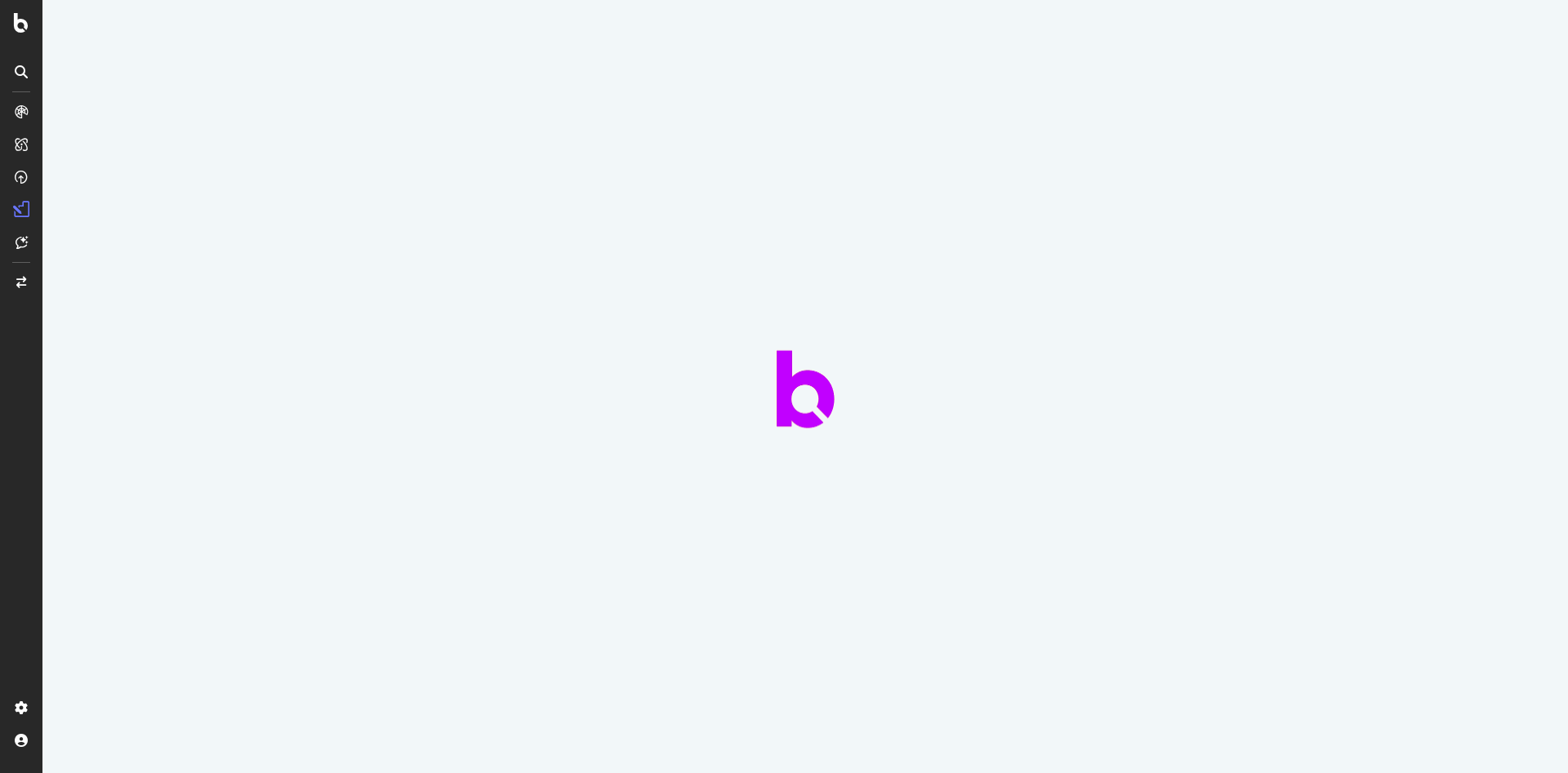 scroll, scrollTop: 0, scrollLeft: 0, axis: both 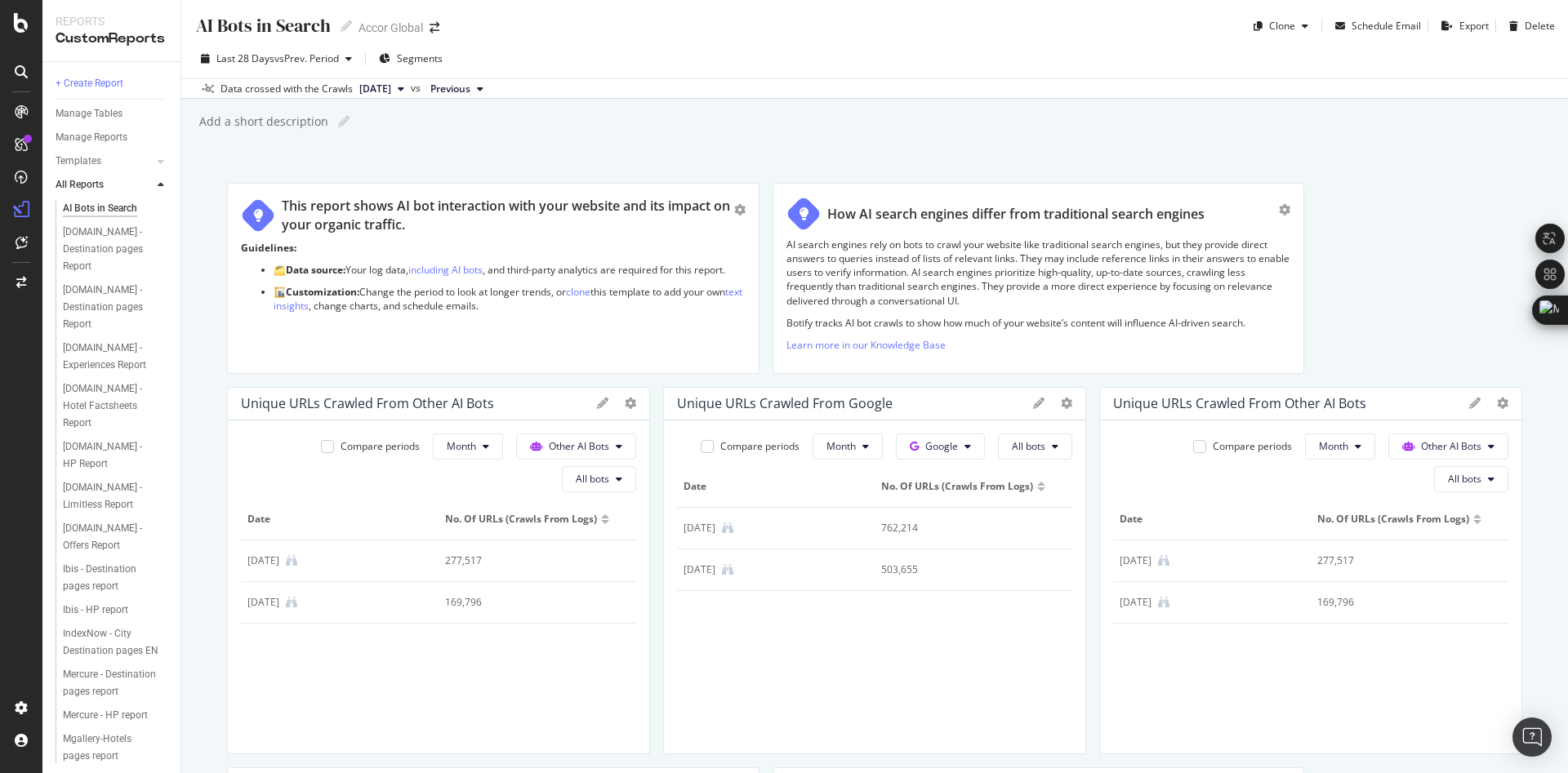 click on "AI Bots in Search AI Bots in Search Accor Global Clone Schedule Email Export Delete Last 28 Days  vs  Prev. Period Segments Data crossed with the Crawls  [DATE] vs Previous Add a short description Add a short description This report shows AI bot interaction with your website and its impact on your organic traffic. Guidelines:
🗂️  Data source:  Your log data,  including AI bots , and third-party analytics are required for this report.
🏗️  Customization:  Change the period to look at longer trends, or  clone  this template to add your own  text insights , change charts, and schedule emails.
How AI search engines differ from traditional search engines
Botify tracks AI bot crawls to show how much of your website’s content will influence AI-driven search.
Learn more in our Knowledge Base
Unique URLs Crawled from Other AI Bots Compare periods Month Other AI Bots All bots Date No. of URLs (Crawls from Logs) [DATE] 277,517 [DATE] 169,796 Compare periods 0" at bounding box center [875, 386] 